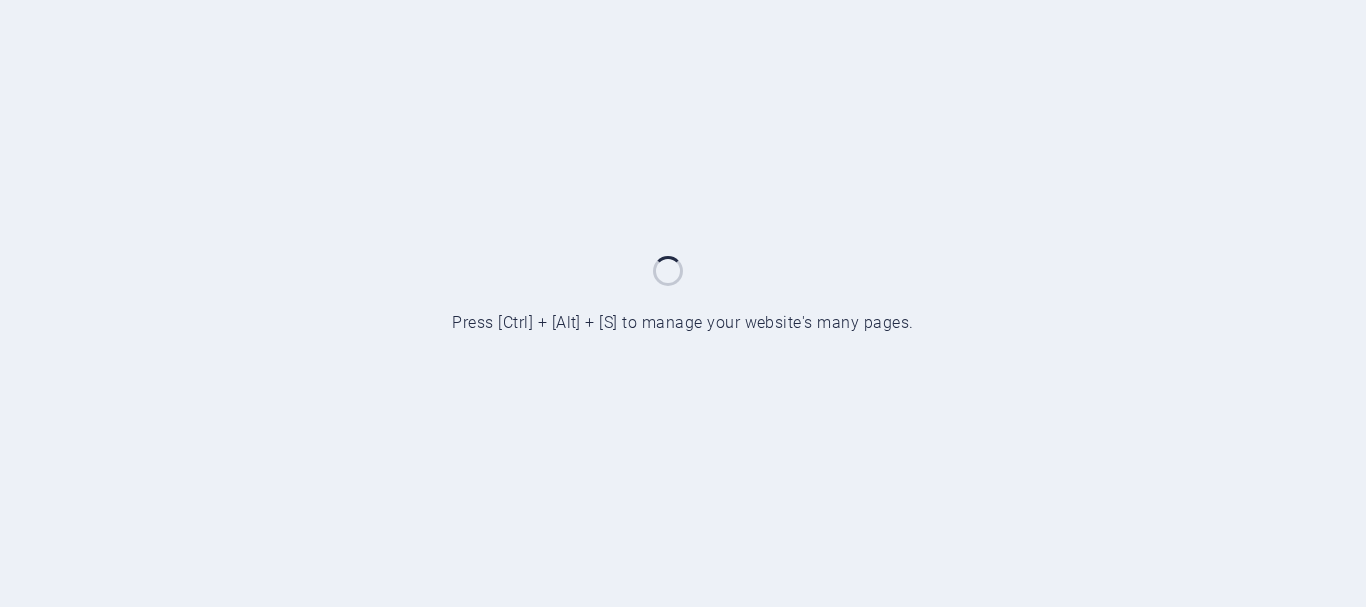 scroll, scrollTop: 0, scrollLeft: 0, axis: both 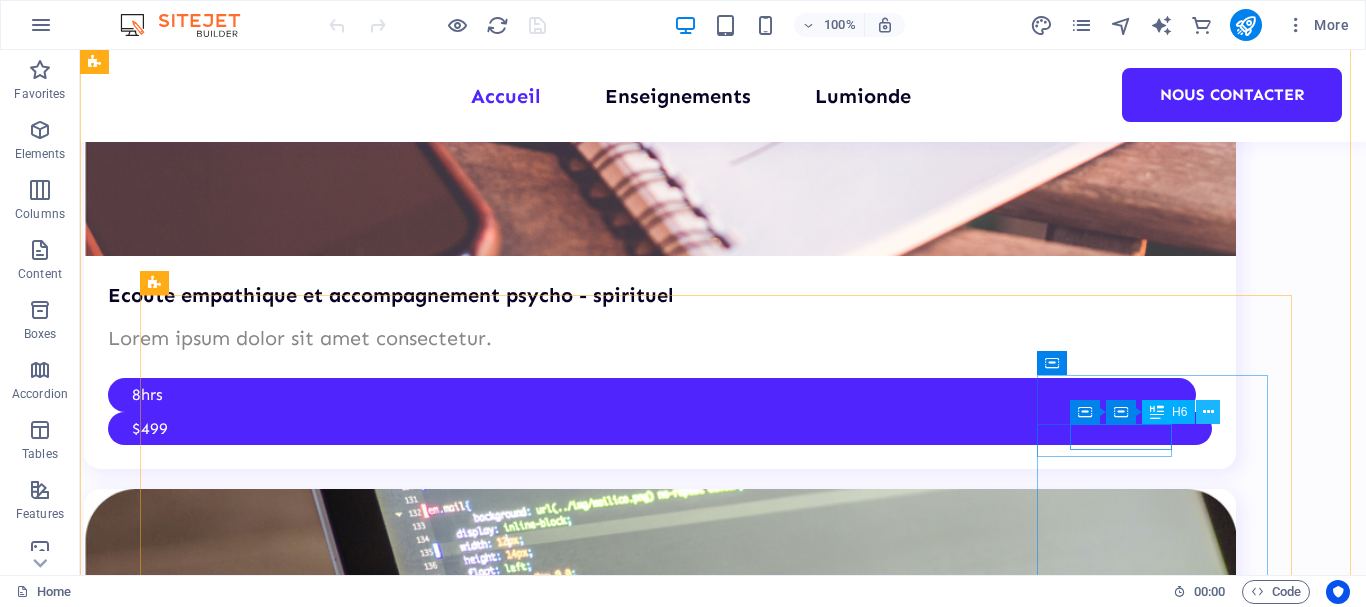 click at bounding box center [1208, 412] 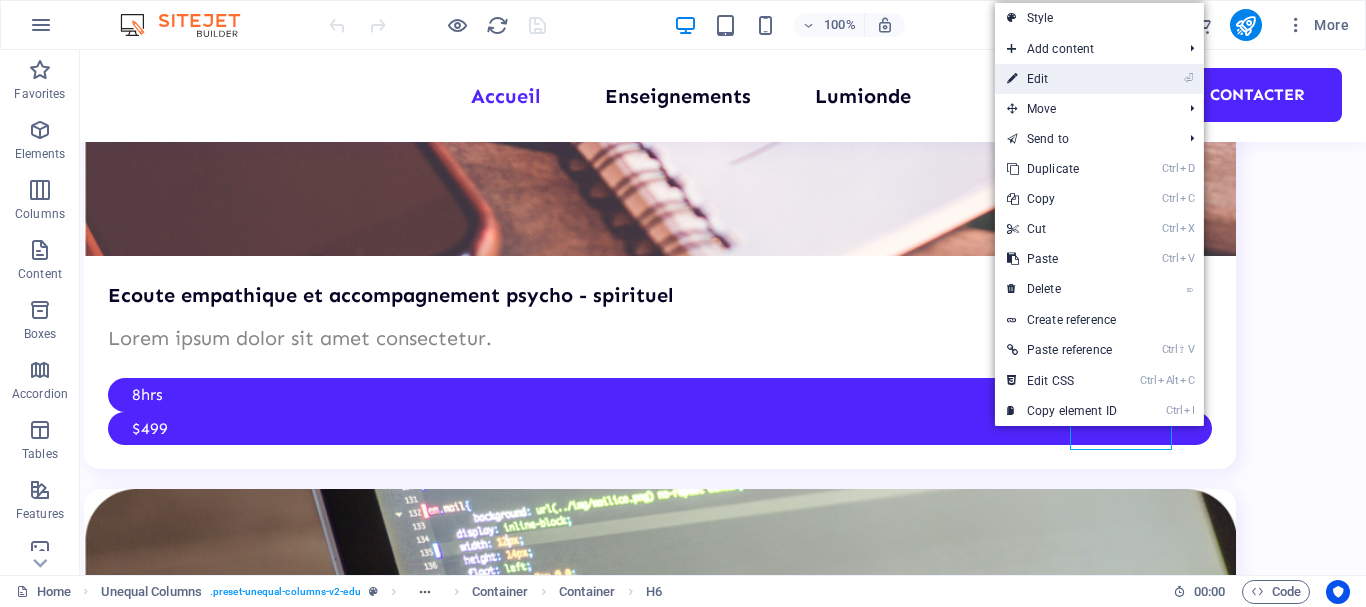 drag, startPoint x: 1065, startPoint y: 86, endPoint x: 709, endPoint y: 116, distance: 357.2618 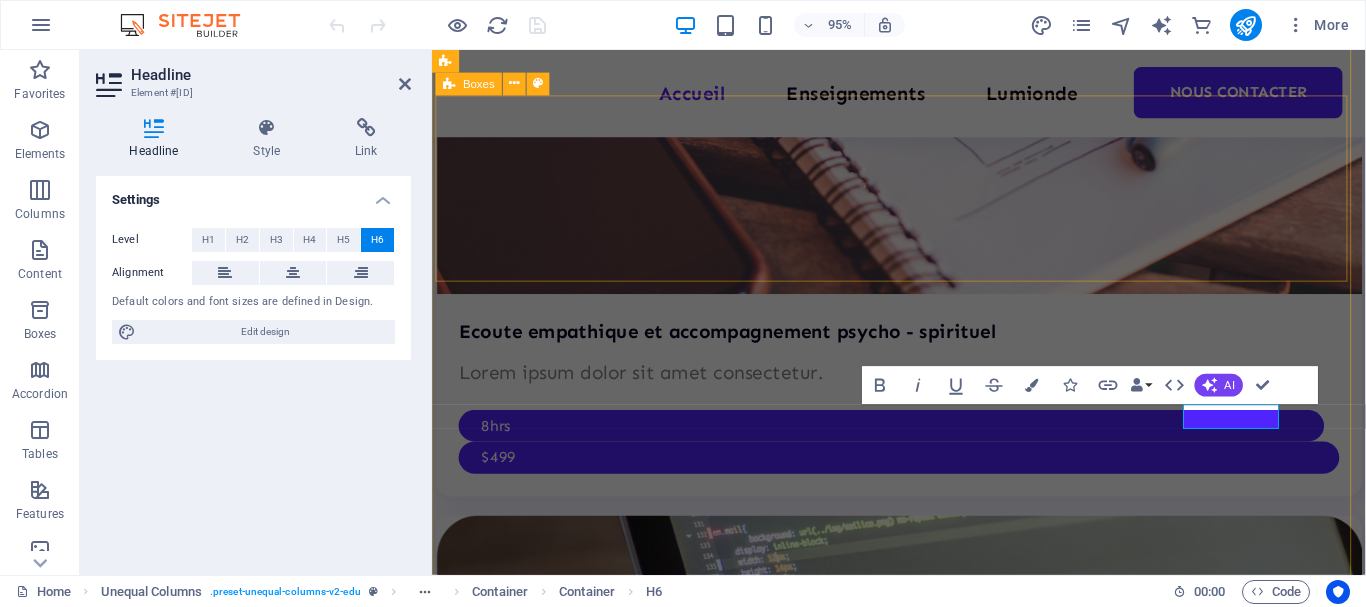 scroll, scrollTop: 1466, scrollLeft: 0, axis: vertical 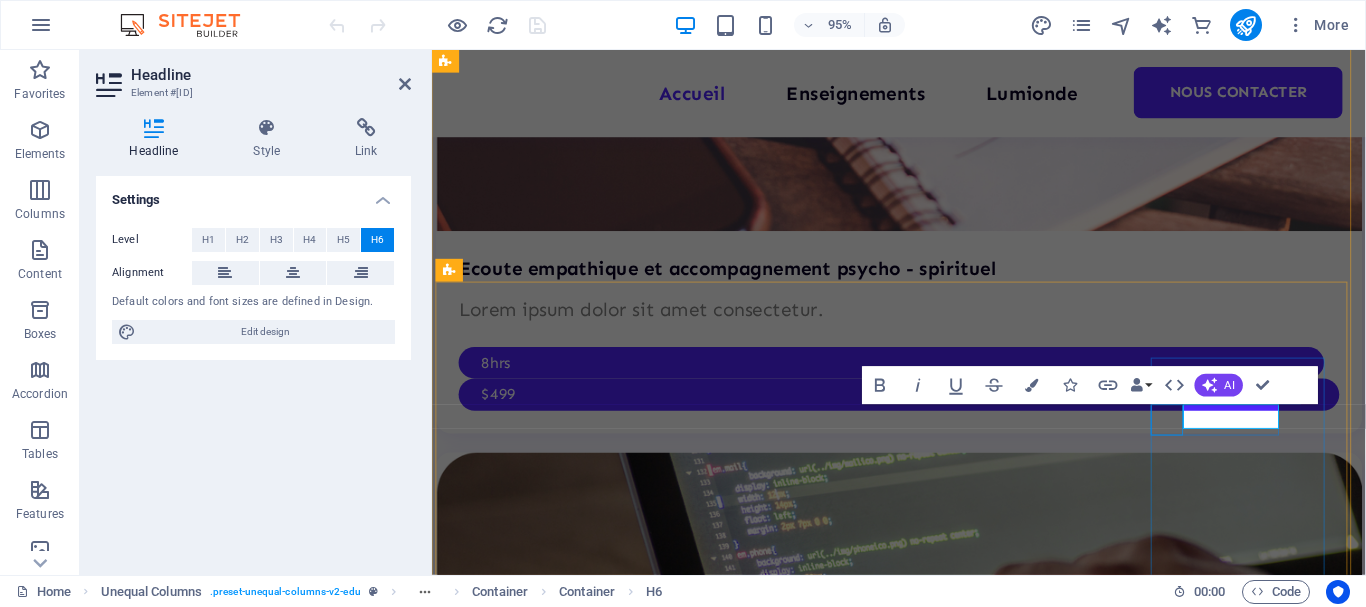 type 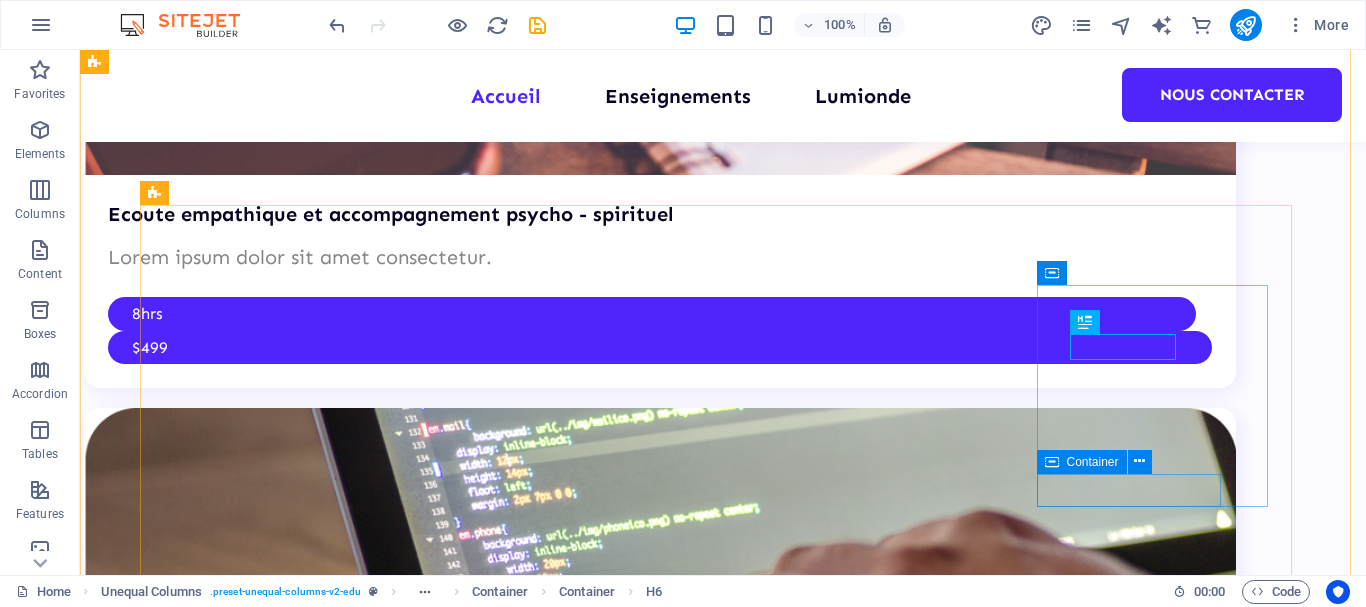 scroll, scrollTop: 1501, scrollLeft: 0, axis: vertical 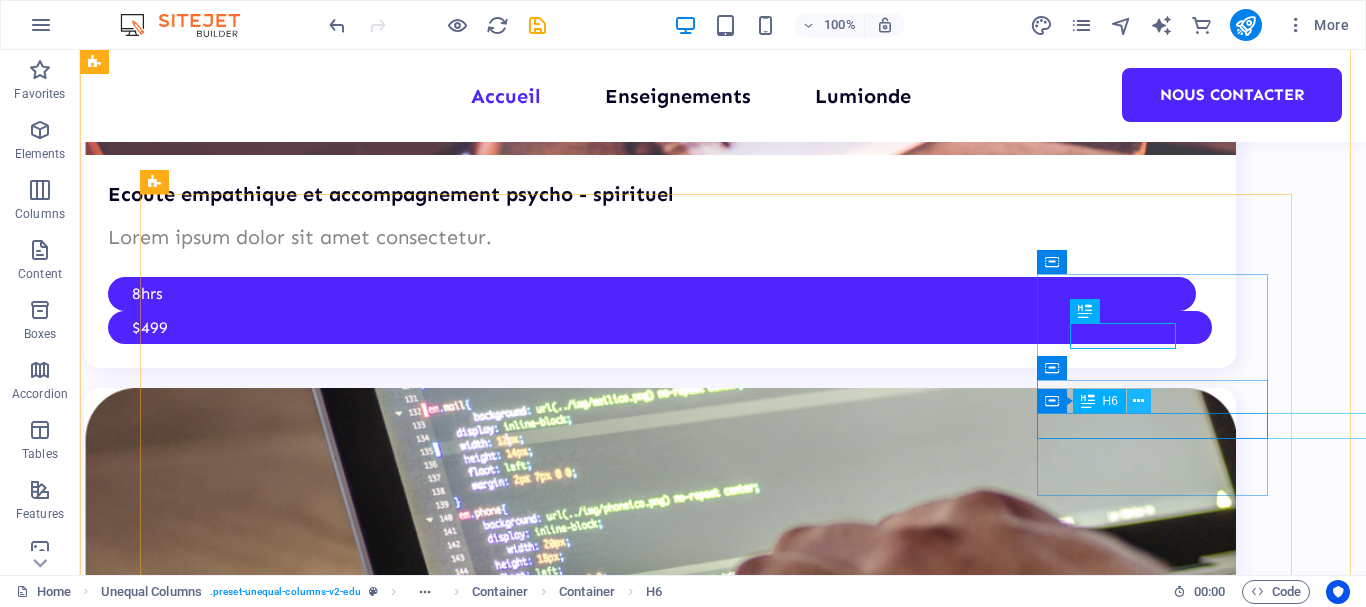 click at bounding box center [1138, 401] 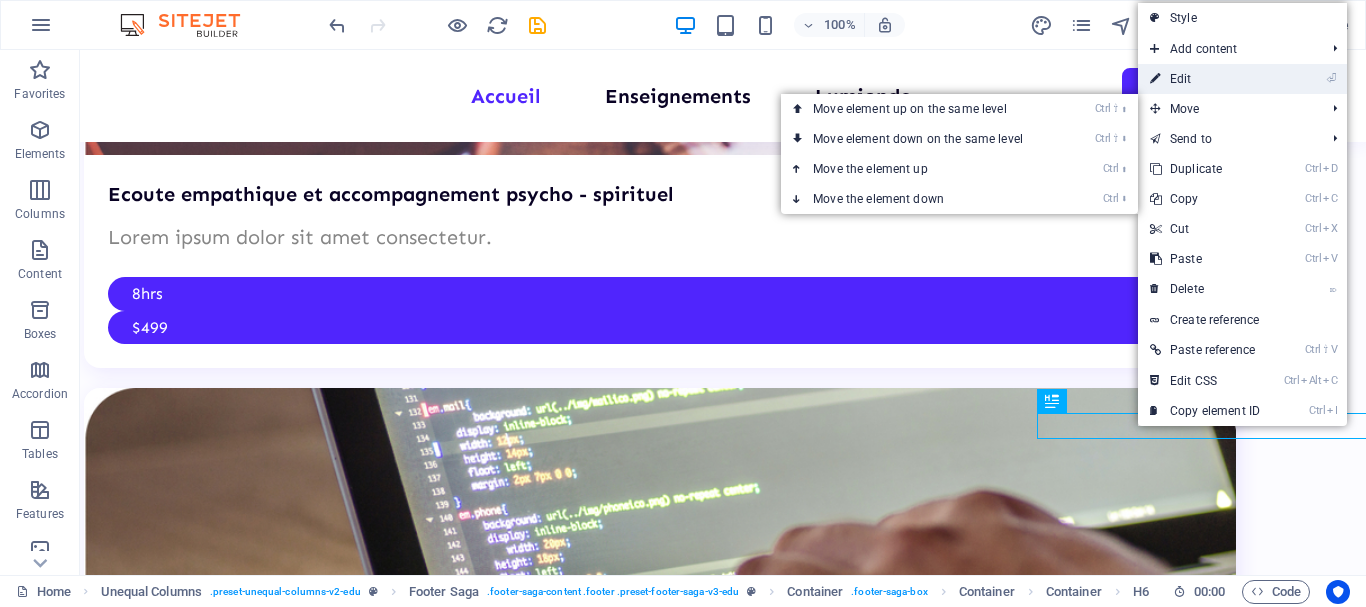 click on "⏎  Edit" at bounding box center (1205, 79) 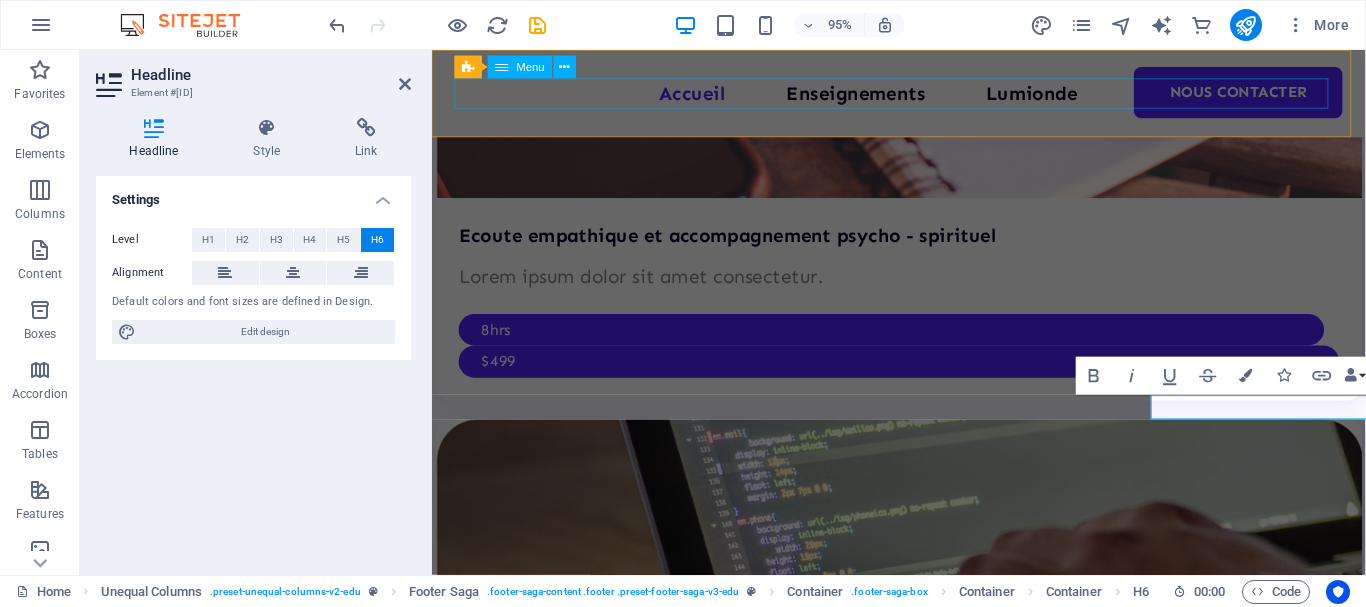 scroll, scrollTop: 1566, scrollLeft: 0, axis: vertical 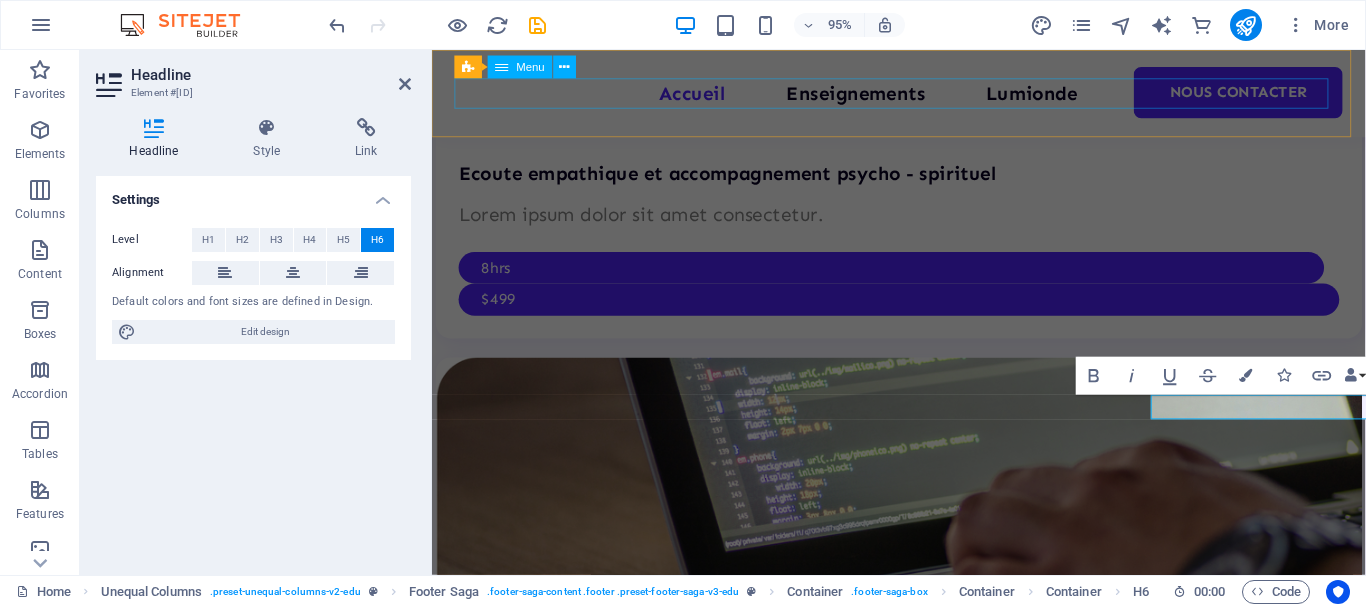 type 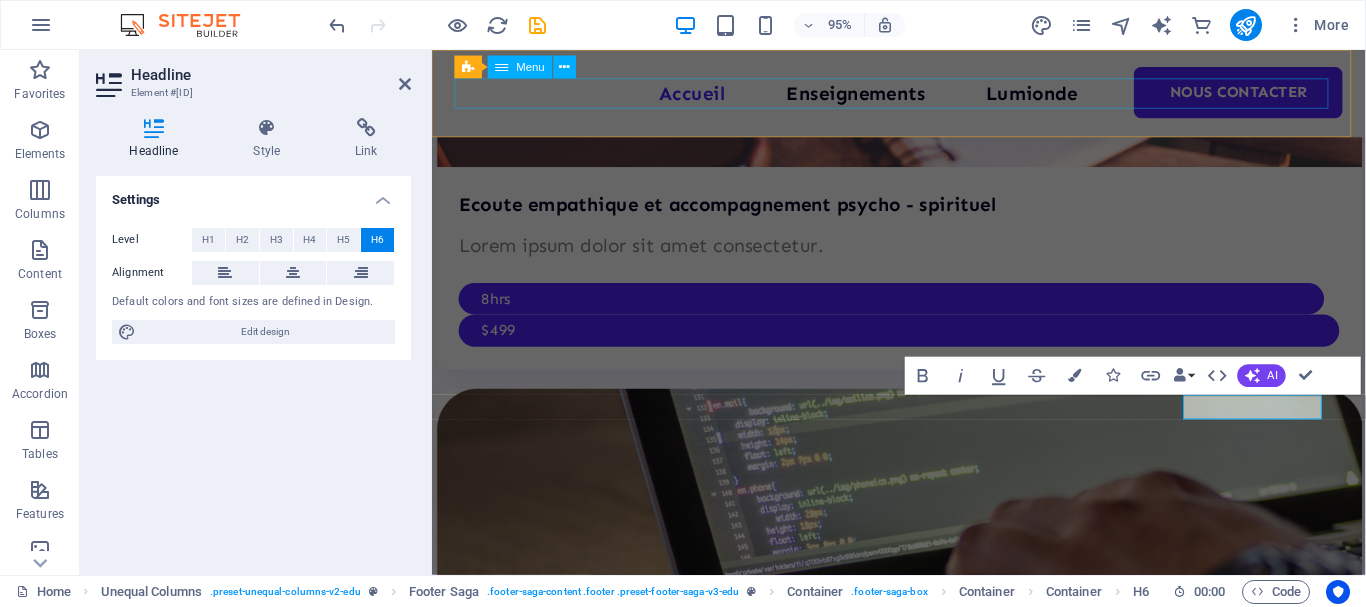 scroll, scrollTop: 1566, scrollLeft: 0, axis: vertical 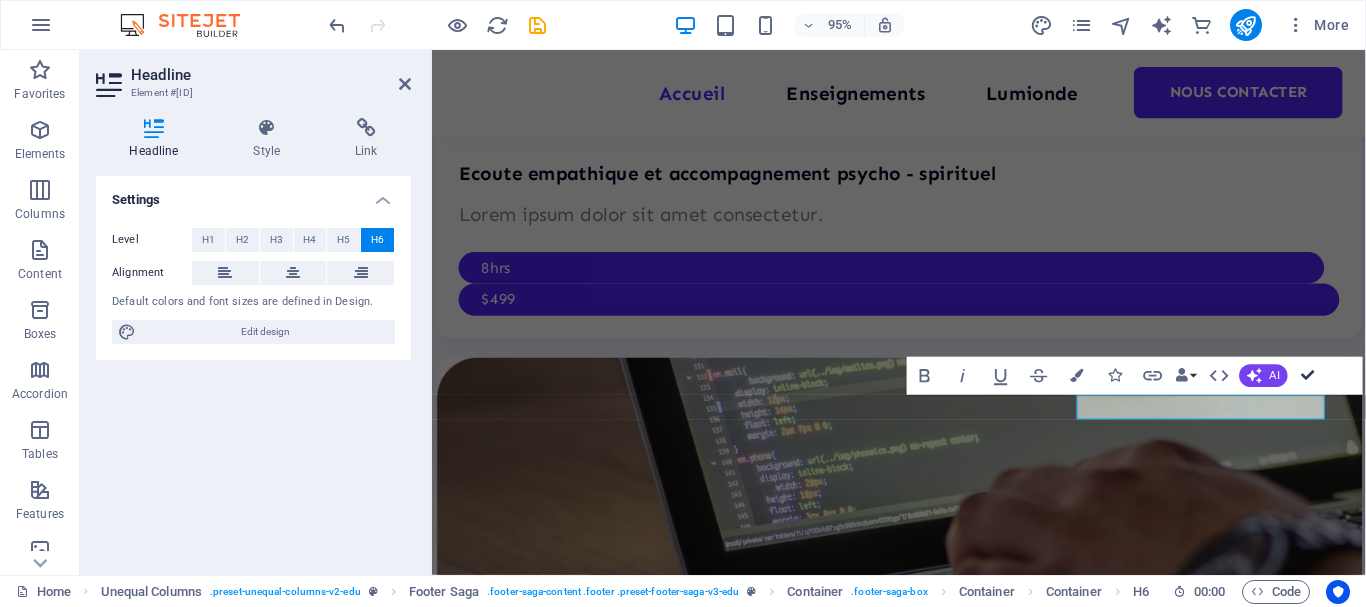 drag, startPoint x: 1313, startPoint y: 373, endPoint x: 1233, endPoint y: 324, distance: 93.813644 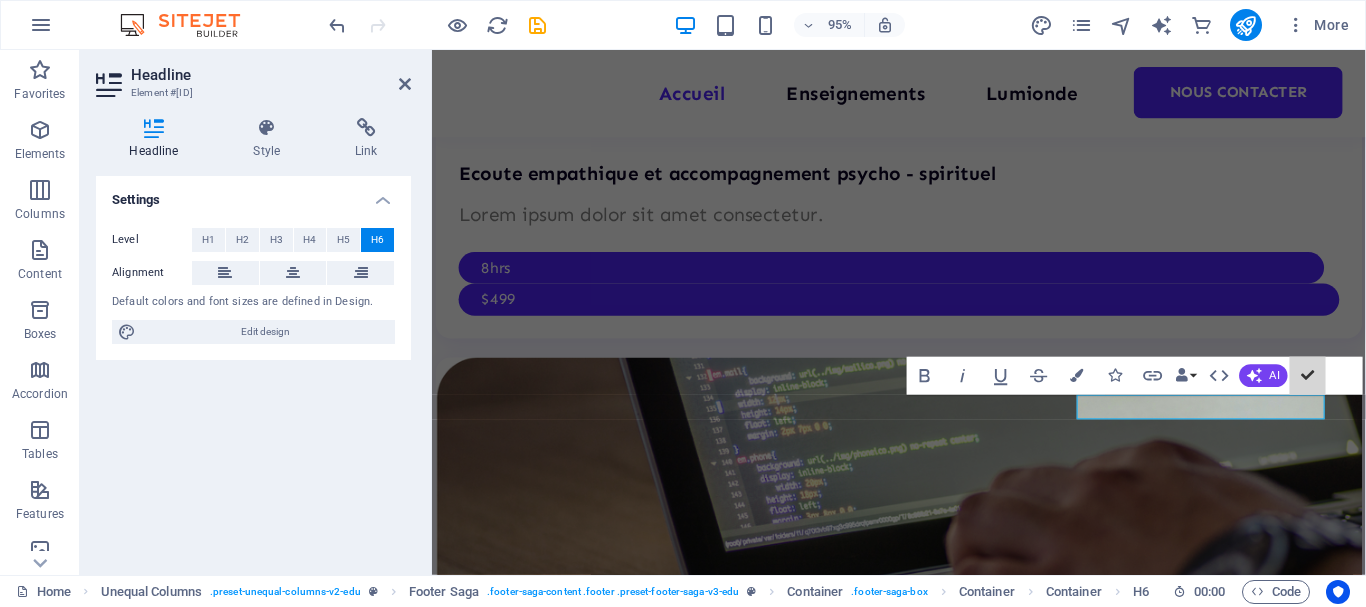 scroll, scrollTop: 1501, scrollLeft: 0, axis: vertical 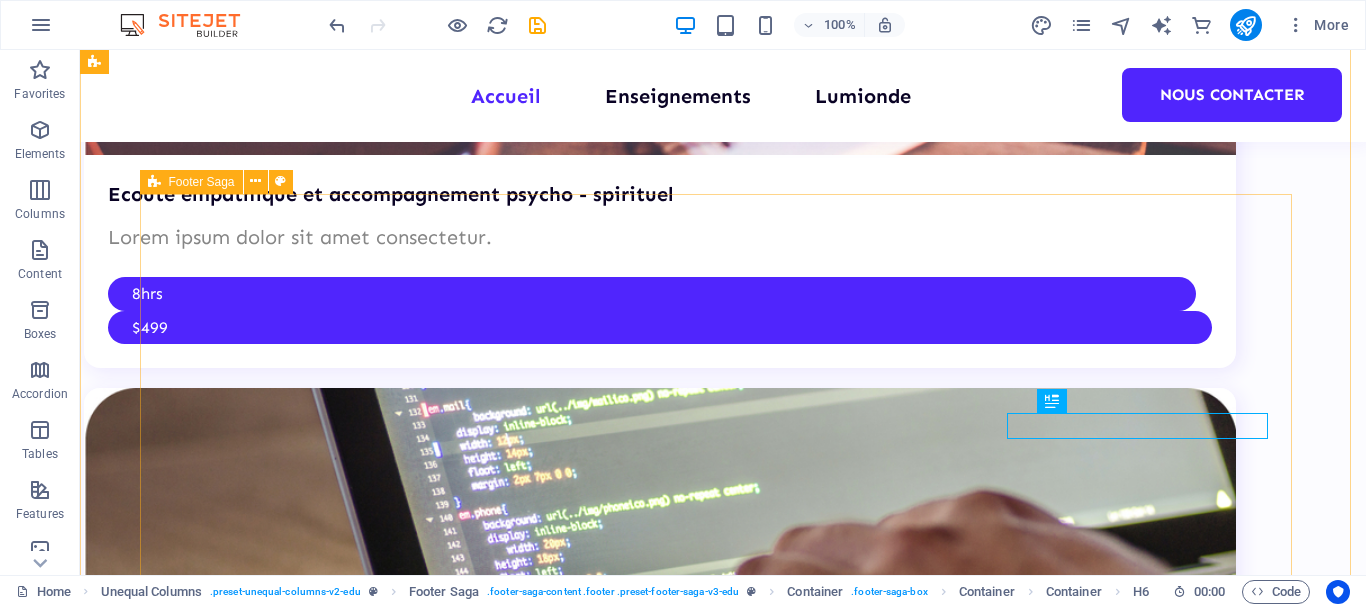 click on "Contact Details Legal Notice Privacy Policy All rights reserved Contact +226 [PHONE] contact@[EXAMPLE.COM] 08:00 AM - 07:00 PM" at bounding box center (660, 4108) 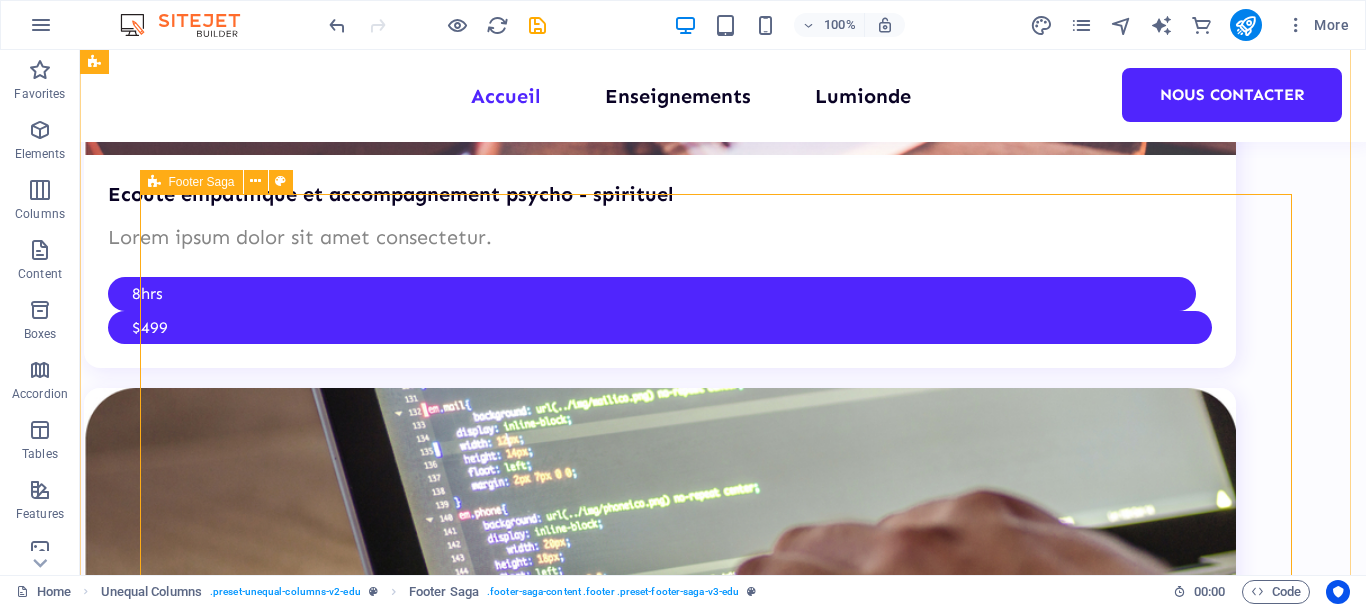 click on "Contact Details Legal Notice Privacy Policy All rights reserved Contact +226 [PHONE] contact@[EXAMPLE.COM] 08:00 AM - 07:00 PM" at bounding box center [660, 4108] 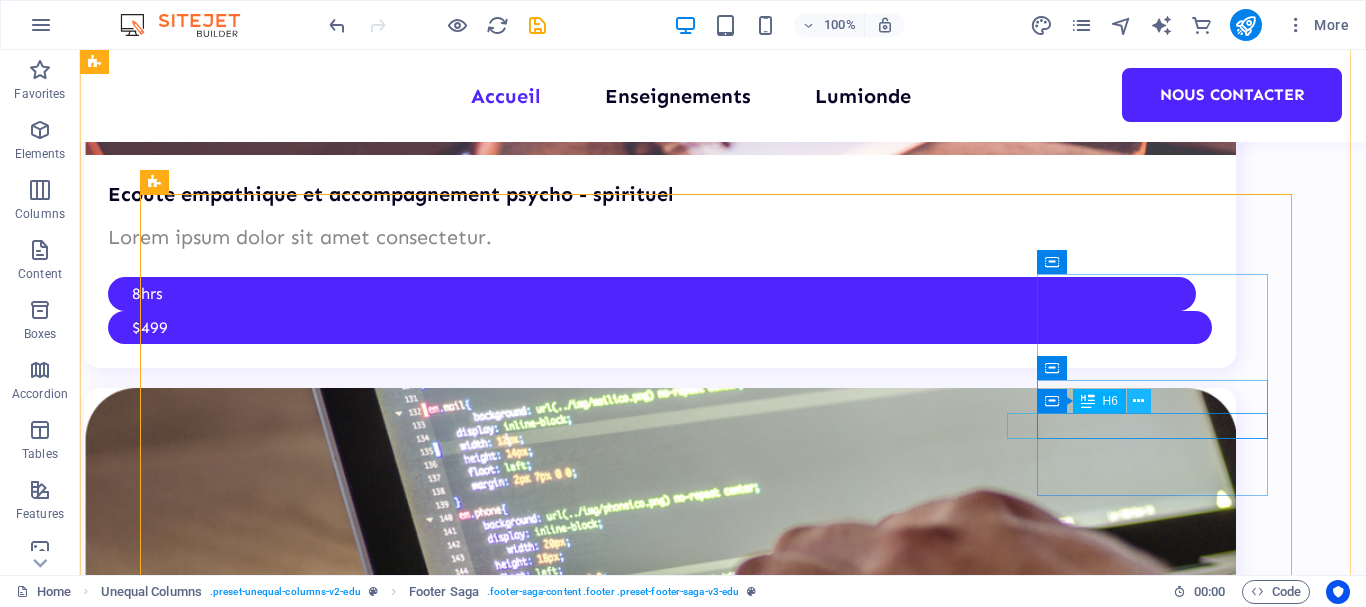 click at bounding box center (1138, 401) 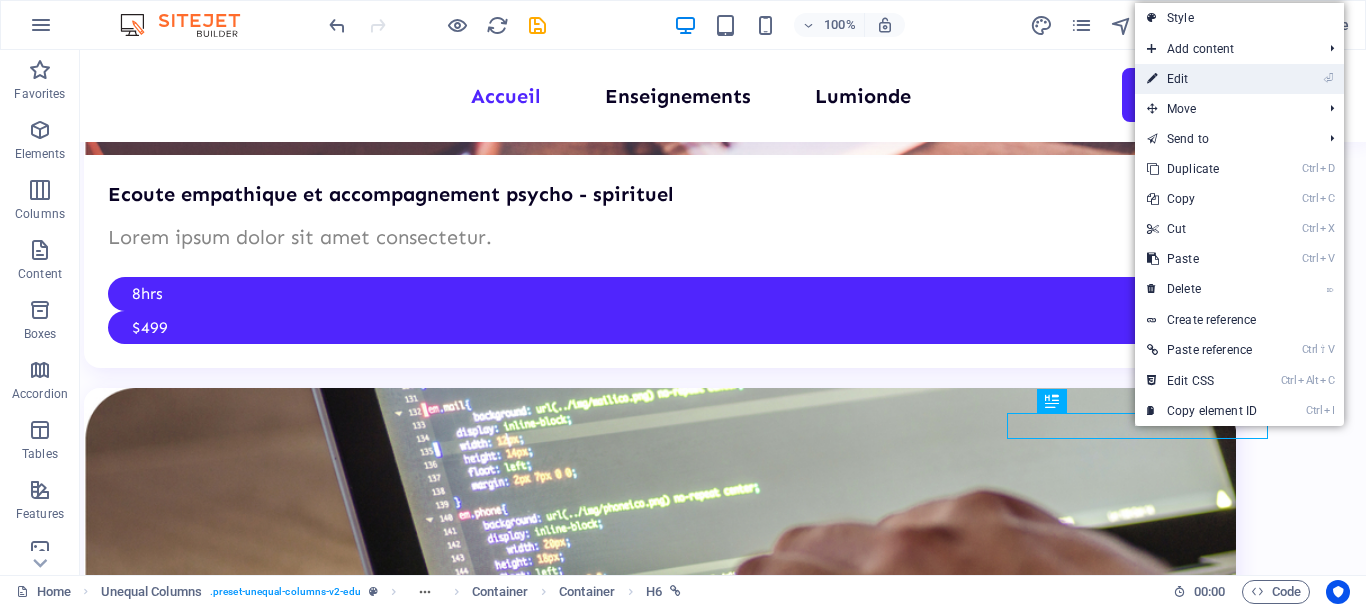 drag, startPoint x: 1183, startPoint y: 87, endPoint x: 791, endPoint y: 37, distance: 395.1759 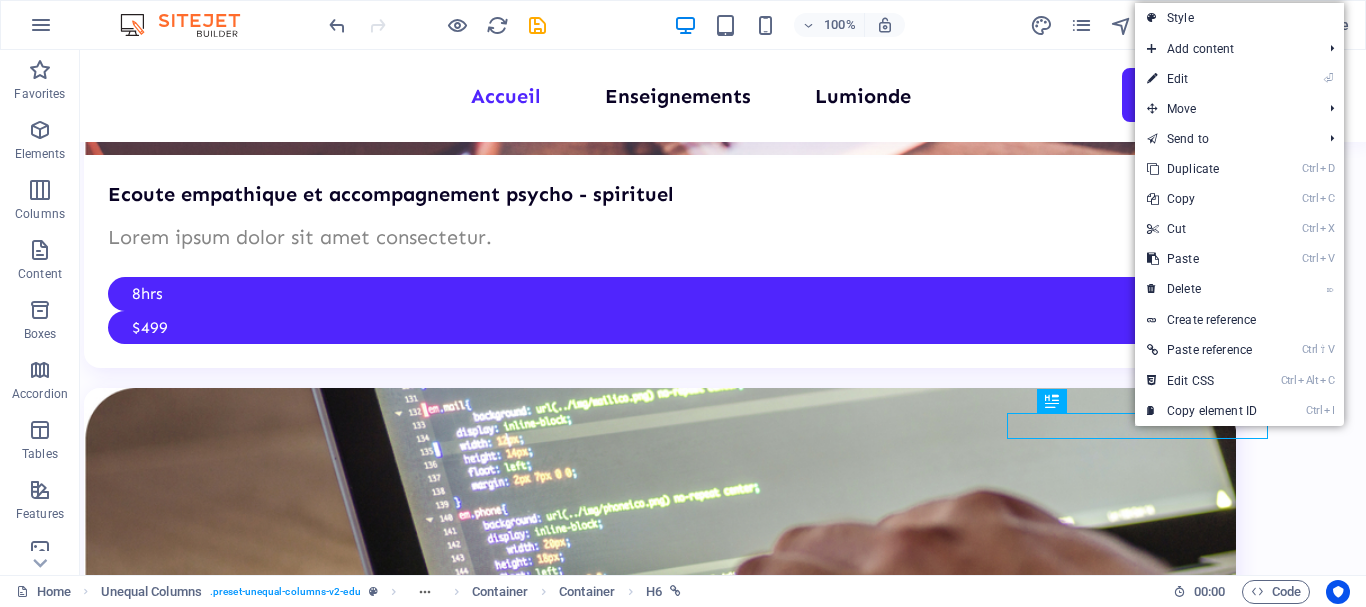 scroll, scrollTop: 1566, scrollLeft: 0, axis: vertical 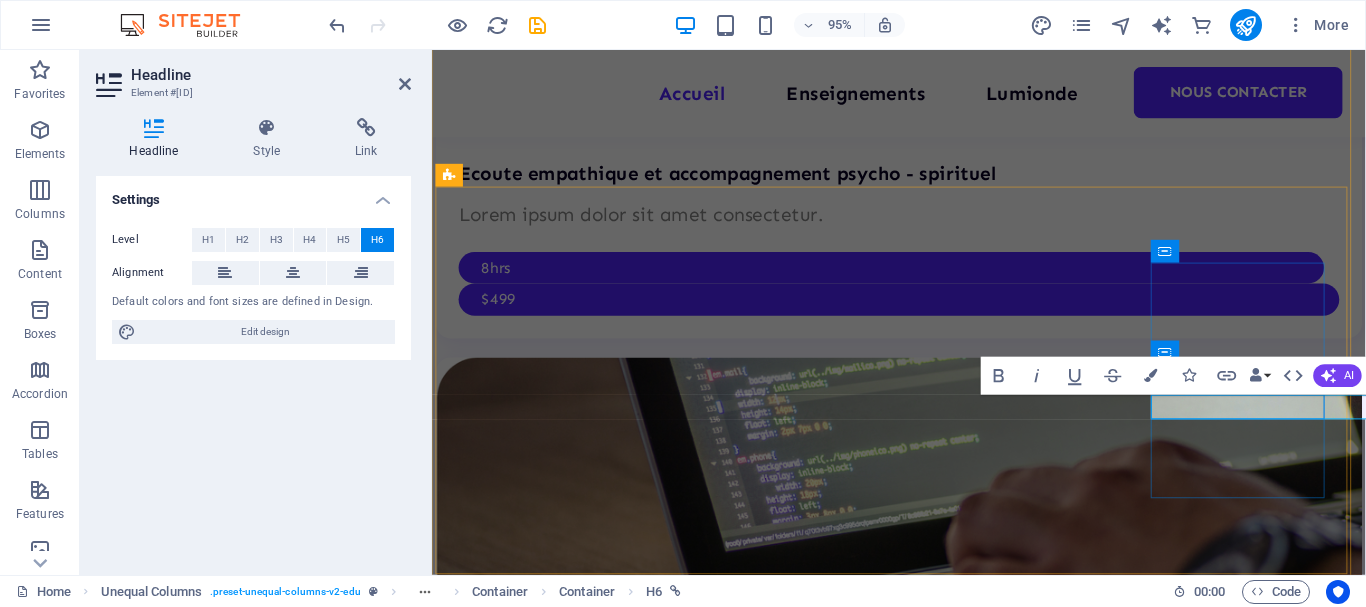 click on "contact@[EXAMPLE.COM]" at bounding box center [550, 4365] 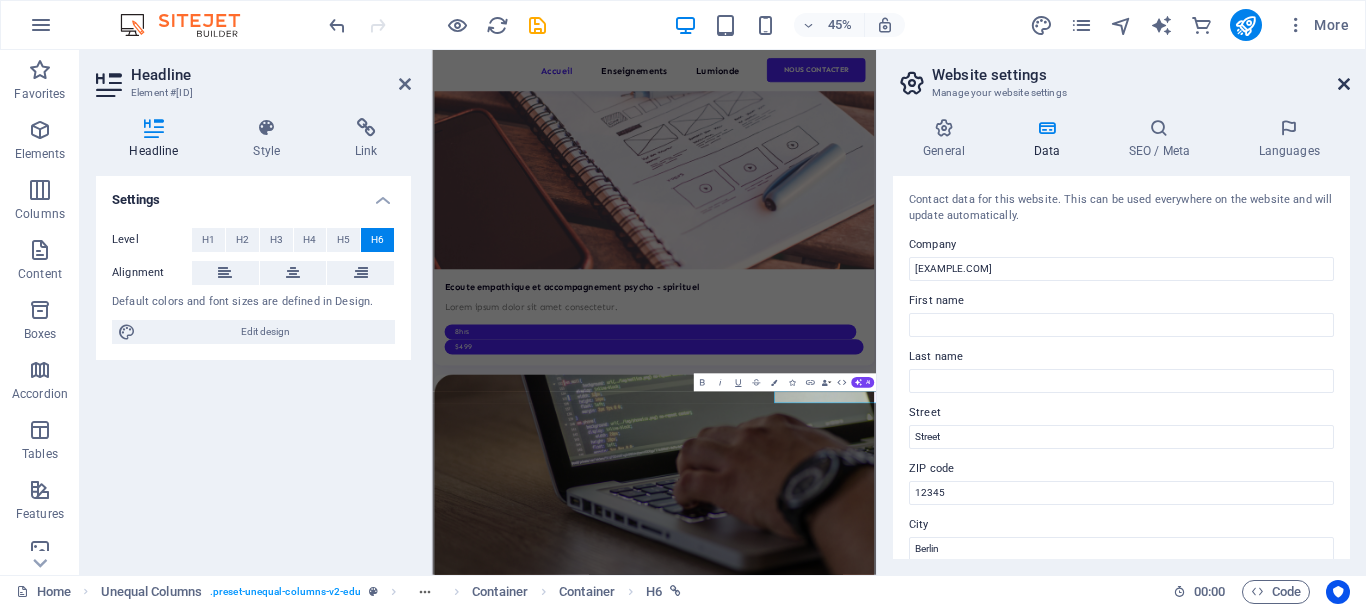 click at bounding box center (1344, 84) 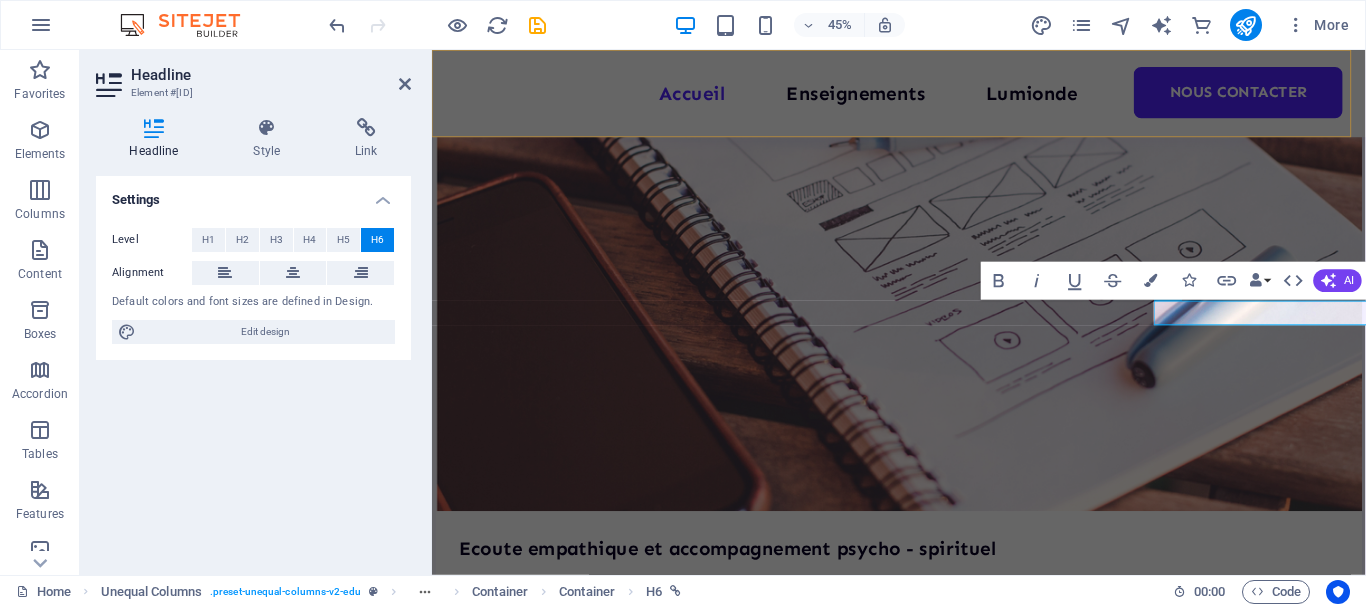 scroll, scrollTop: 1666, scrollLeft: 0, axis: vertical 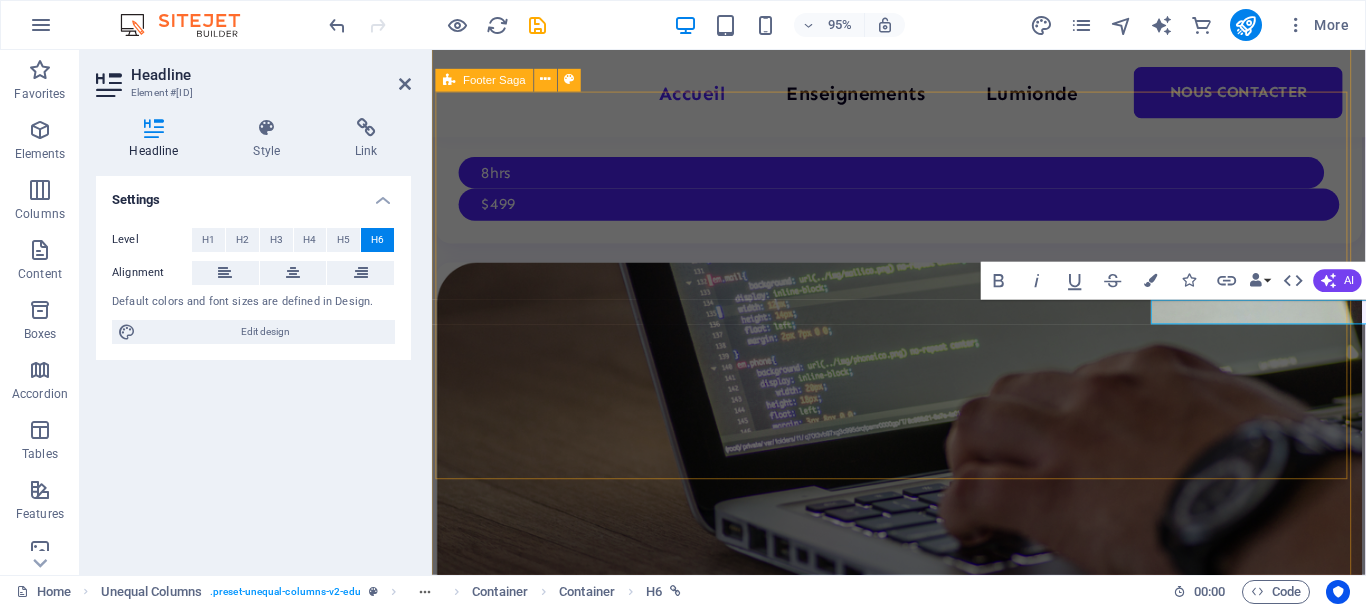 click on "Contact Details Legal Notice Privacy Policy All rights reserved Contact +226 [PHONE] contact@[EXAMPLE.COM] 08:00 AM - 07:00 PM" at bounding box center (923, 3872) 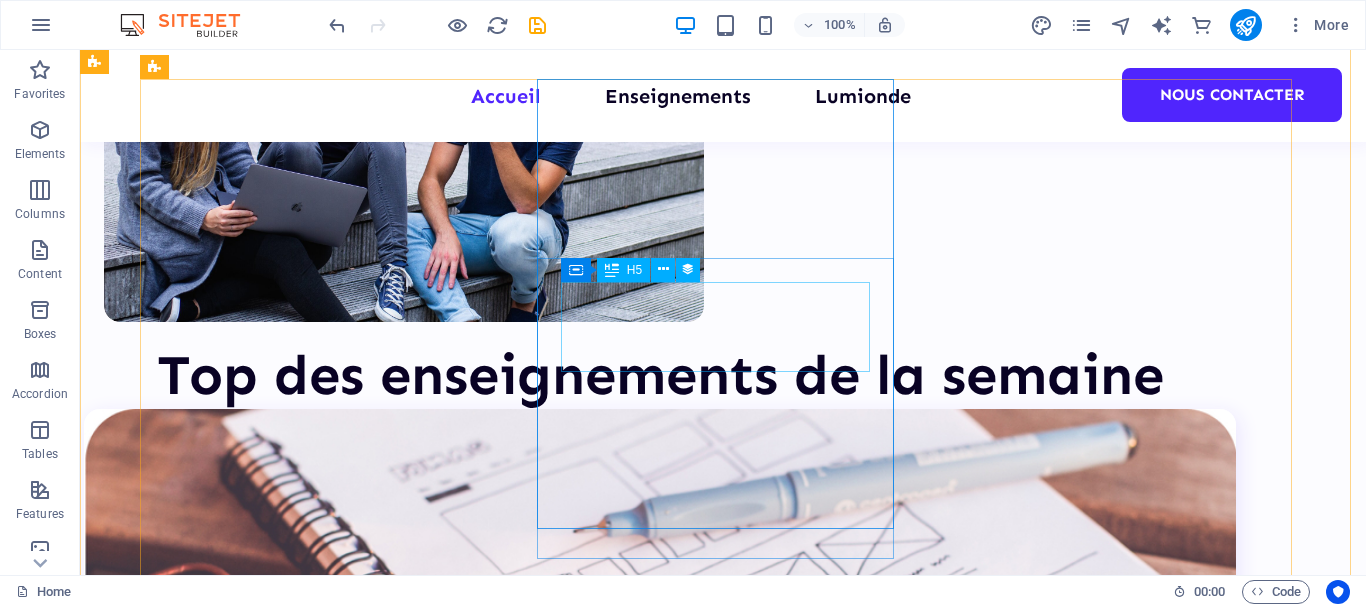 scroll, scrollTop: 700, scrollLeft: 0, axis: vertical 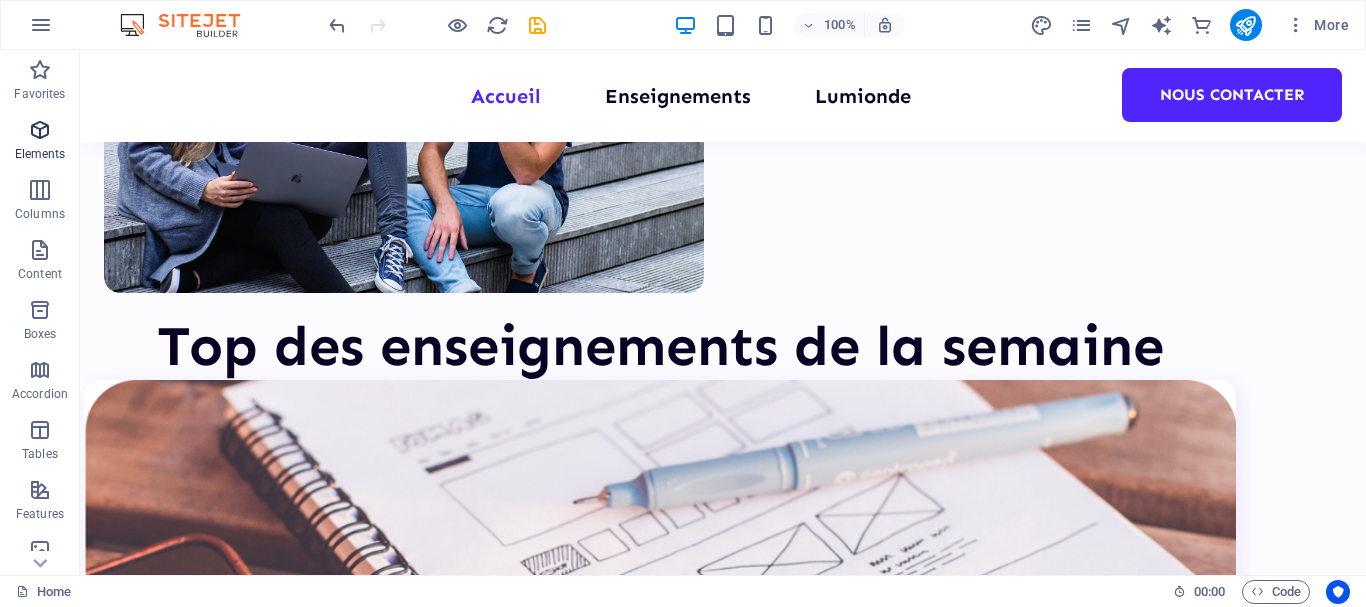 click at bounding box center (40, 130) 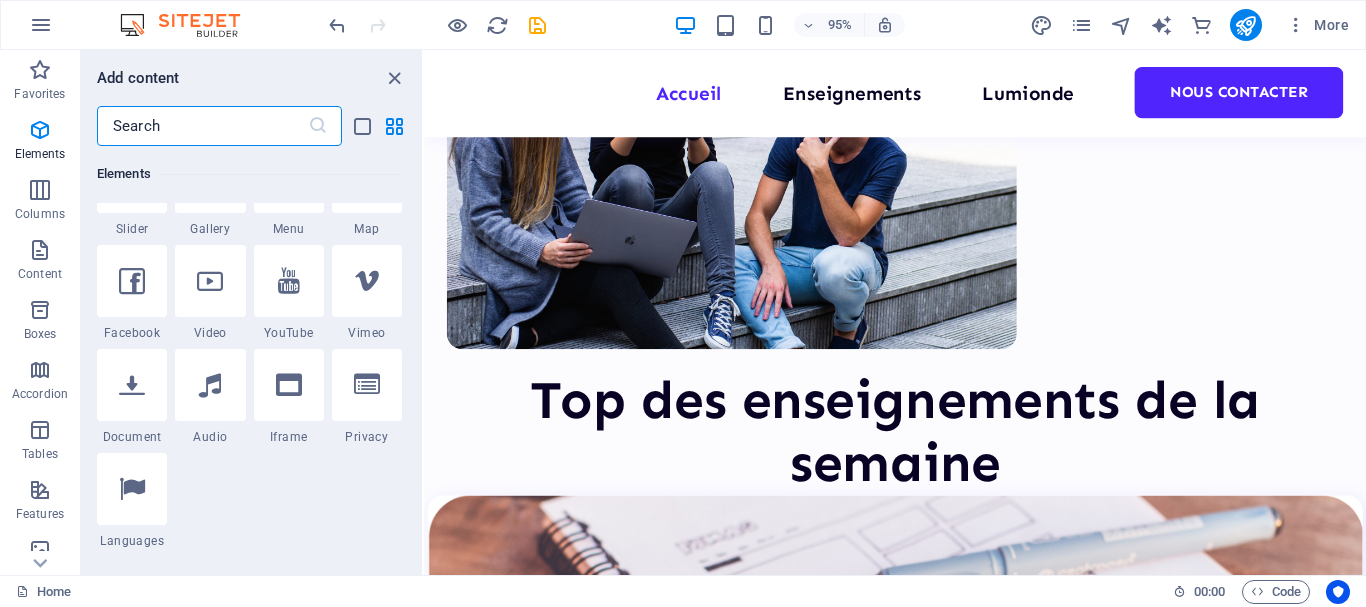 scroll, scrollTop: 613, scrollLeft: 0, axis: vertical 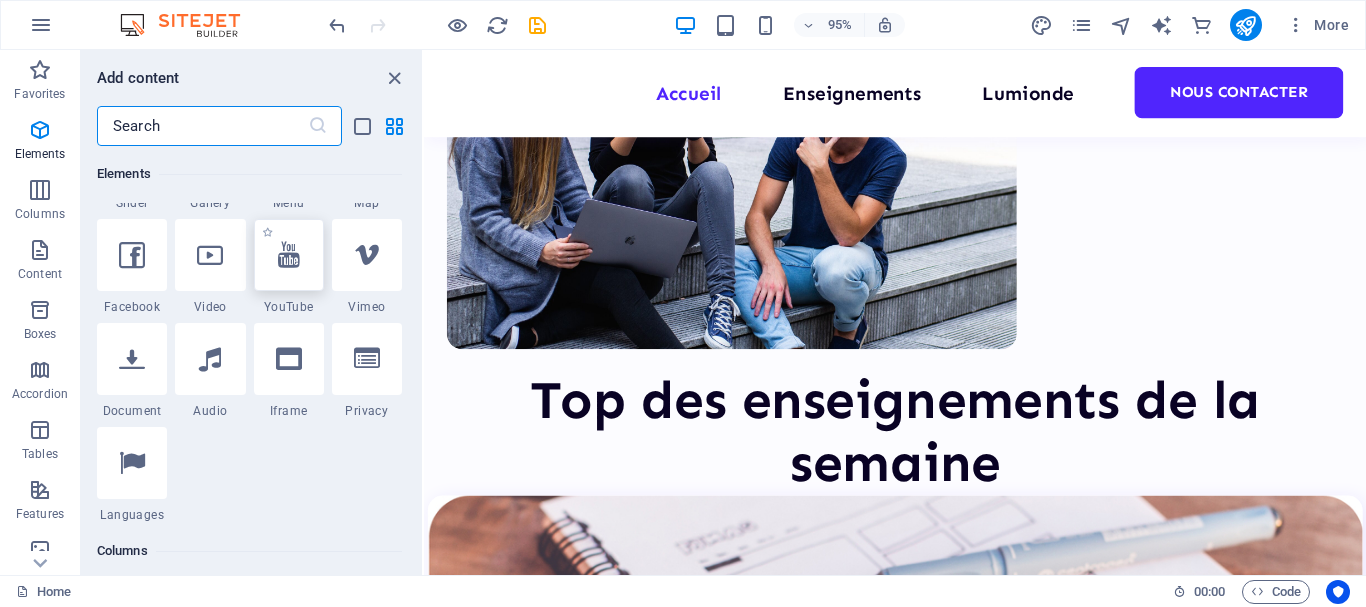 click at bounding box center (289, 255) 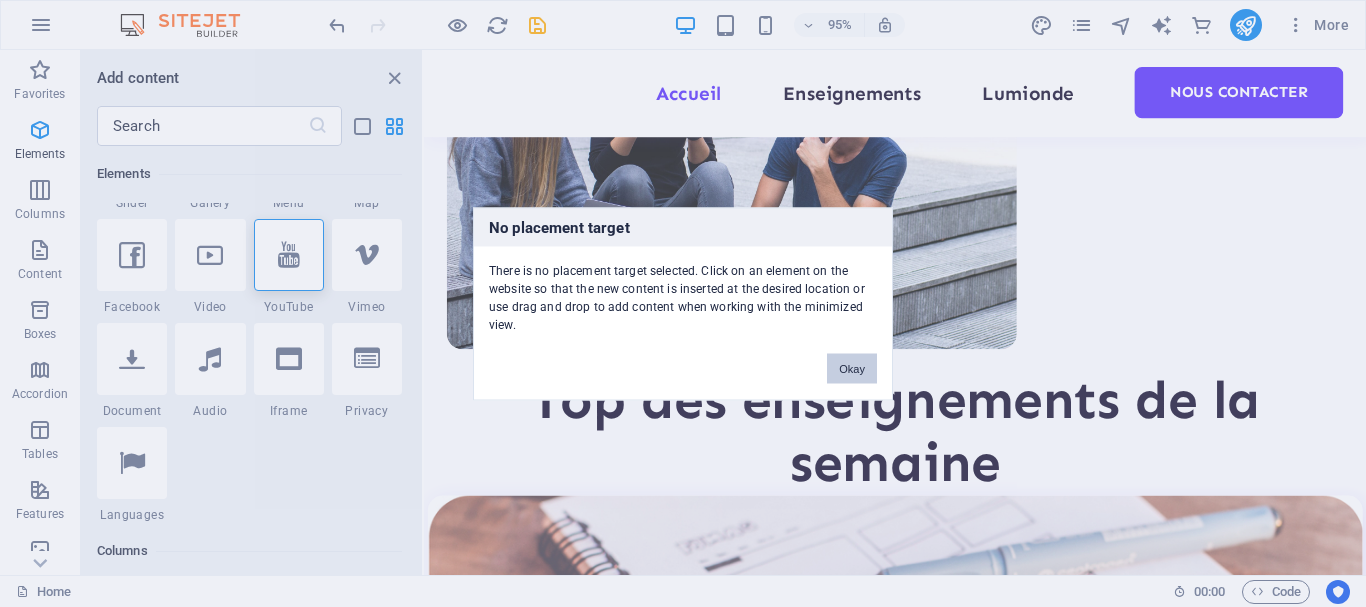 click on "Okay" at bounding box center (852, 368) 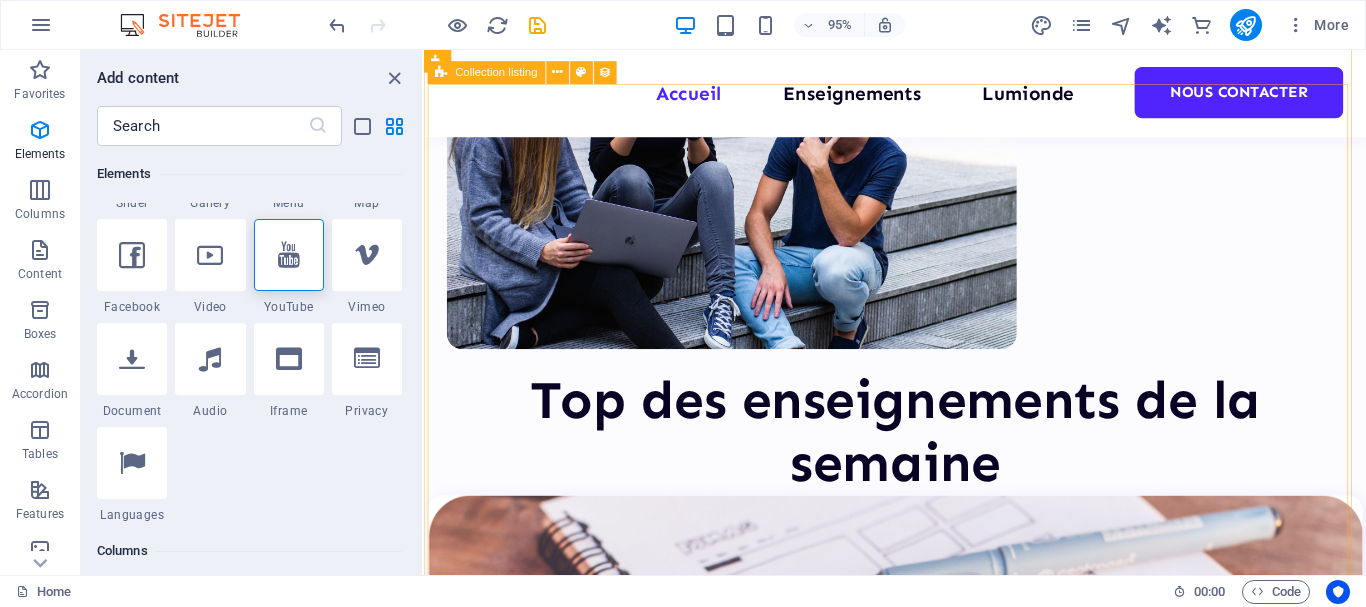 click on "Ecoute empathique et accompagnement psycho - spirituel Lorem ipsum dolor sit amet consectetur. 8hrs $499 Ecoute et accompagnement systémique des couples et familles Lorem ipsum dolor sit amet consectetur. 8hrs $499 Accompagnement Multidimensionnel des Personnes Victimes d'Evènements Traumatiques Lorem ipsum dolor sit amet consectetur. 8hrs $499 Précédent Suivant 1000 Apprenants 100 Enseignements" at bounding box center [920, 1824] 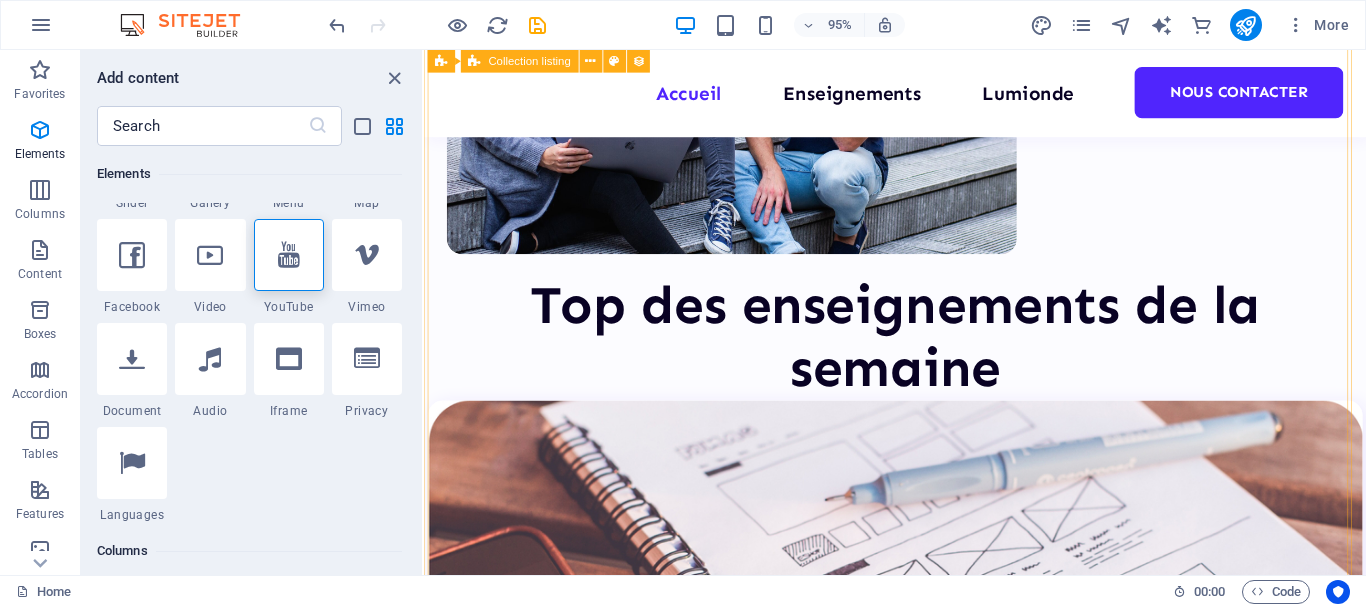scroll, scrollTop: 900, scrollLeft: 0, axis: vertical 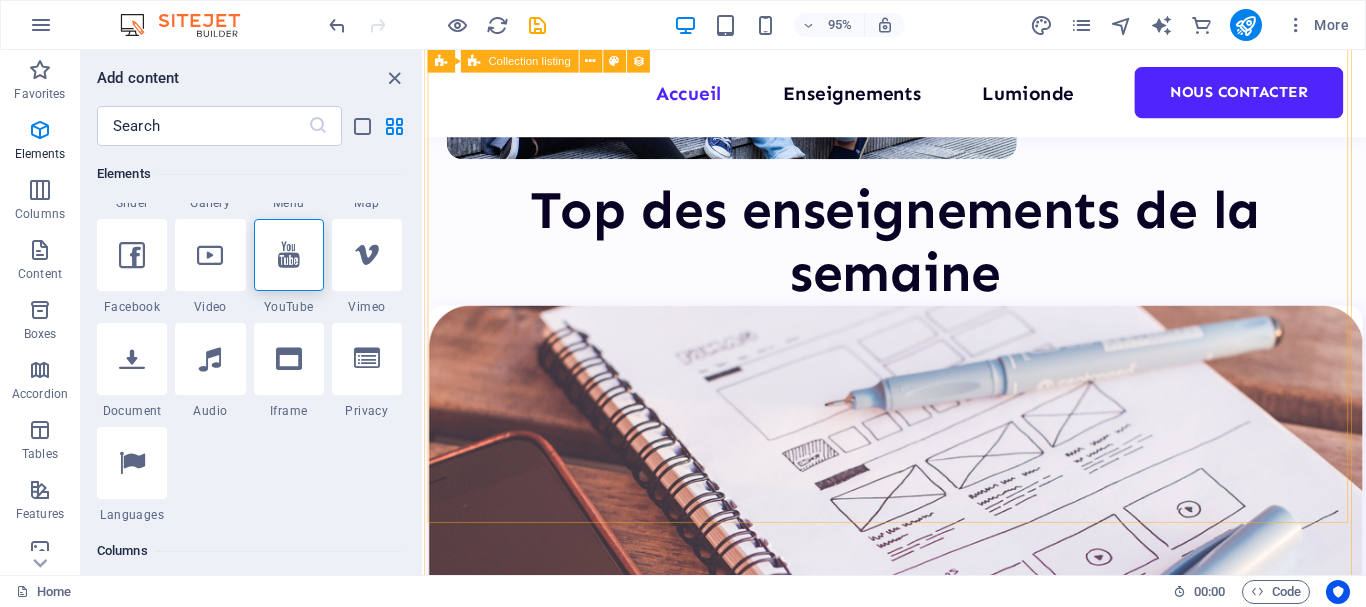 click on "Ecoute empathique et accompagnement psycho - spirituel Lorem ipsum dolor sit amet consectetur. 8hrs $499 Ecoute et accompagnement systémique des couples et familles Lorem ipsum dolor sit amet consectetur. 8hrs $499 Accompagnement Multidimensionnel des Personnes Victimes d'Evènements Traumatiques Lorem ipsum dolor sit amet consectetur. 8hrs $499 Précédent Suivant 1000 Apprenants 100 Enseignements" at bounding box center [920, 1624] 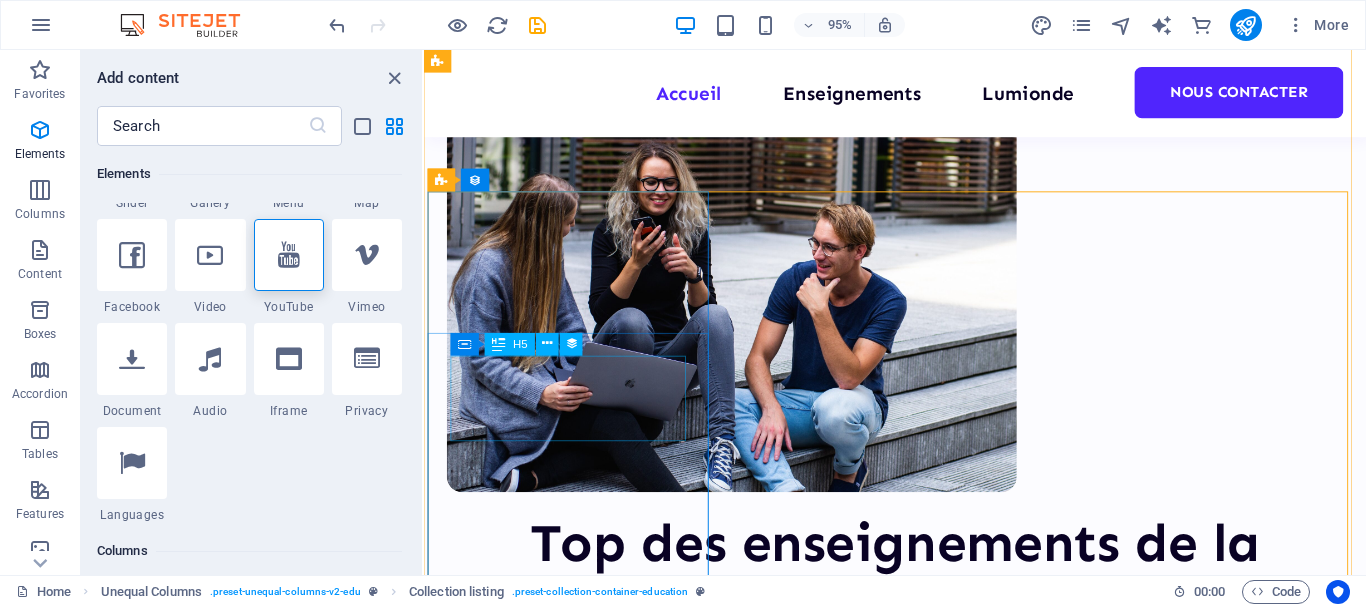 scroll, scrollTop: 500, scrollLeft: 0, axis: vertical 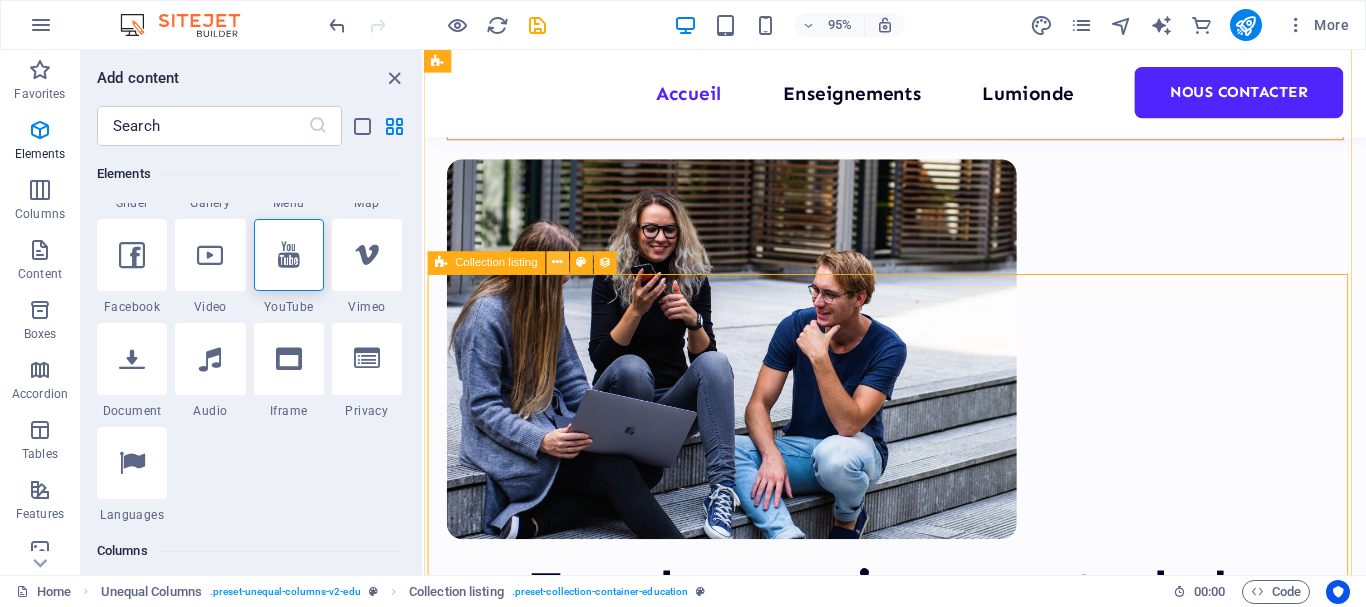 click at bounding box center [557, 263] 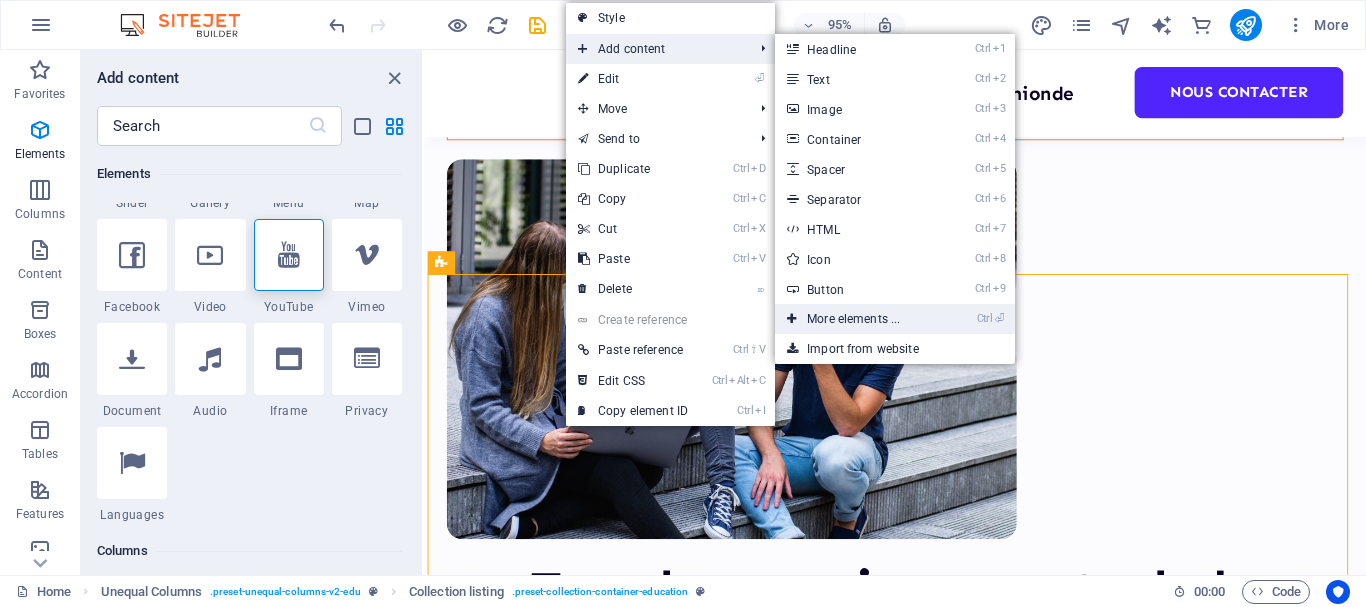 click on "Ctrl ⏎  More elements ..." at bounding box center (857, 319) 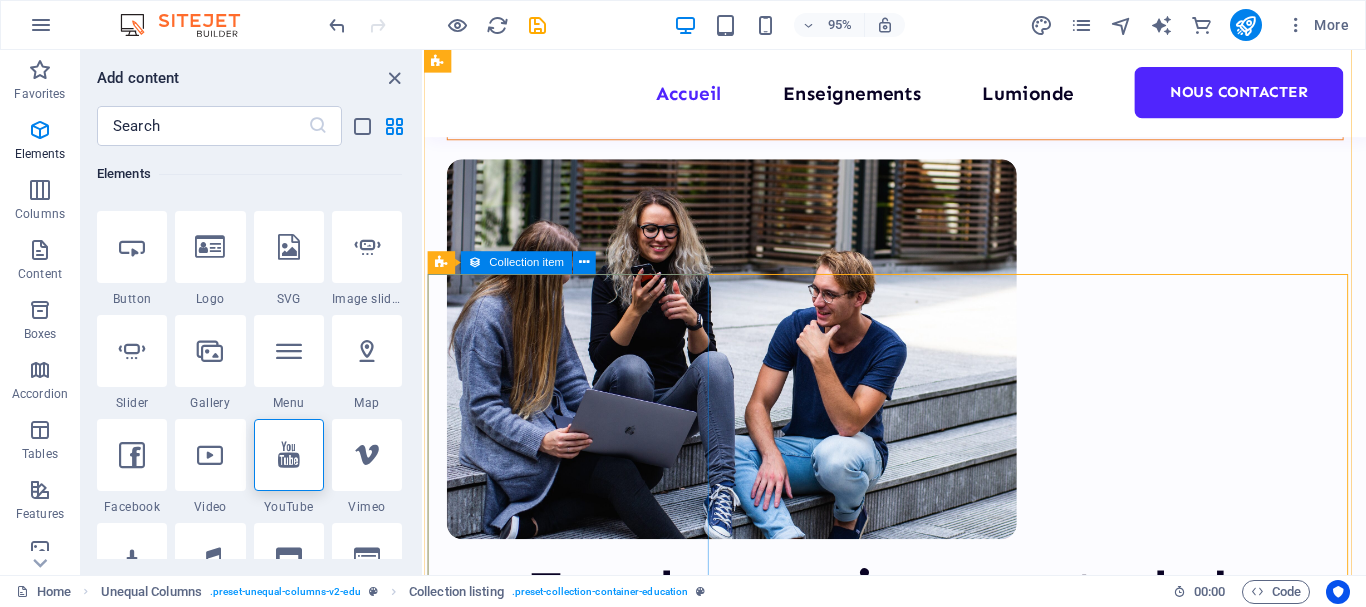 scroll, scrollTop: 513, scrollLeft: 0, axis: vertical 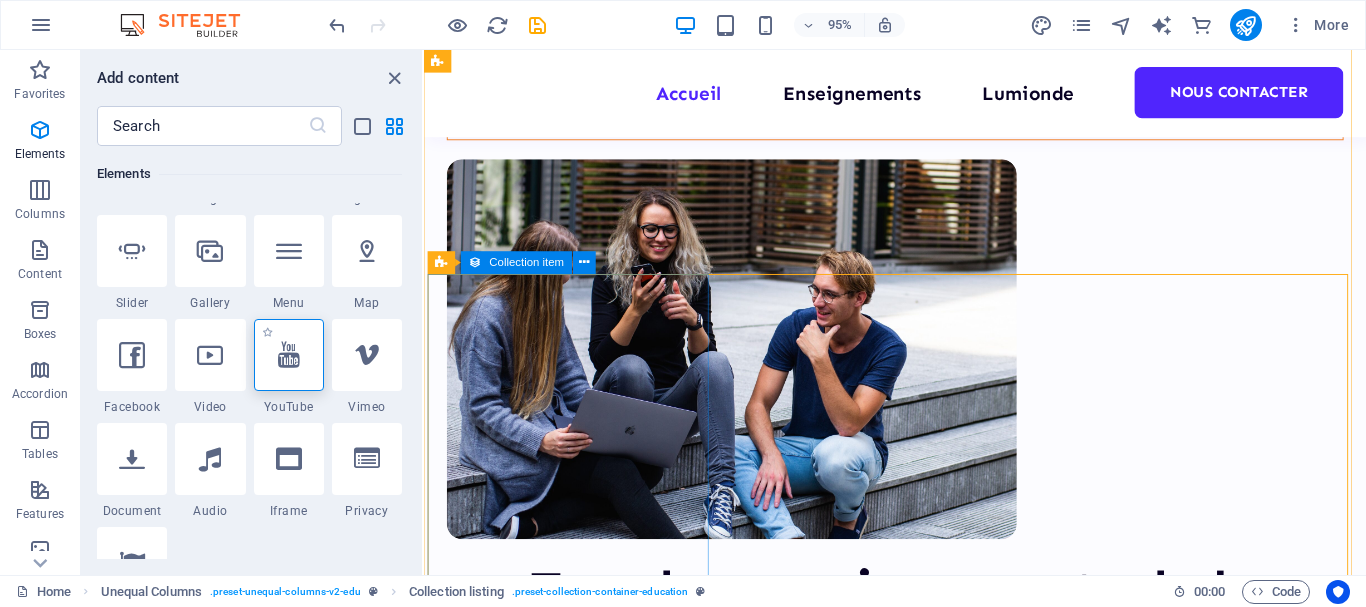 click at bounding box center [289, 355] 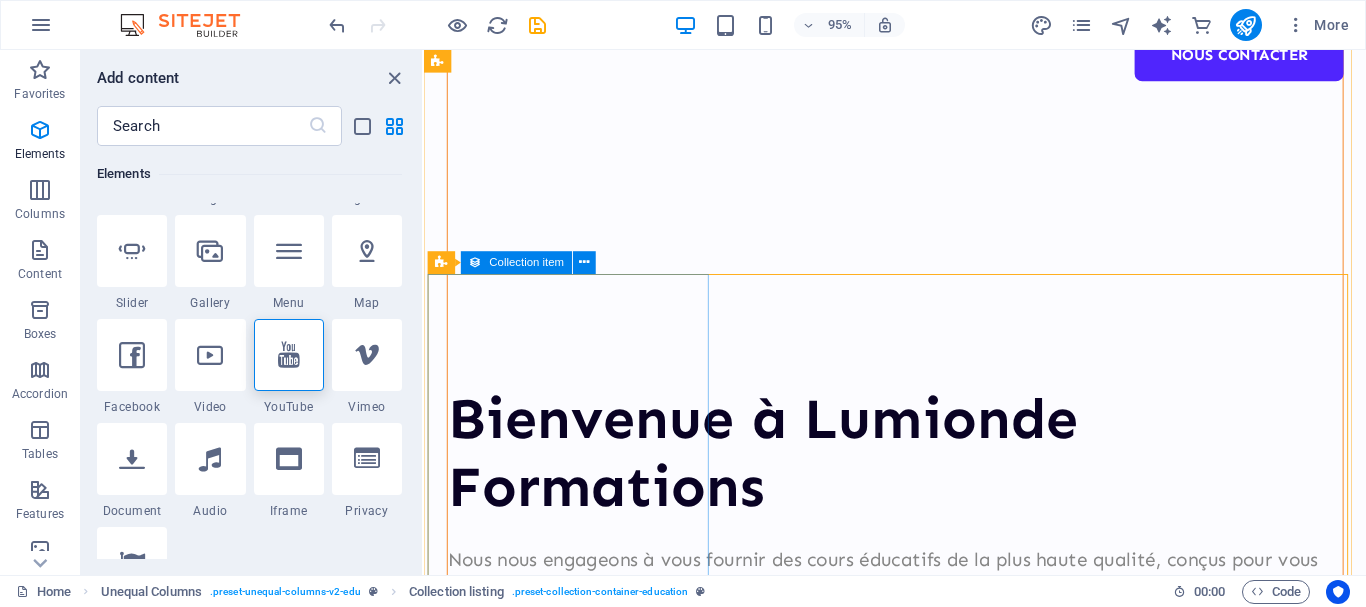 select on "ar16_9" 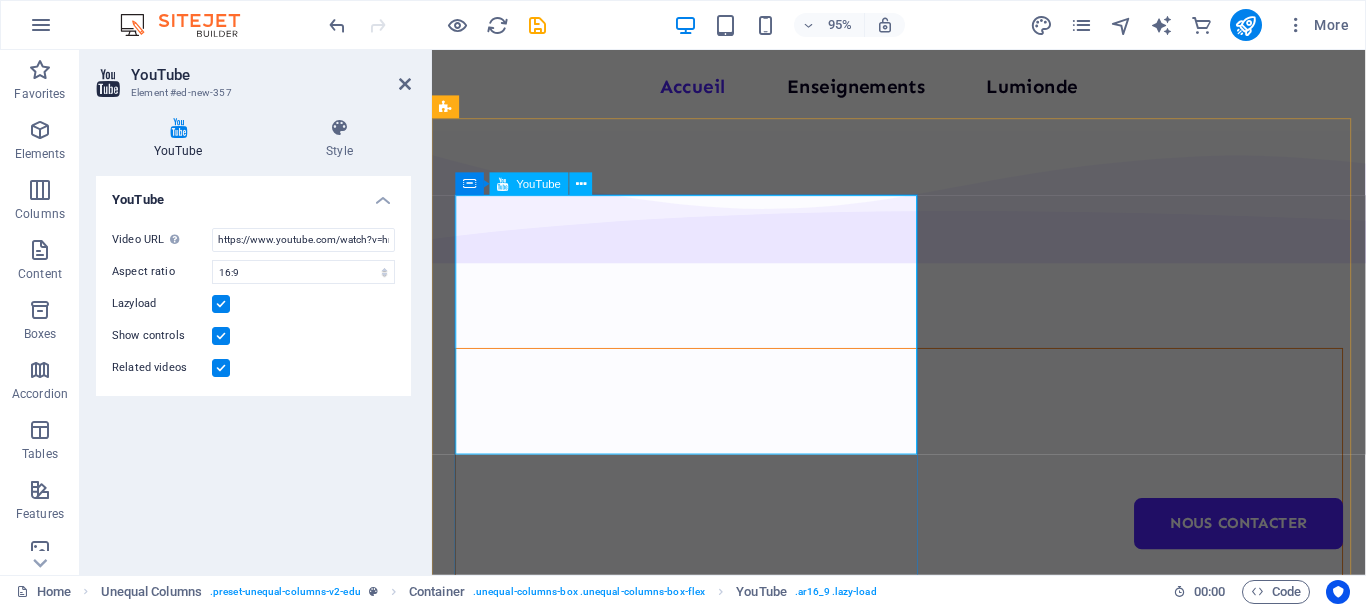 scroll, scrollTop: 0, scrollLeft: 0, axis: both 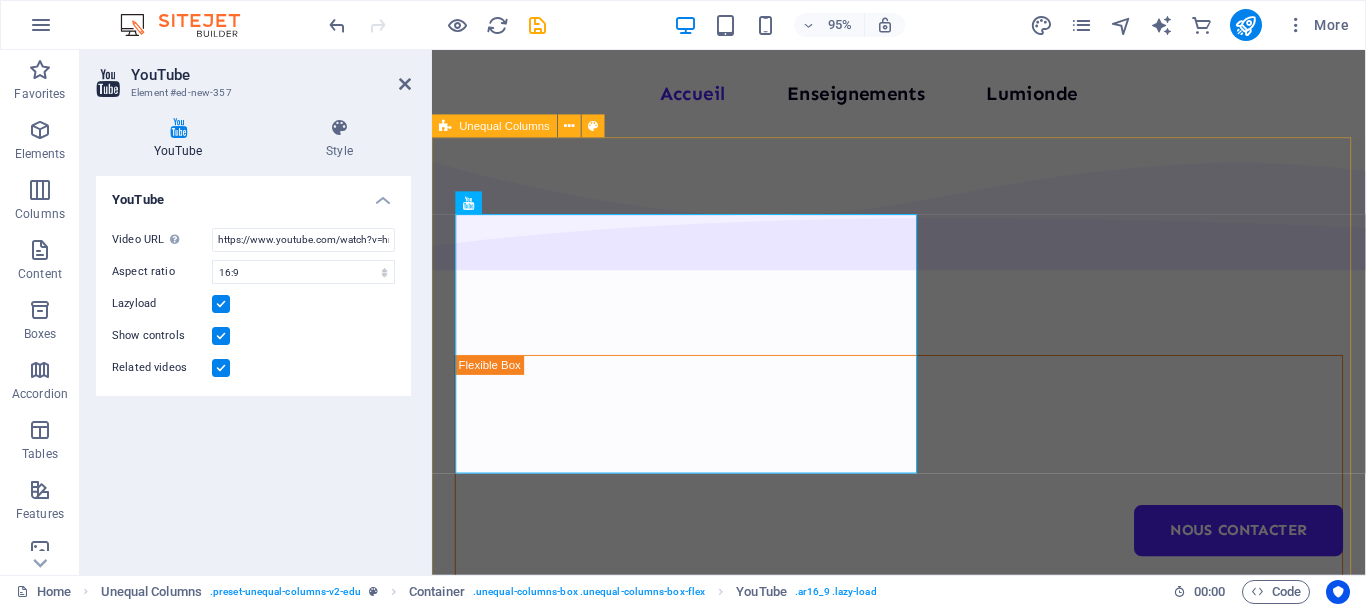 click on "Contact +226 [PHONE] contact@[EXAMPLE.COM] 08:00 AM - 07:00 PM" at bounding box center [923, 3490] 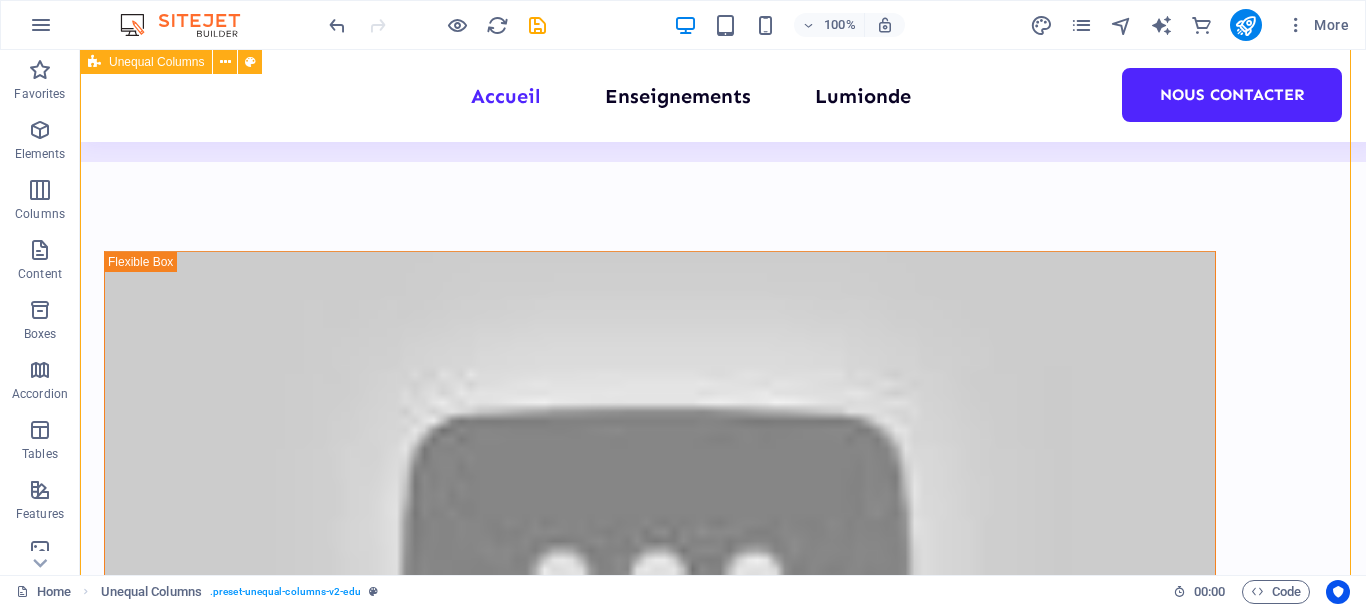 scroll, scrollTop: 0, scrollLeft: 0, axis: both 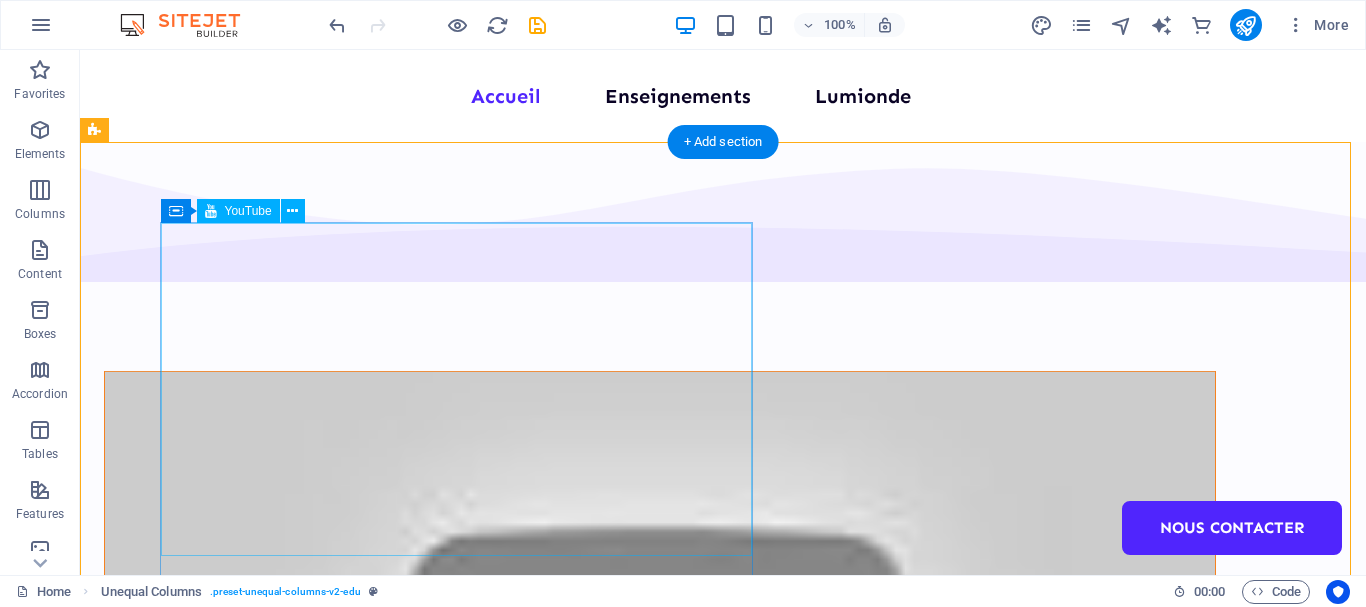 drag, startPoint x: 286, startPoint y: 264, endPoint x: 258, endPoint y: 456, distance: 194.03093 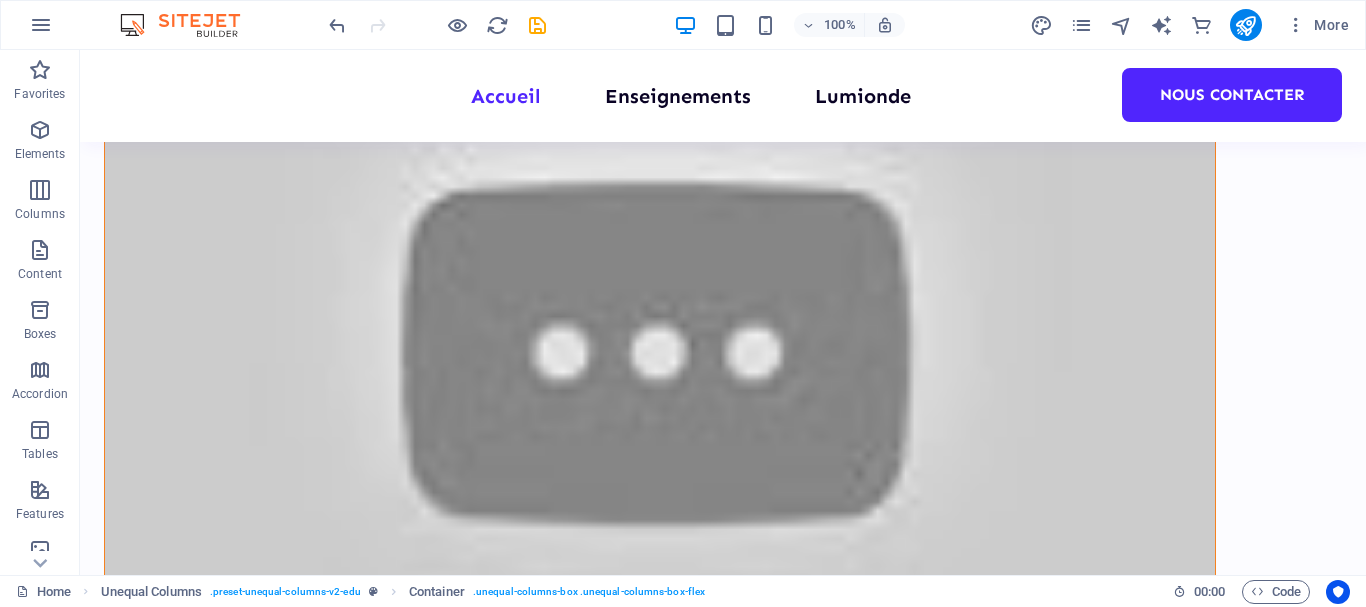 scroll, scrollTop: 525, scrollLeft: 0, axis: vertical 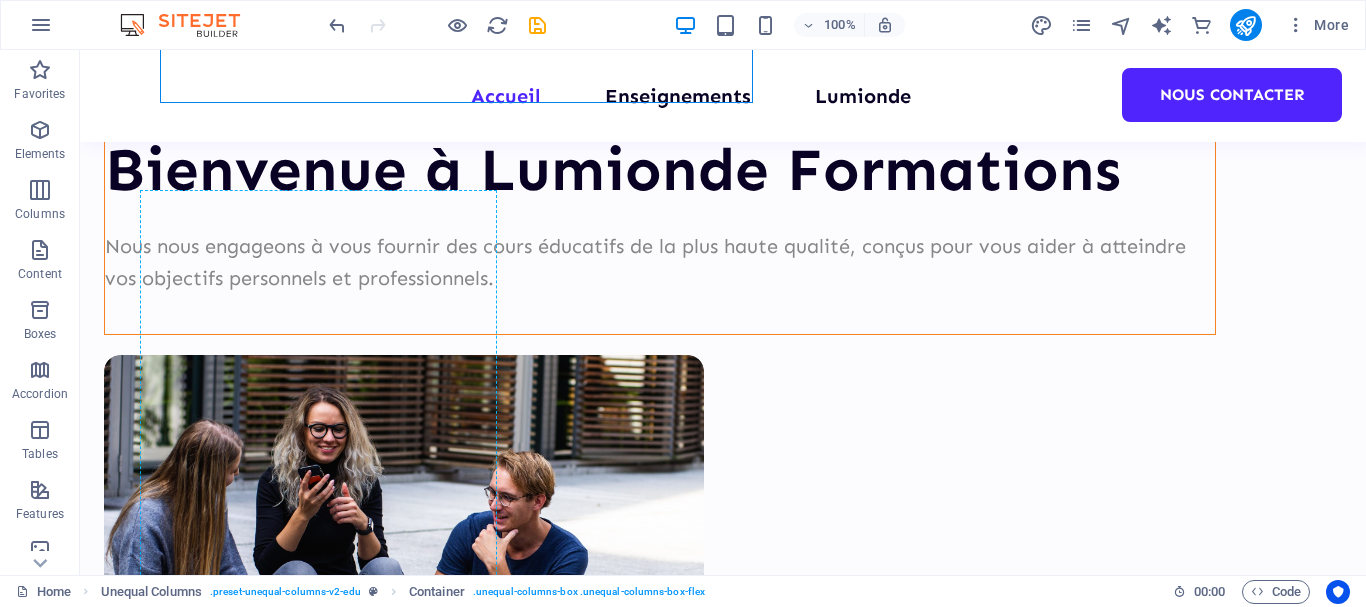 drag, startPoint x: 255, startPoint y: 255, endPoint x: 336, endPoint y: 357, distance: 130.24976 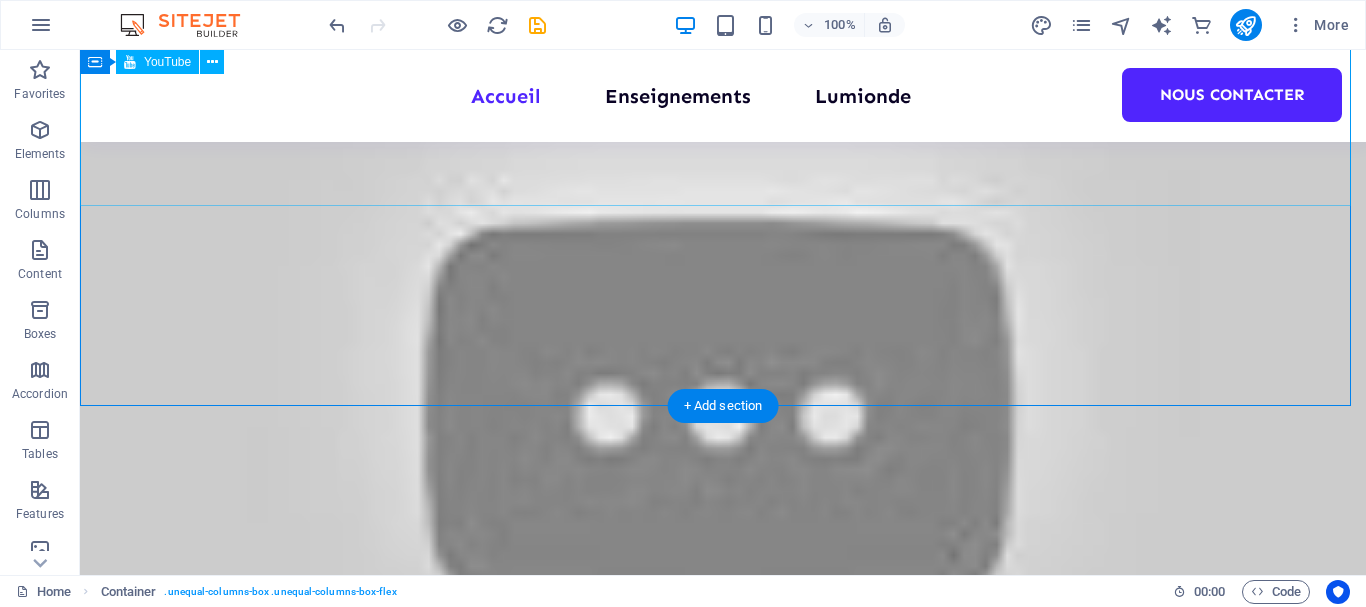 scroll, scrollTop: 100, scrollLeft: 0, axis: vertical 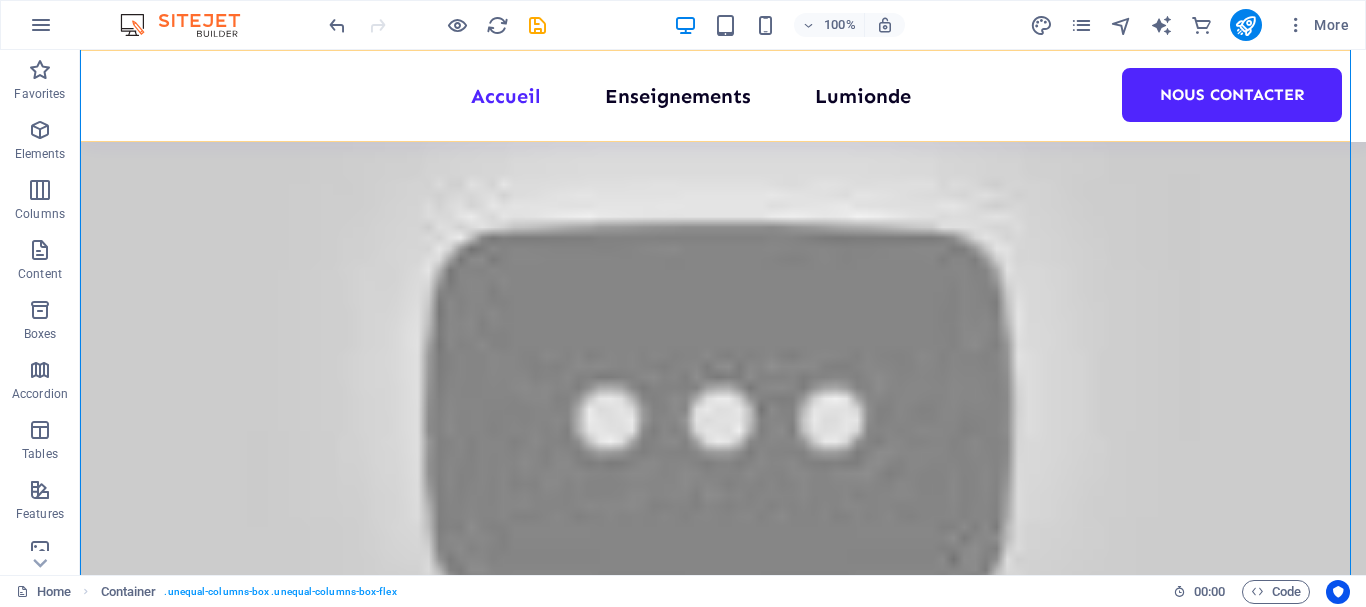 click on "Accueil Enseignements Lumionde Nous contacter" at bounding box center [723, 96] 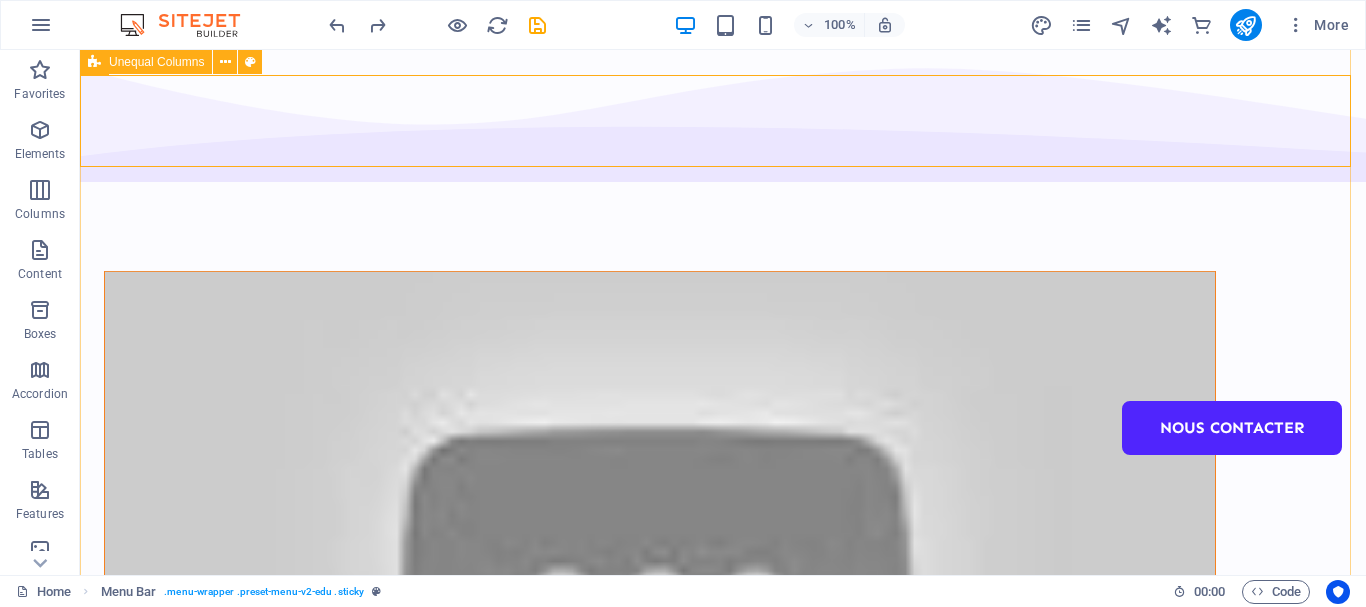 scroll, scrollTop: 0, scrollLeft: 0, axis: both 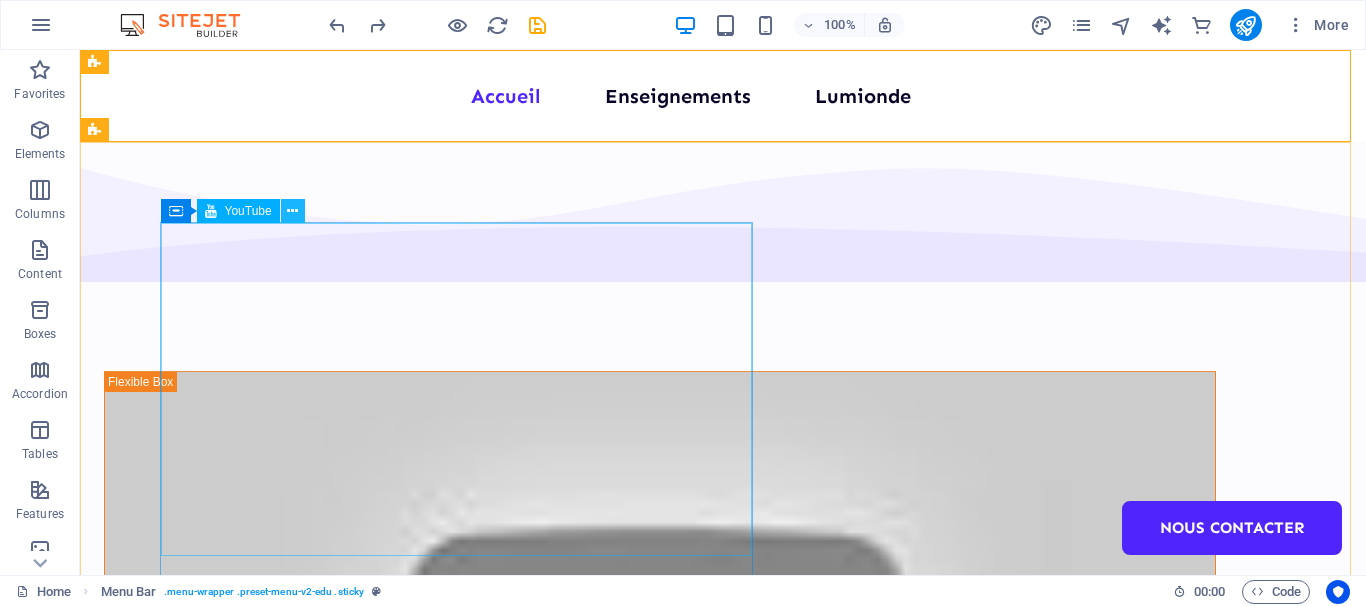 click at bounding box center [292, 211] 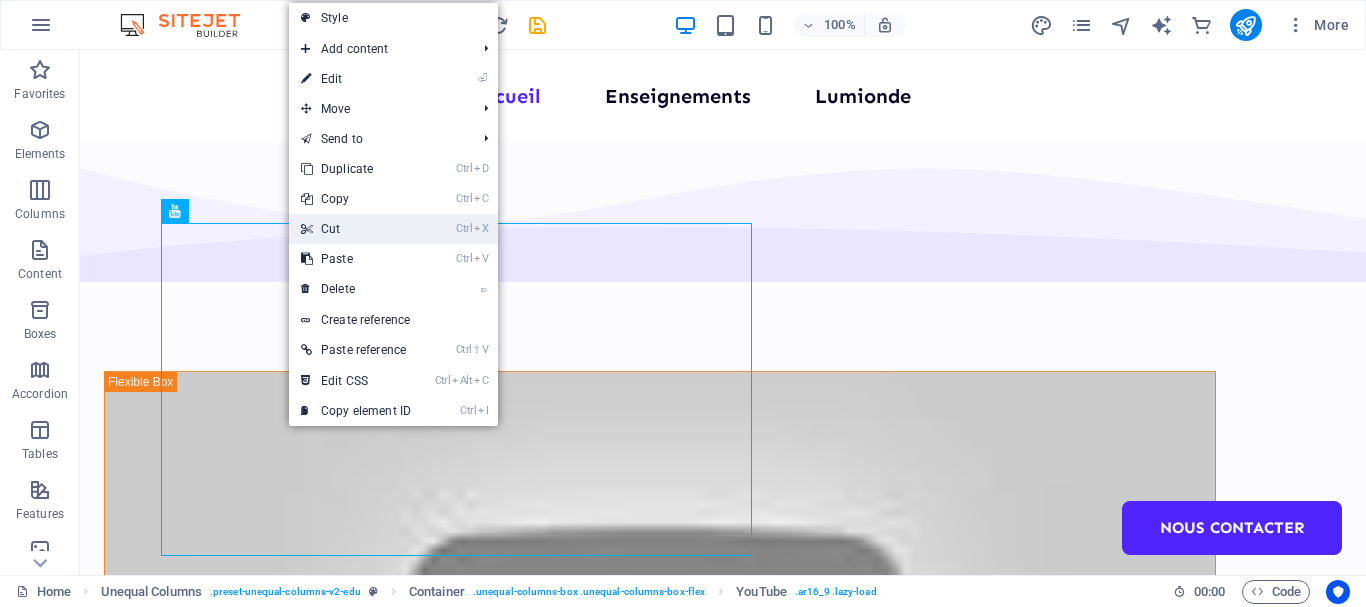 click on "Ctrl X  Cut" at bounding box center (356, 229) 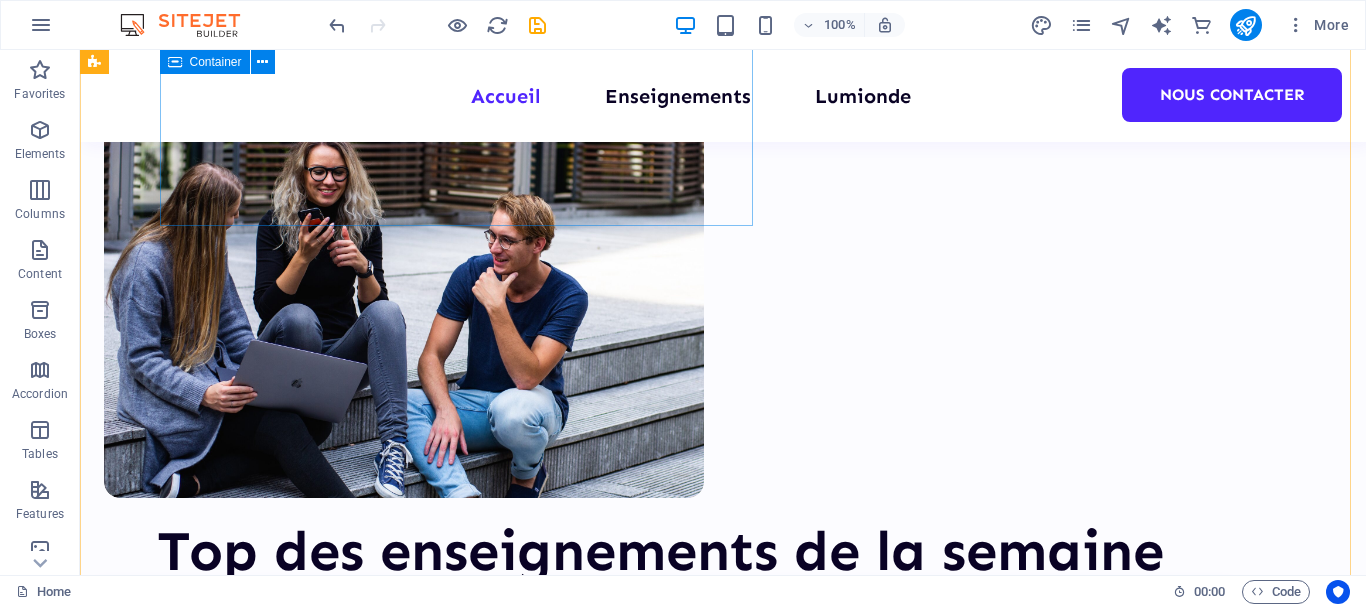 scroll, scrollTop: 600, scrollLeft: 0, axis: vertical 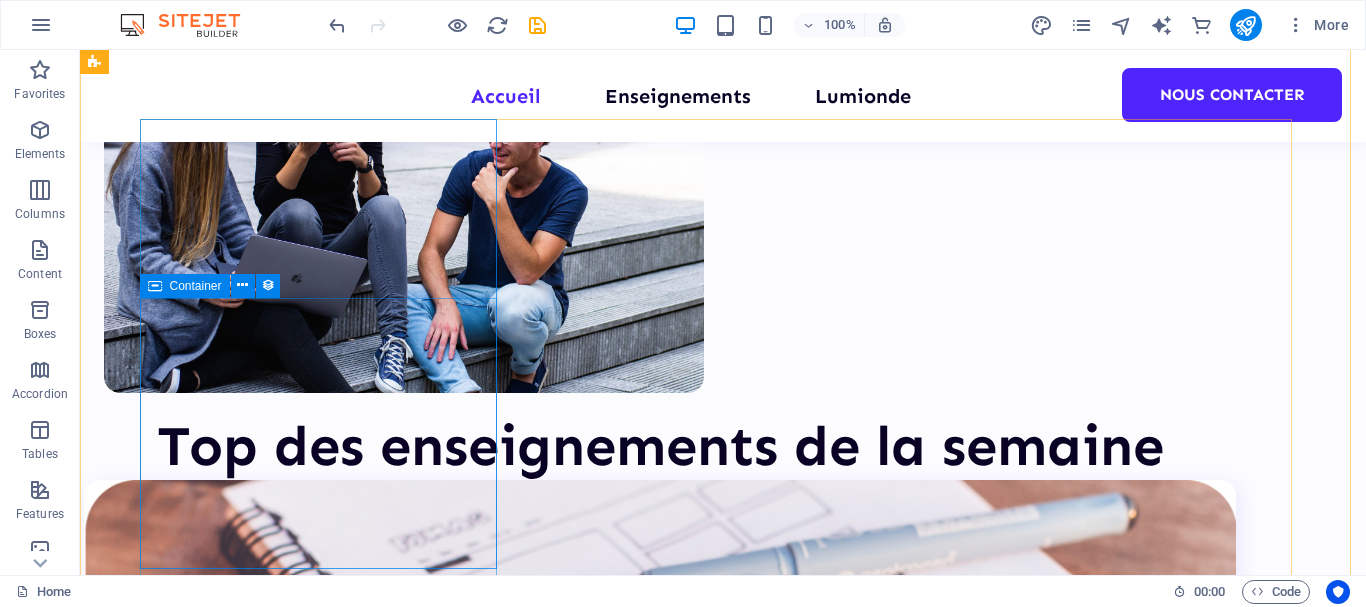 click on "Ecoute empathique et accompagnement psycho - spirituel Lorem ipsum dolor sit amet consectetur. 8hrs $499" at bounding box center (660, 1162) 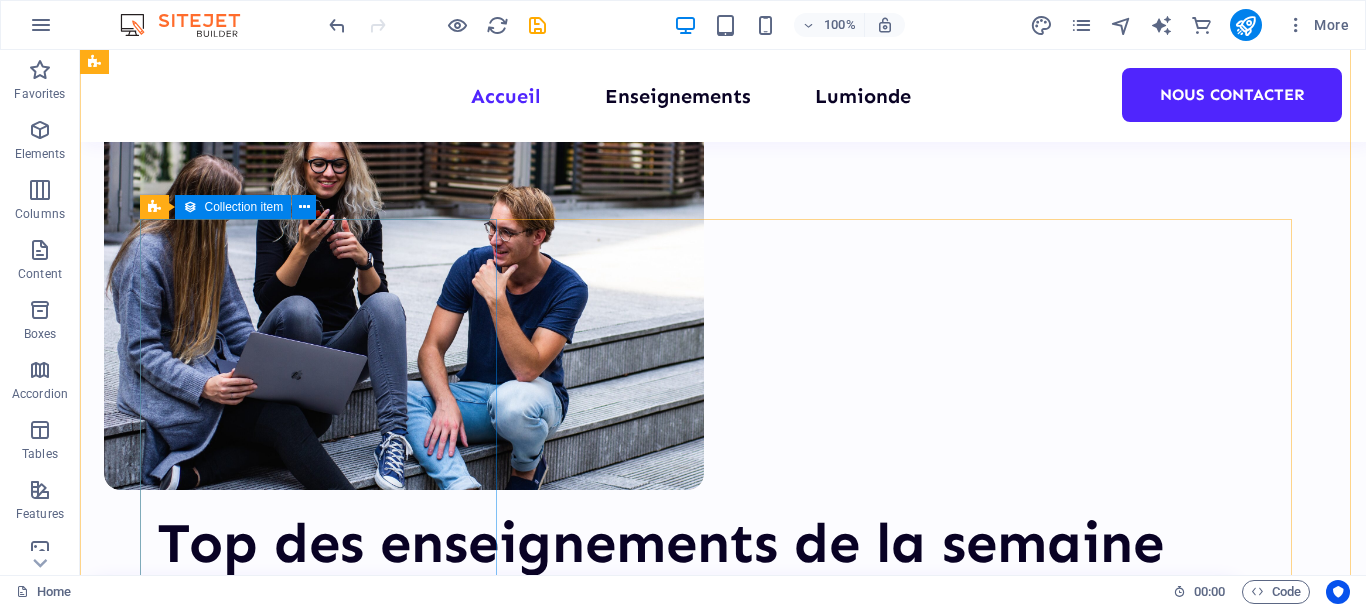scroll, scrollTop: 500, scrollLeft: 0, axis: vertical 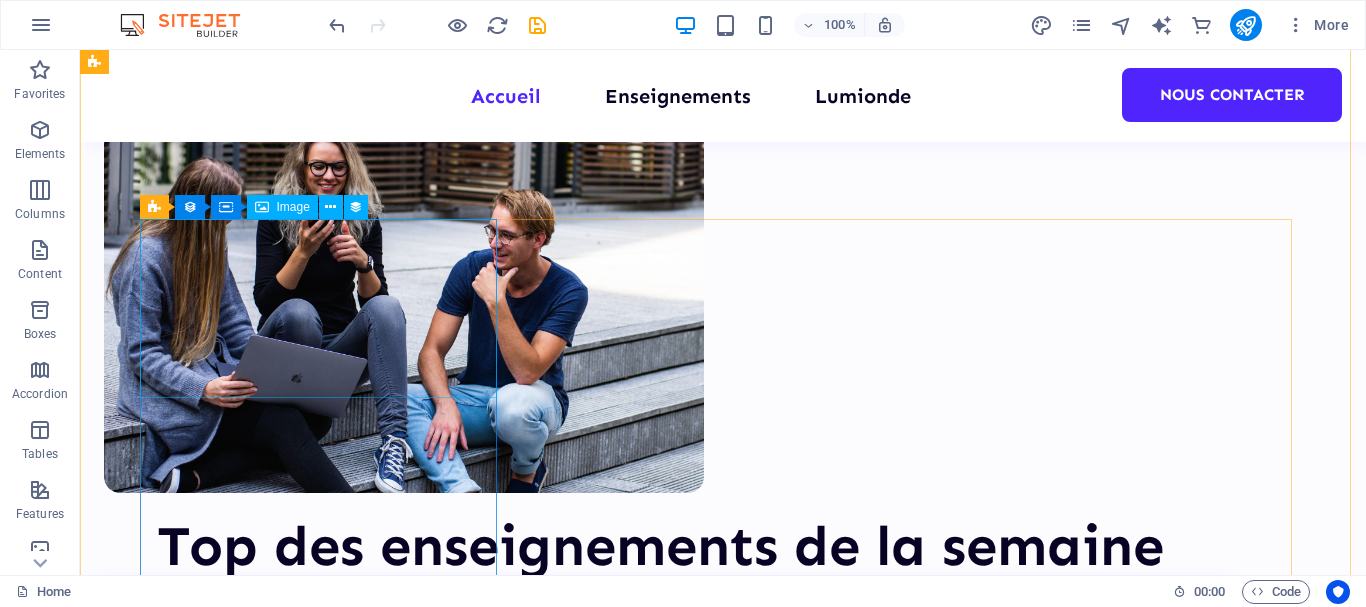 click at bounding box center (660, 868) 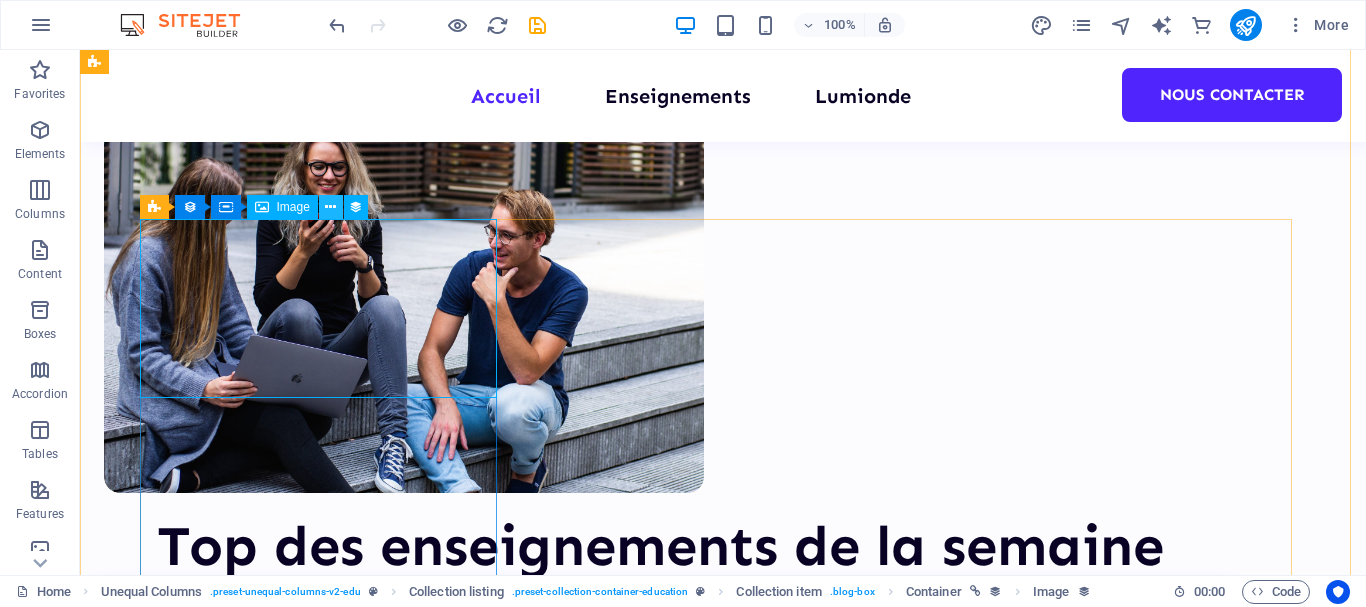 click at bounding box center [330, 207] 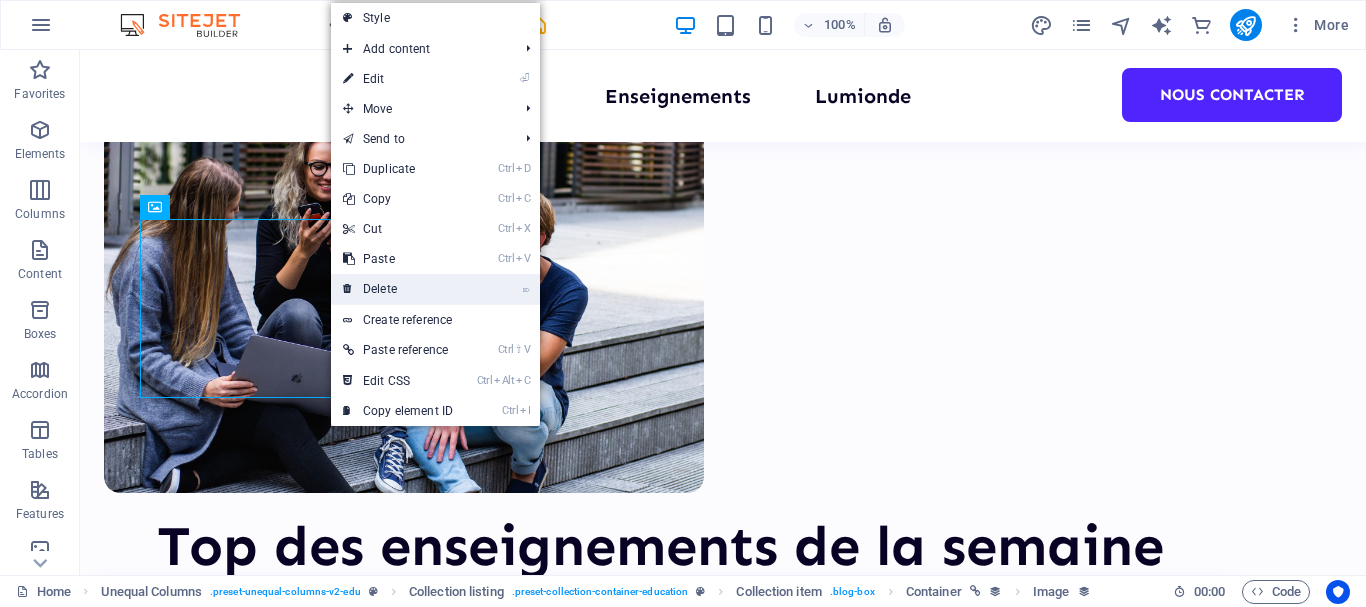 click on "⌦  Delete" at bounding box center (398, 289) 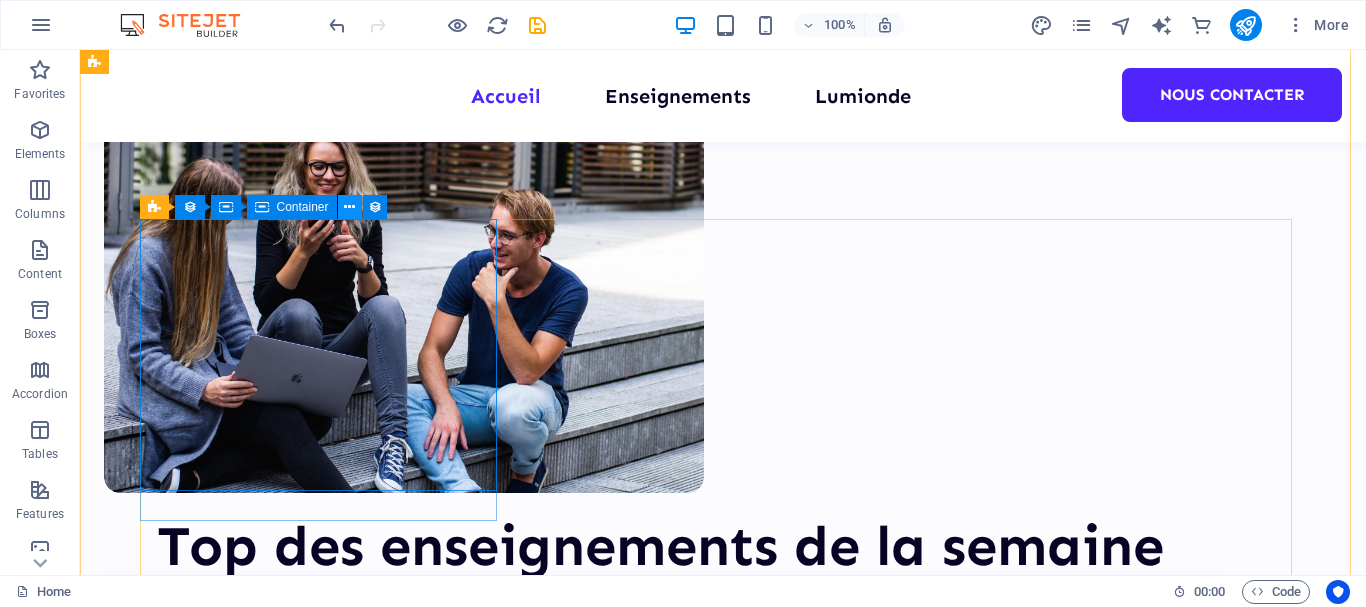 click at bounding box center (349, 207) 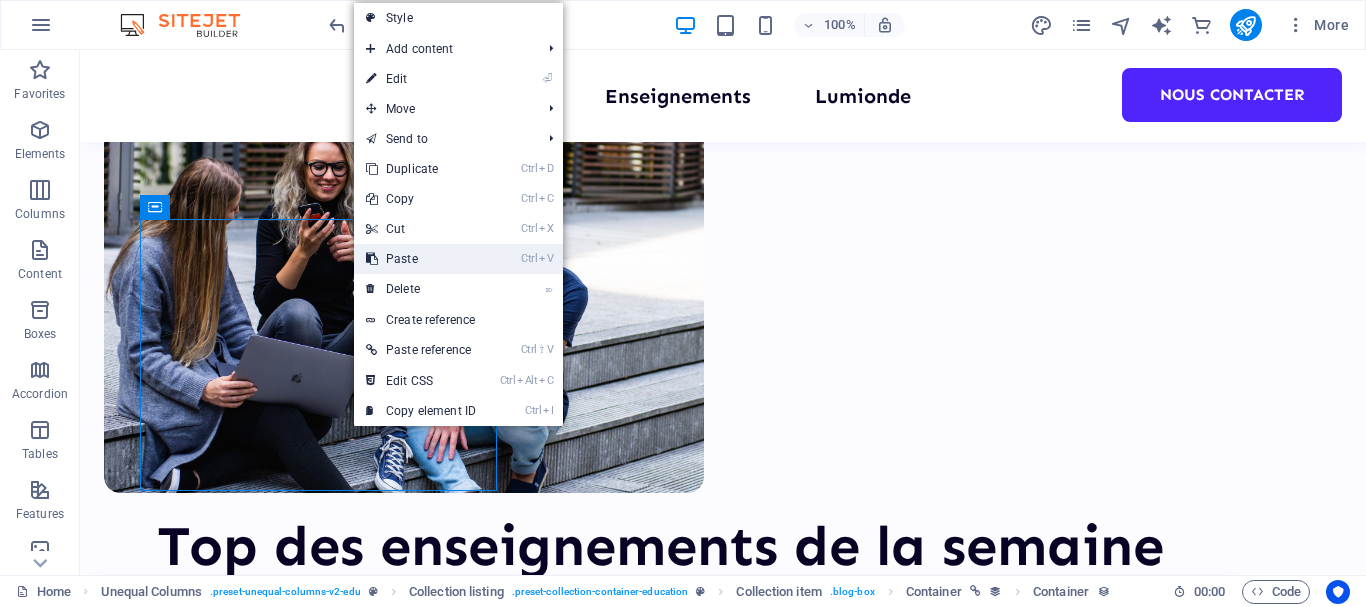 drag, startPoint x: 375, startPoint y: 260, endPoint x: 296, endPoint y: 211, distance: 92.96236 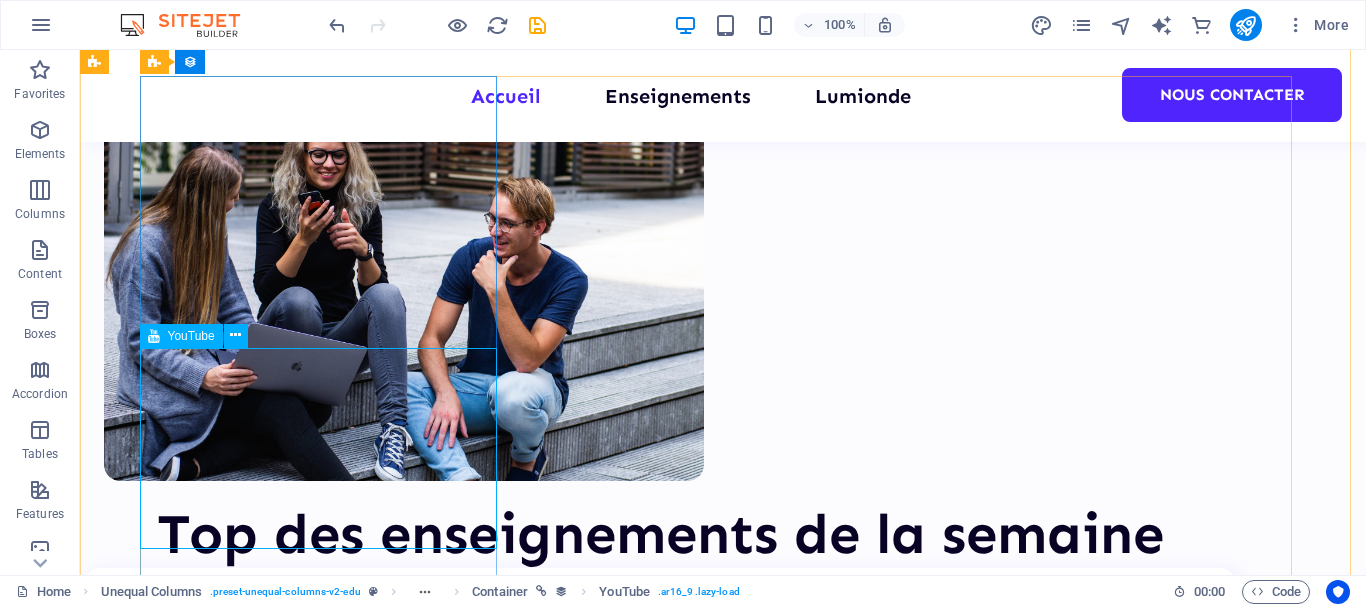 scroll, scrollTop: 500, scrollLeft: 0, axis: vertical 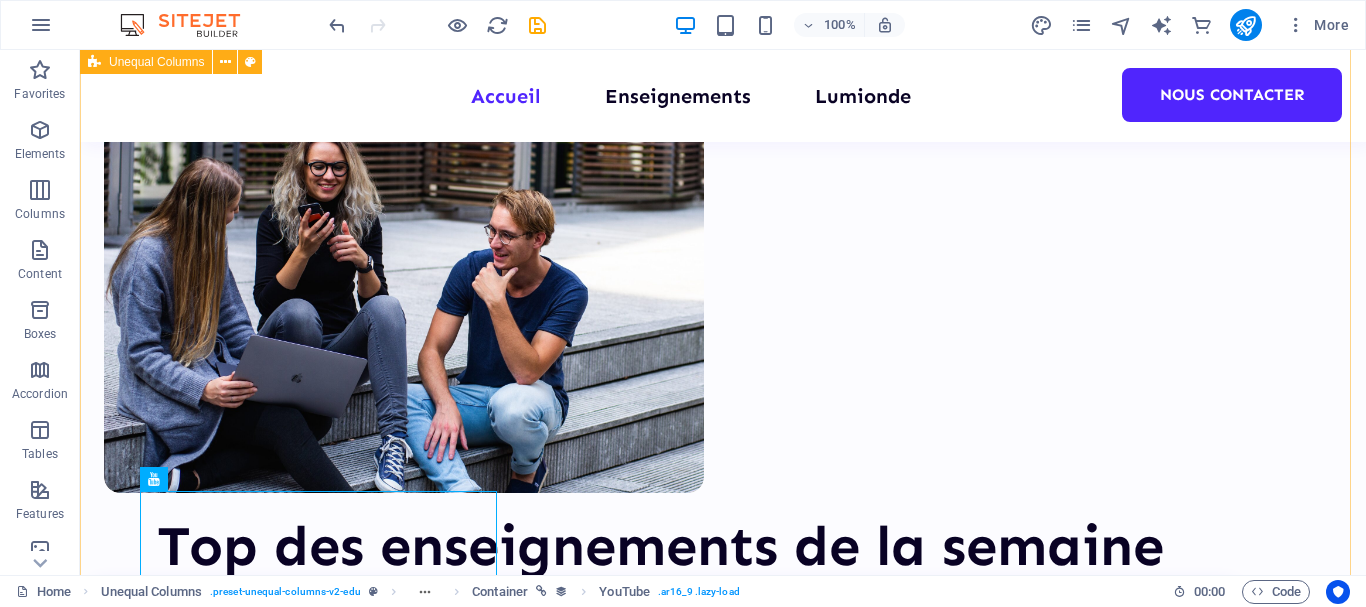 click on "Bienvenue à Lumionde Formations Nous nous engageons à vous fournir des cours éducatifs de la plus haute qualité, conçus pour vous aider à atteindre vos objectifs personnels et professionnels. Top des enseignements de la semaine Ecoute empathique et accompagnement psycho - spirituel Lorem ipsum dolor sit amet consectetur. 8hrs $499
Ecoute et accompagnement systémique des couples et familles Lorem ipsum dolor sit amet consectetur. 8hrs $499
Accompagnement Multidimensionnel des Personnes Victimes d'Evènements Traumatiques Lorem ipsum dolor sit amet consectetur. 8hrs $499
Précédent Suivant 1000 Apprenants 100 Enseignements tous les enseignements Notre particularité Learning community World-class skills Time  efficiency Maximum productivity Favoriser l'apprentissage! Raccourcis Accueil Cours" at bounding box center (723, 2825) 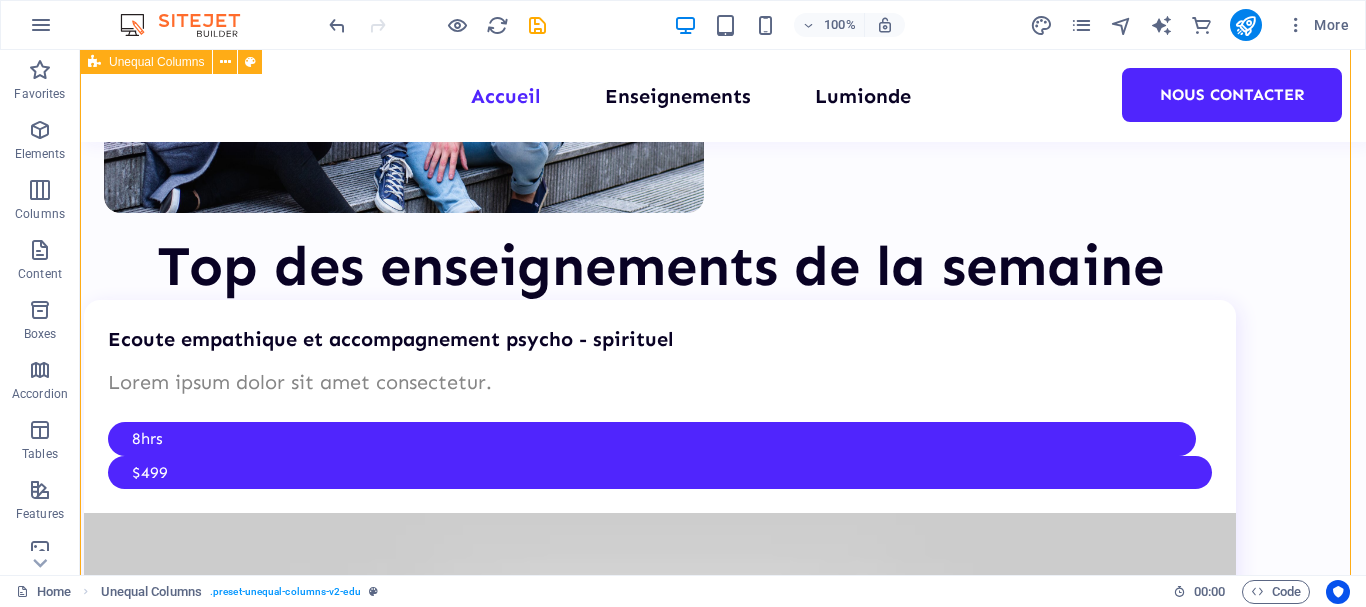scroll, scrollTop: 900, scrollLeft: 0, axis: vertical 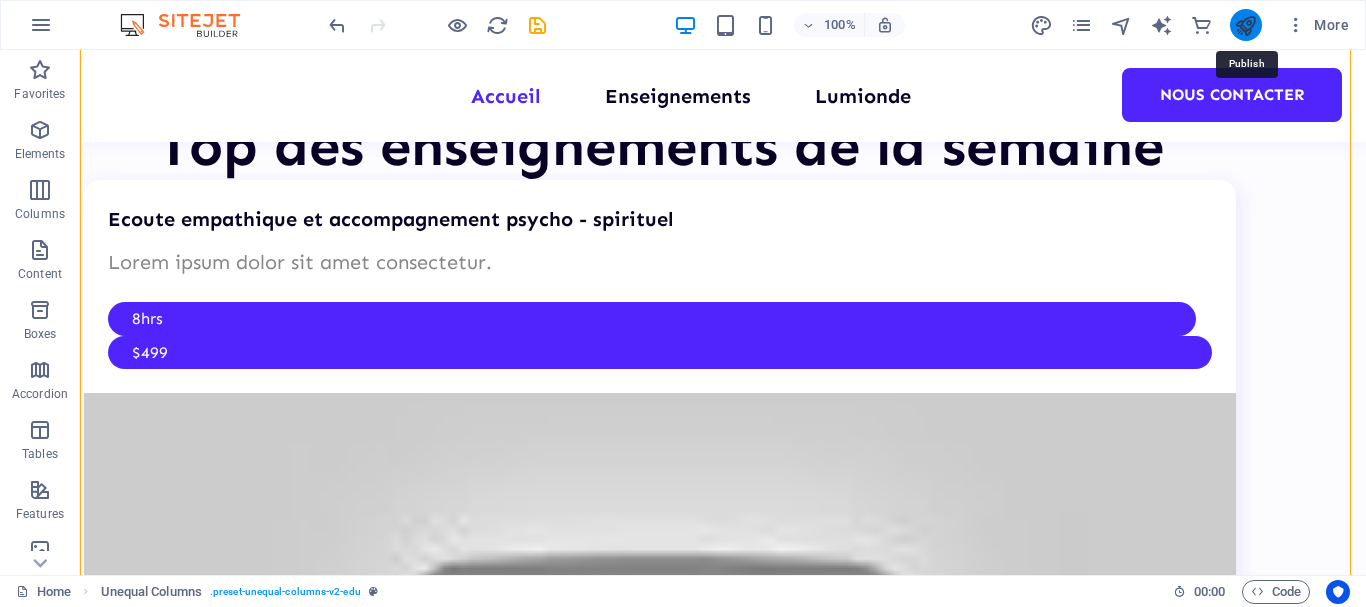 drag, startPoint x: 1101, startPoint y: 12, endPoint x: 1240, endPoint y: 23, distance: 139.43457 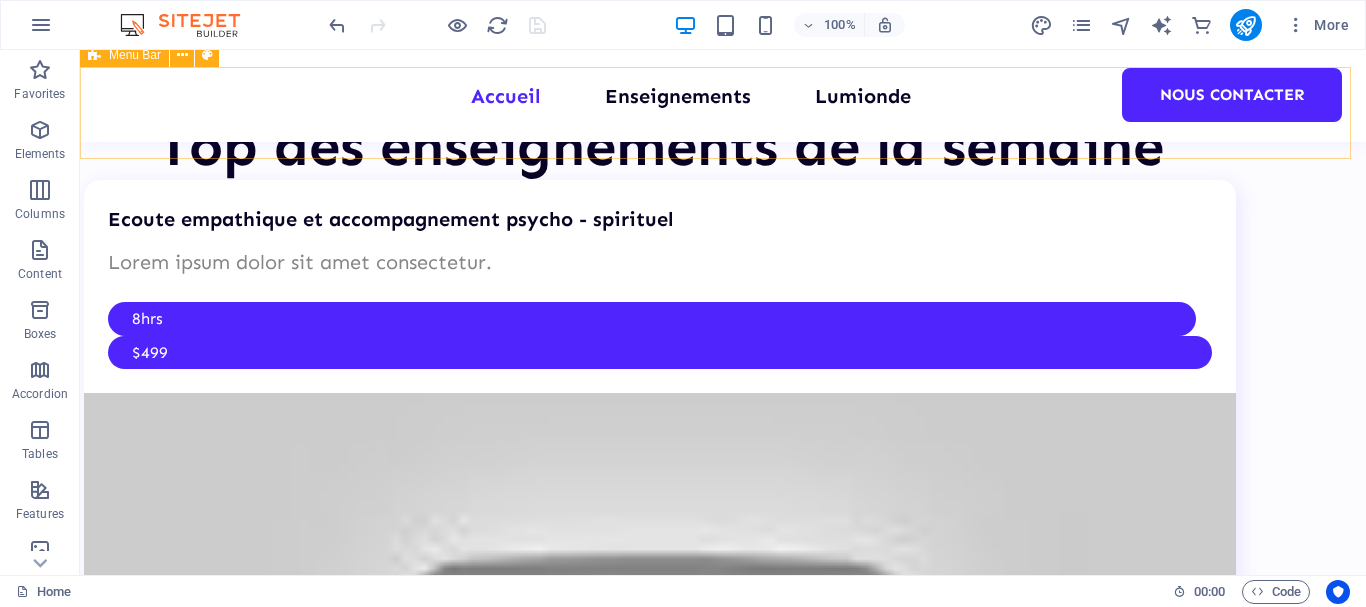 scroll, scrollTop: 826, scrollLeft: 0, axis: vertical 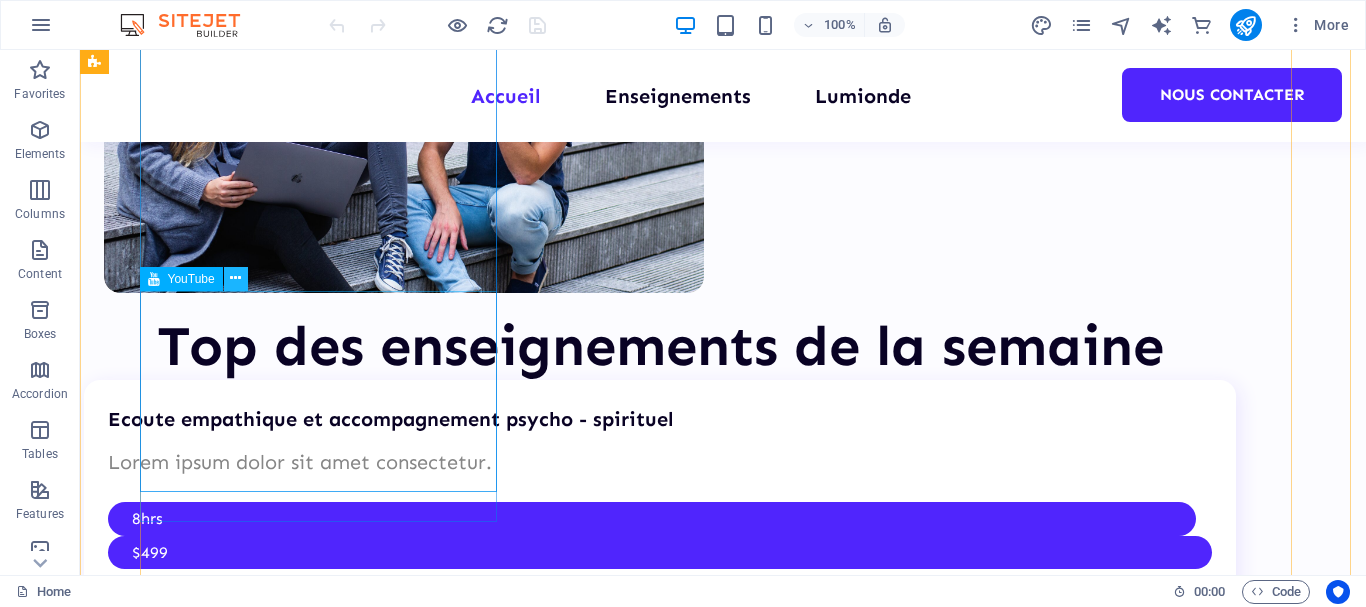 click at bounding box center (235, 278) 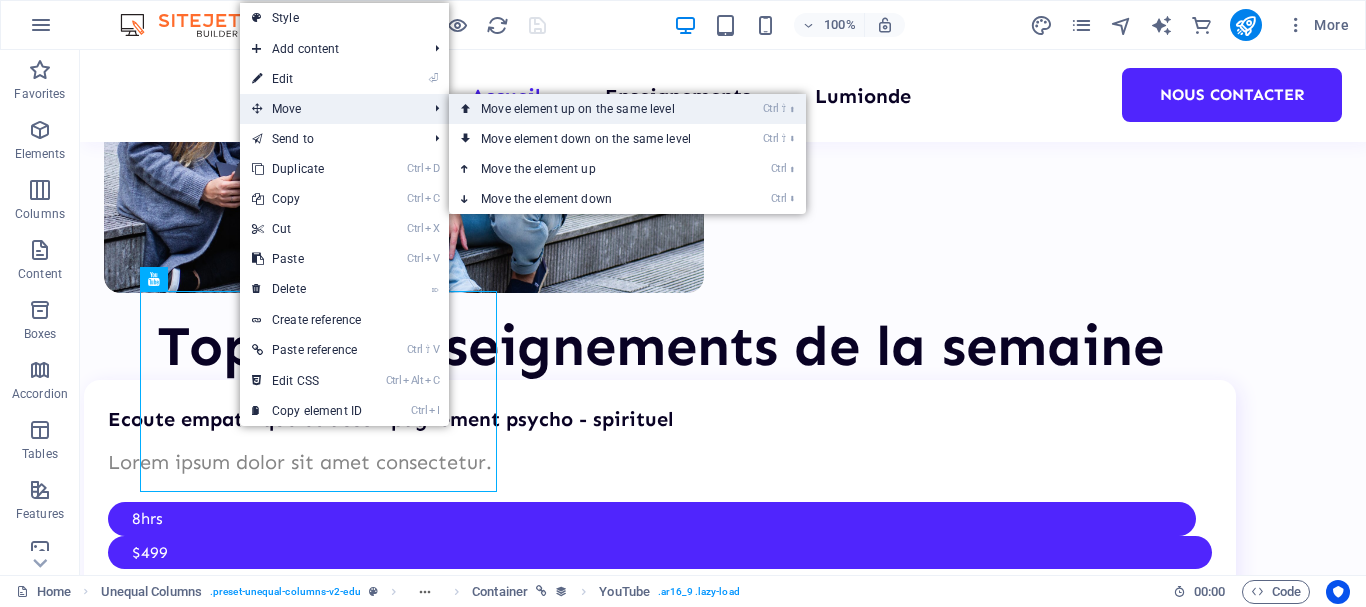 click on "Ctrl ⇧ ⬆  Move element up on the same level" at bounding box center [590, 109] 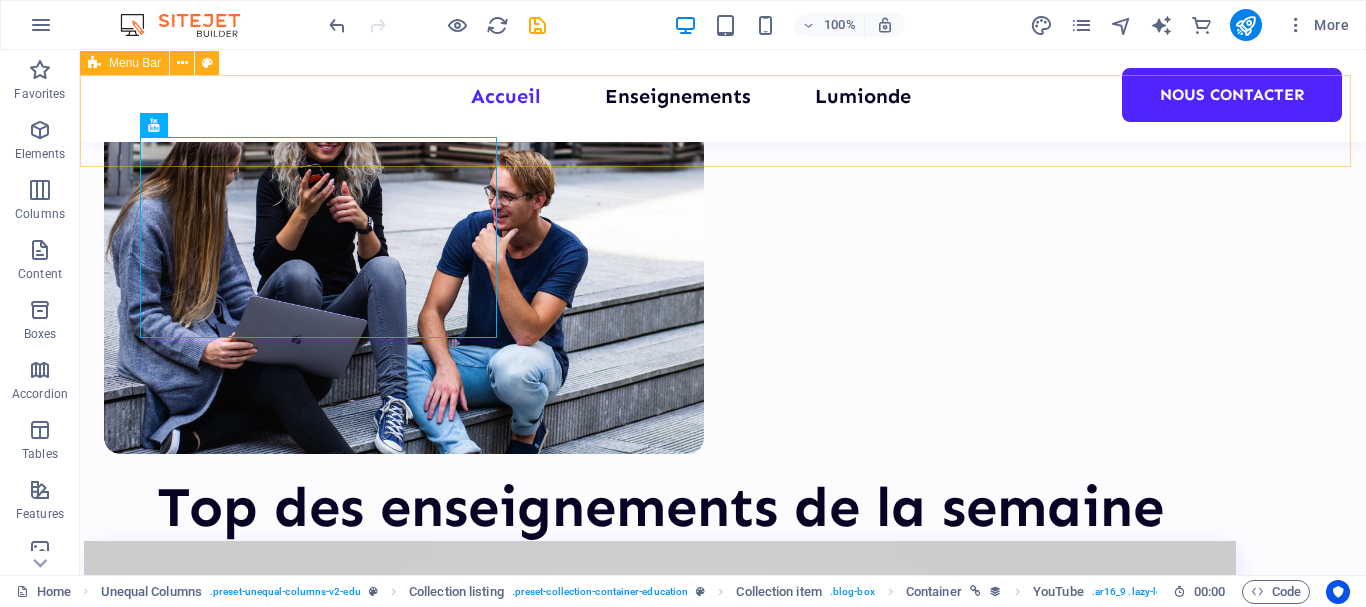 scroll, scrollTop: 507, scrollLeft: 0, axis: vertical 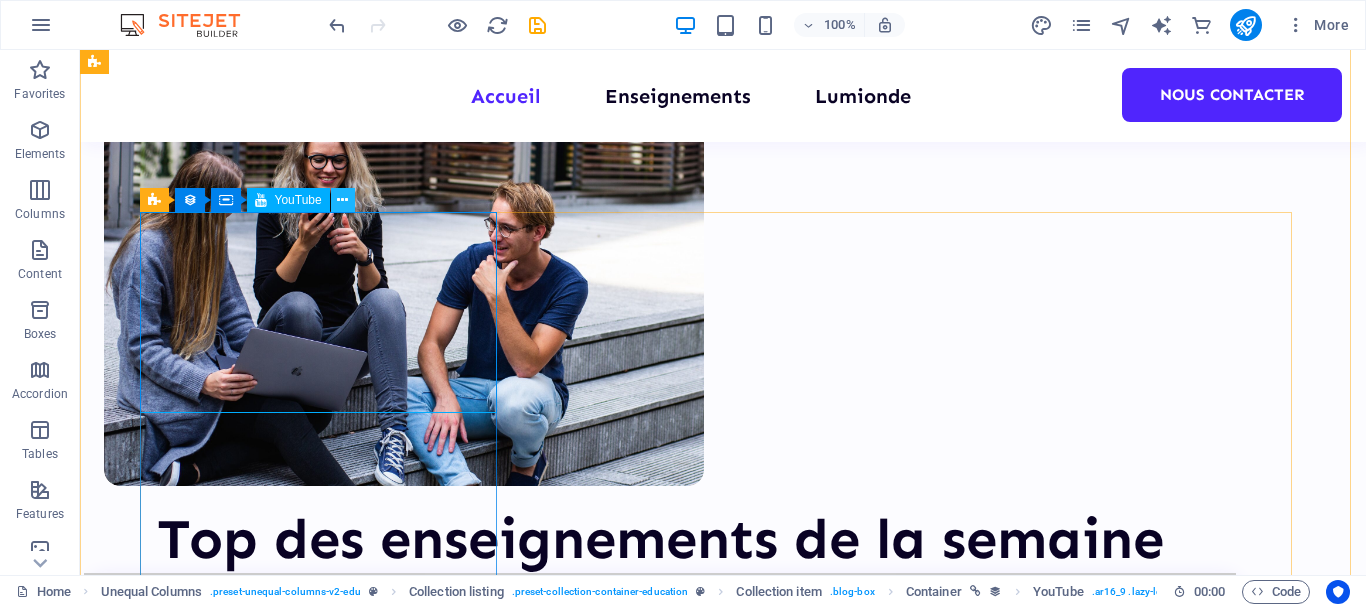 click at bounding box center (342, 200) 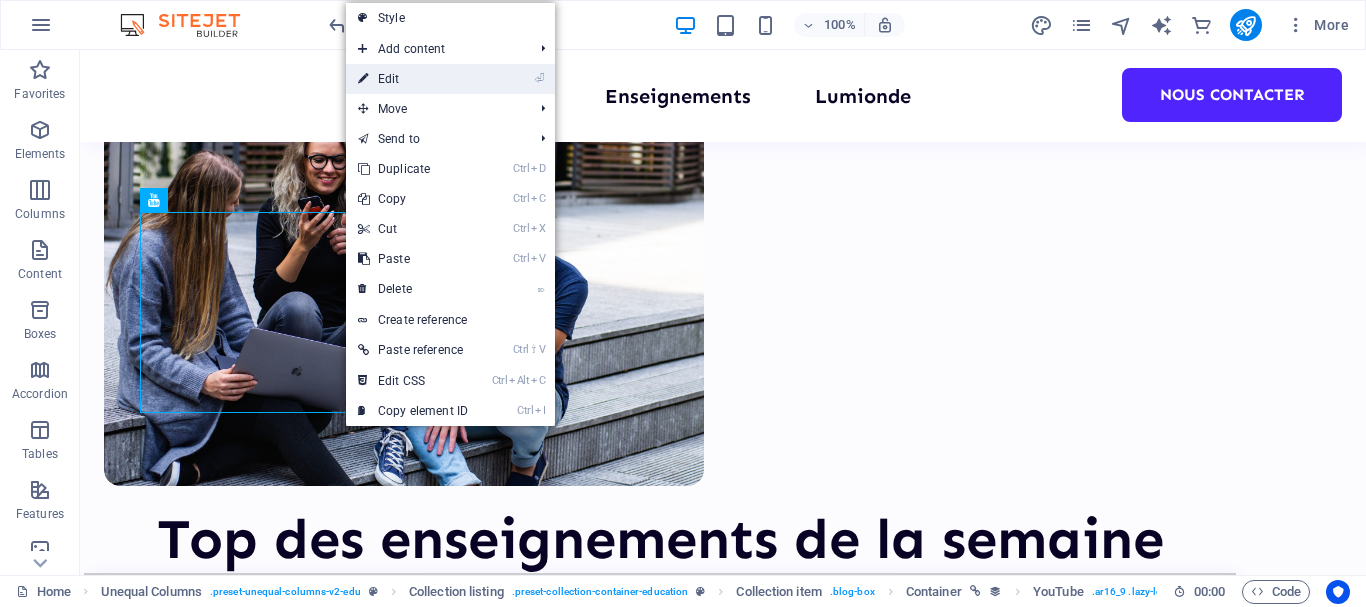 click on "⏎  Edit" at bounding box center (413, 79) 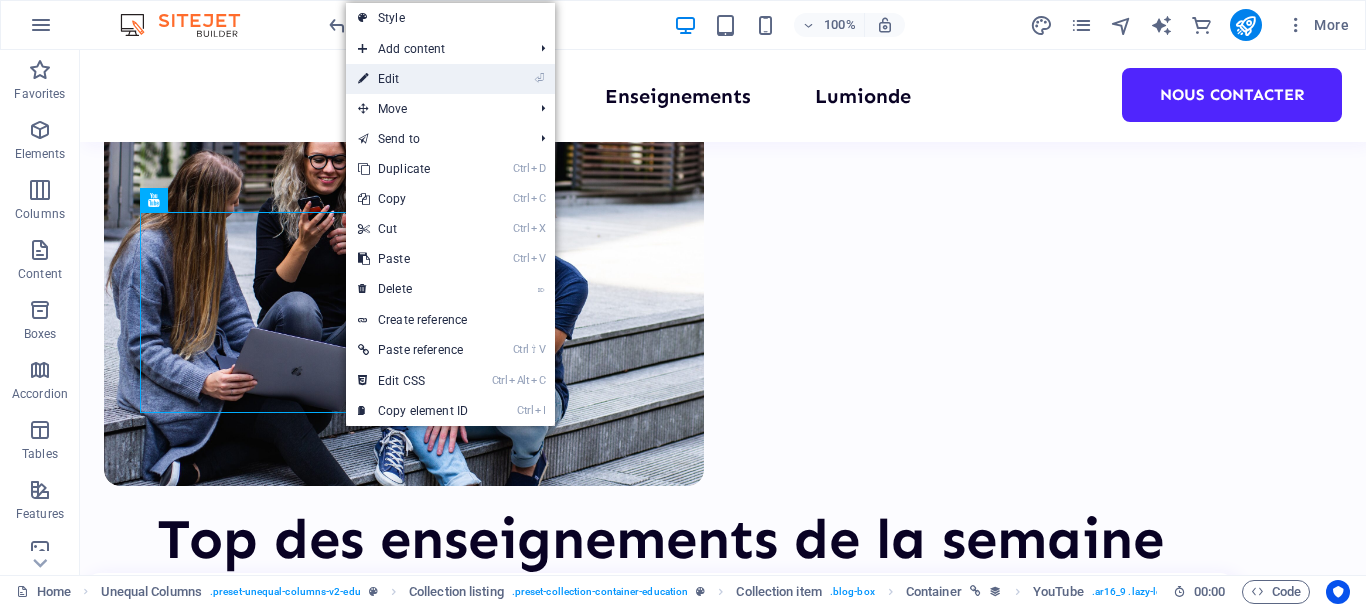 select on "ar16_9" 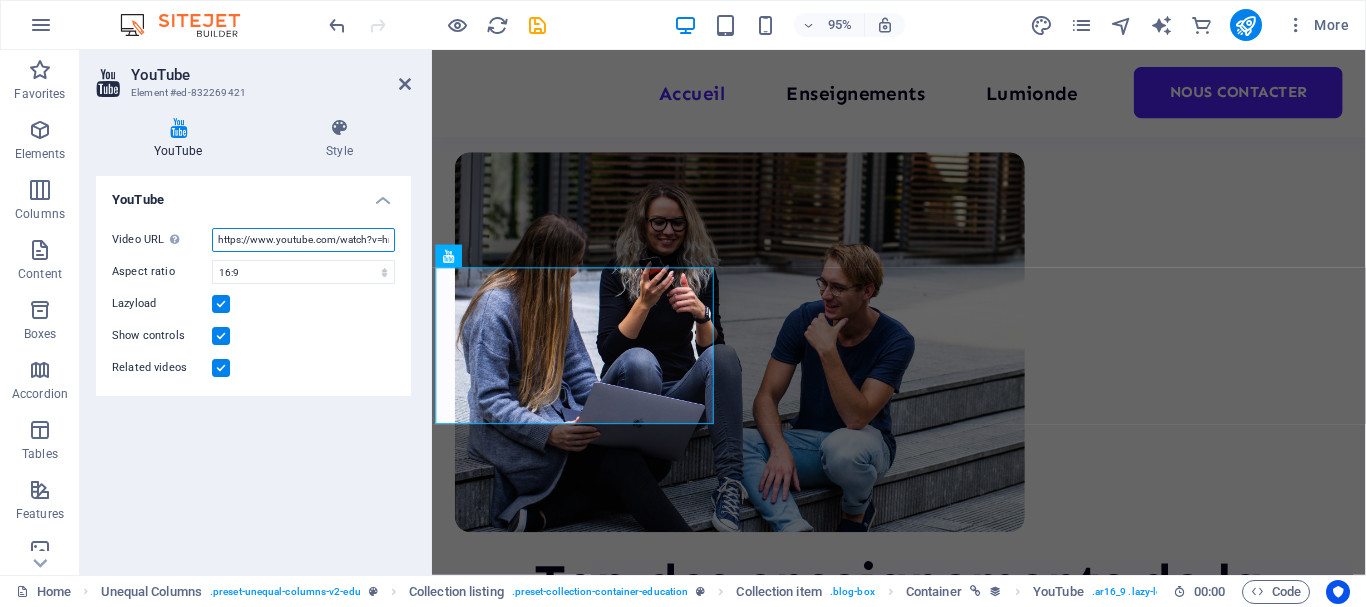 click on "https://www.youtube.com/watch?v=hnoviHgPHkY" at bounding box center (303, 240) 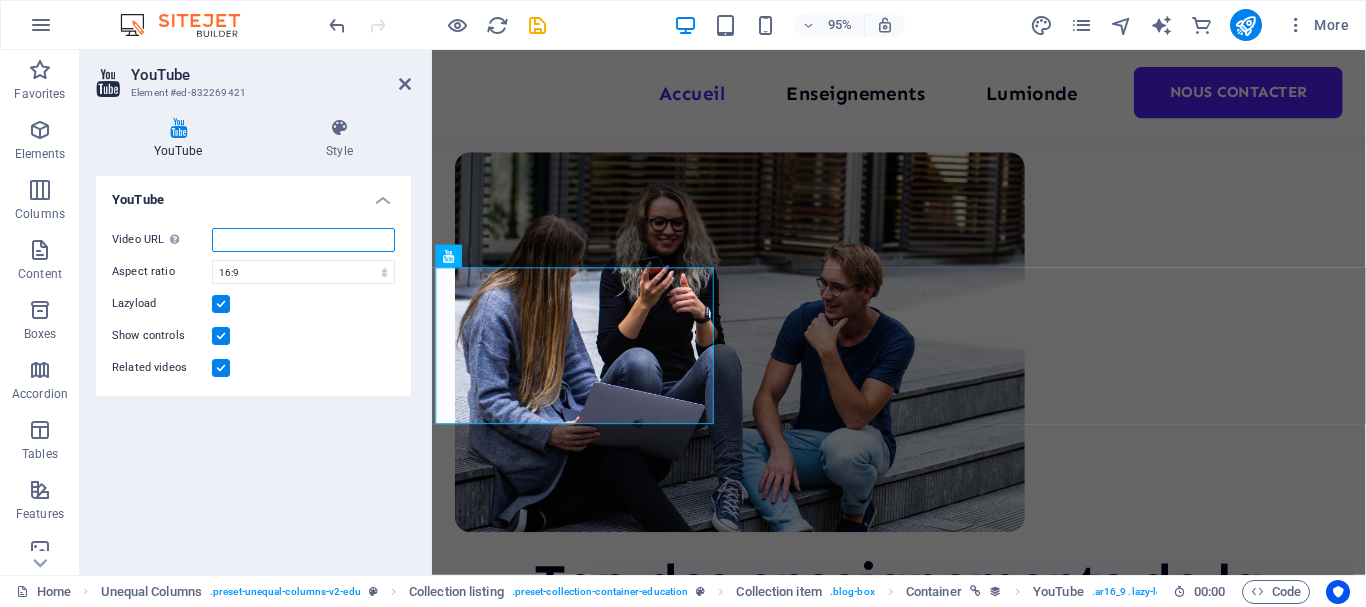 paste on "https://www.youtube.com/watch?v=05-LJ5IqG7U" 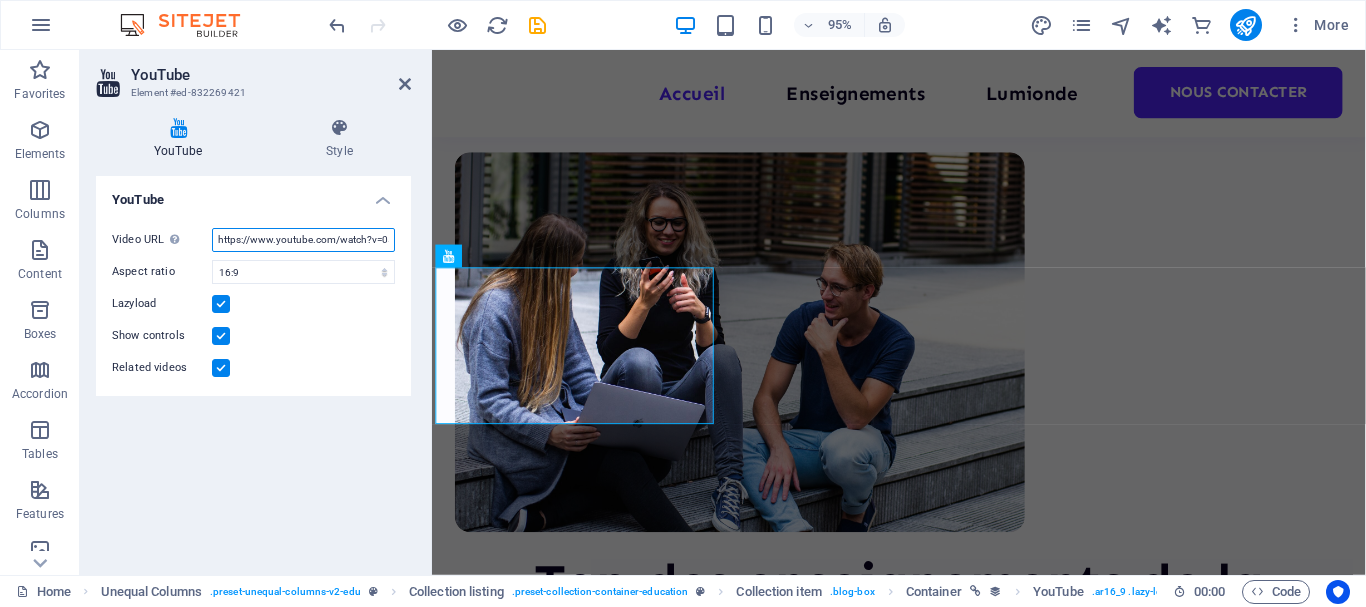 scroll, scrollTop: 0, scrollLeft: 47, axis: horizontal 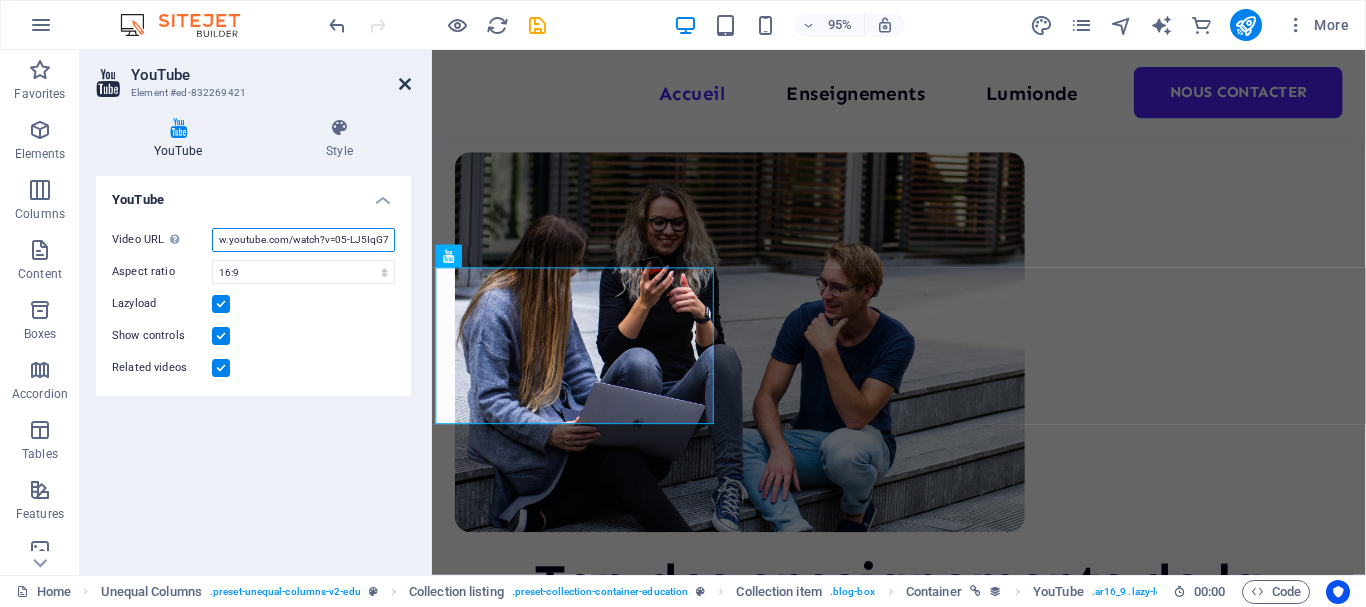 type on "https://www.youtube.com/watch?v=05-LJ5IqG7U" 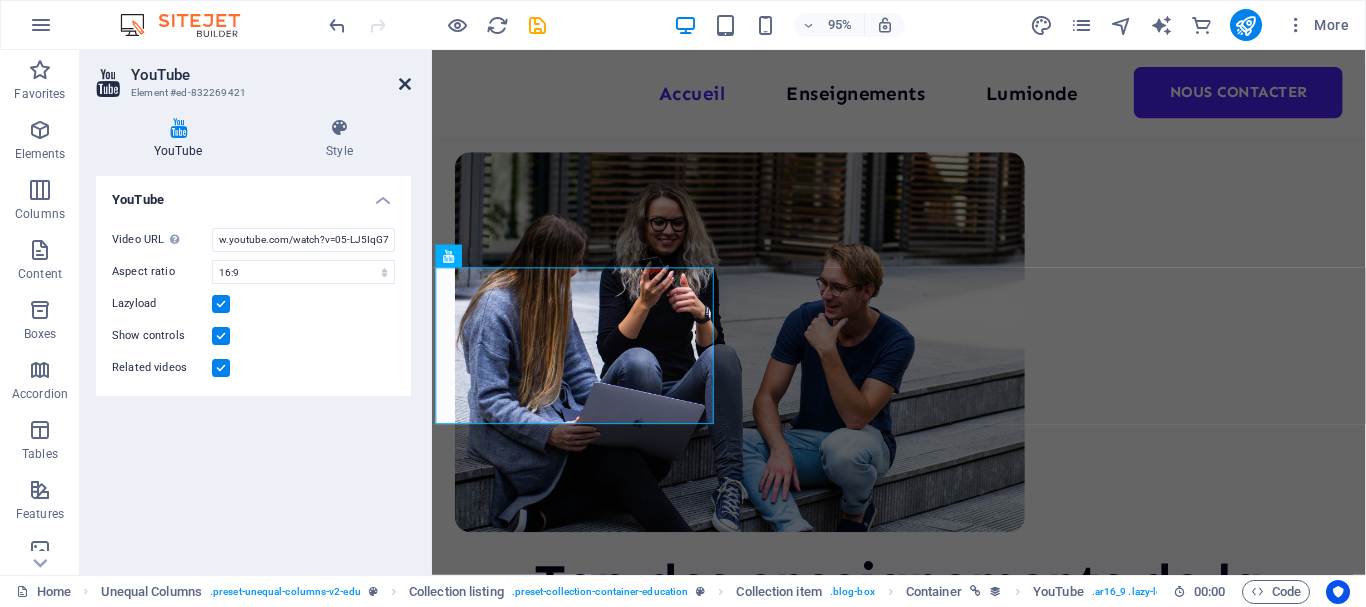 scroll, scrollTop: 0, scrollLeft: 0, axis: both 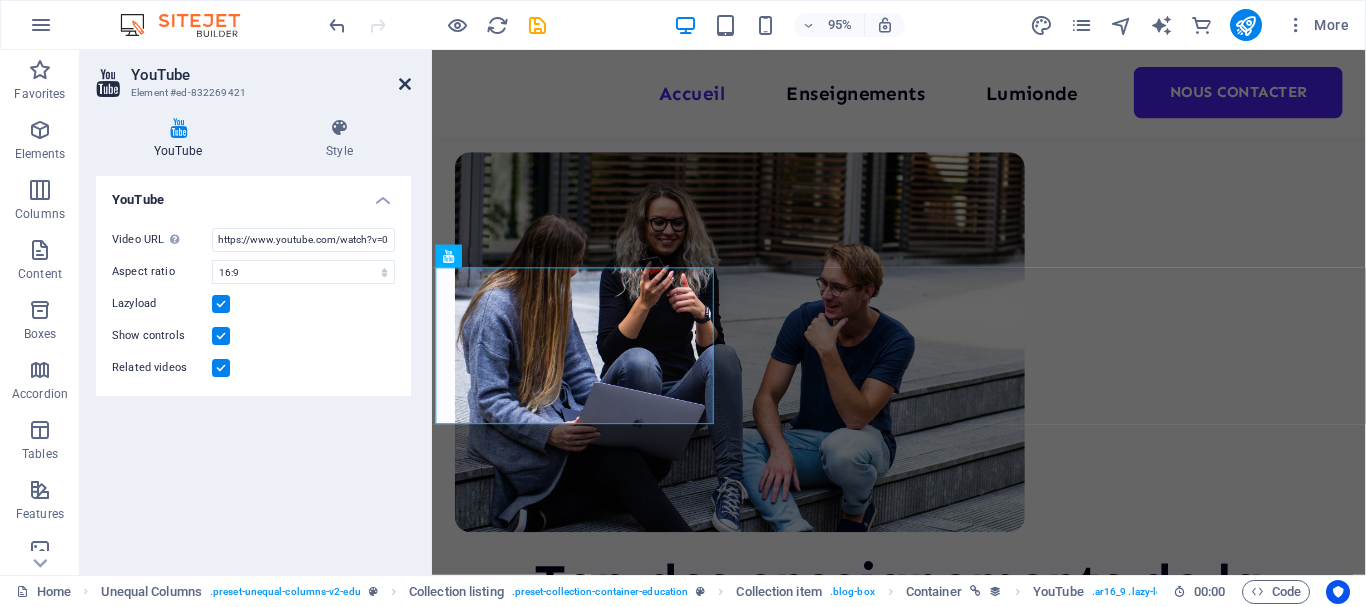click at bounding box center (405, 84) 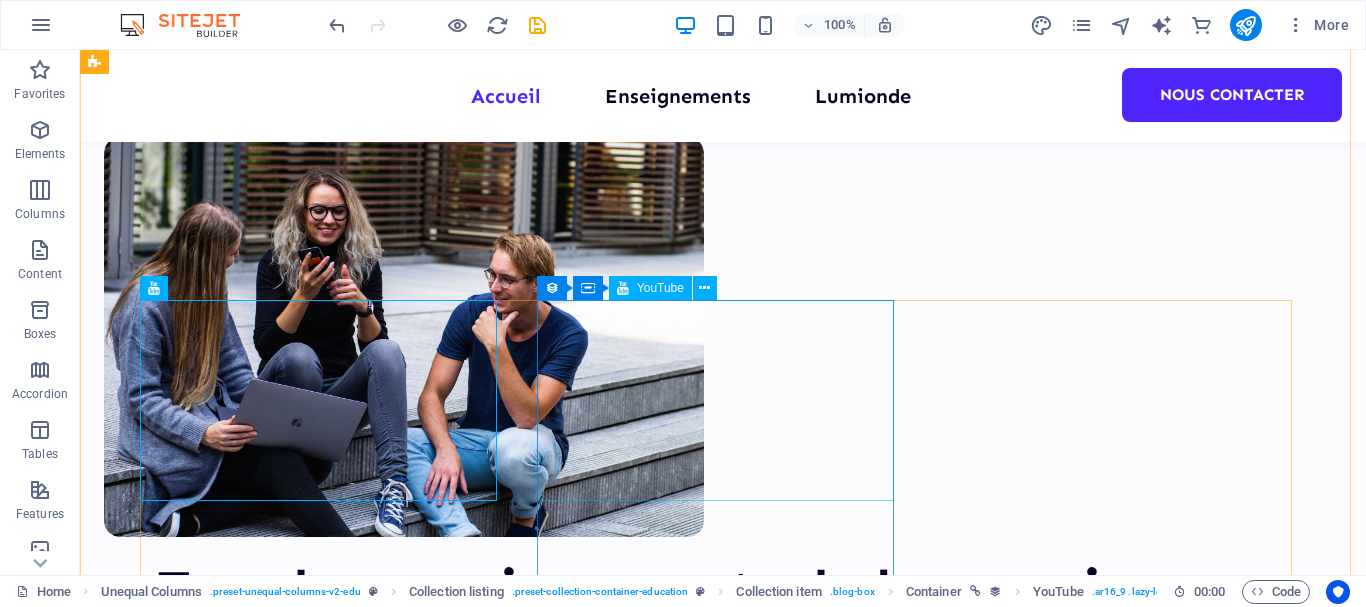 scroll, scrollTop: 407, scrollLeft: 0, axis: vertical 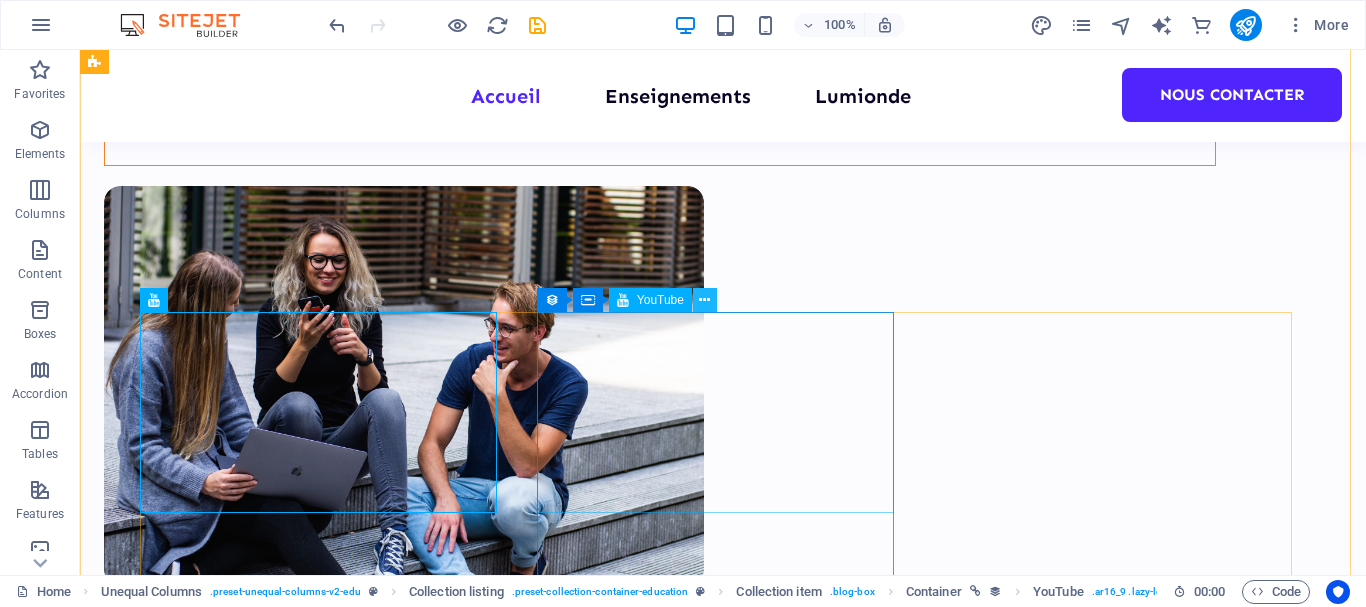click at bounding box center [704, 300] 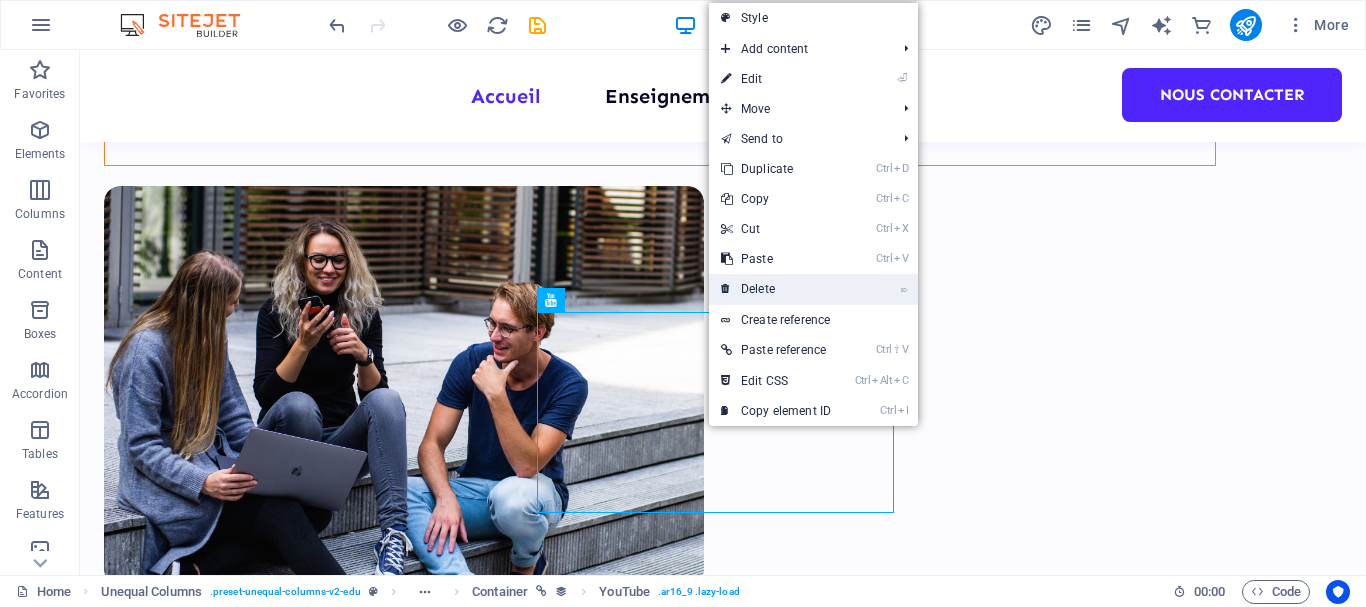 click on "⌦  Delete" at bounding box center (776, 289) 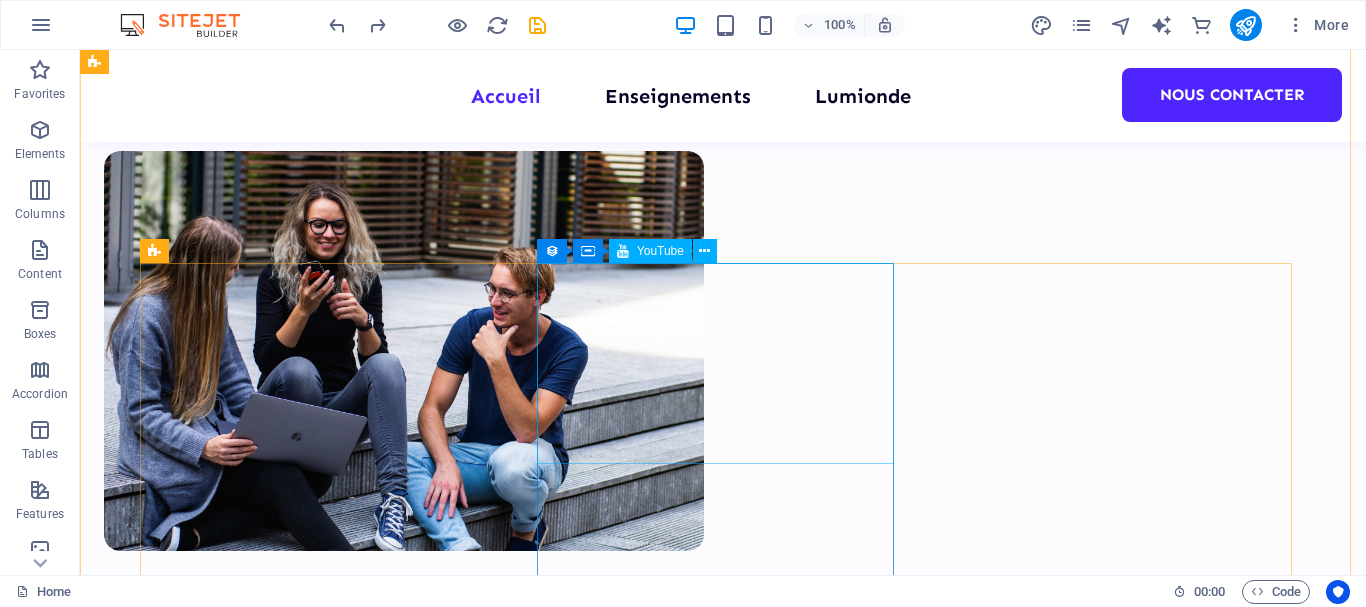 scroll, scrollTop: 407, scrollLeft: 0, axis: vertical 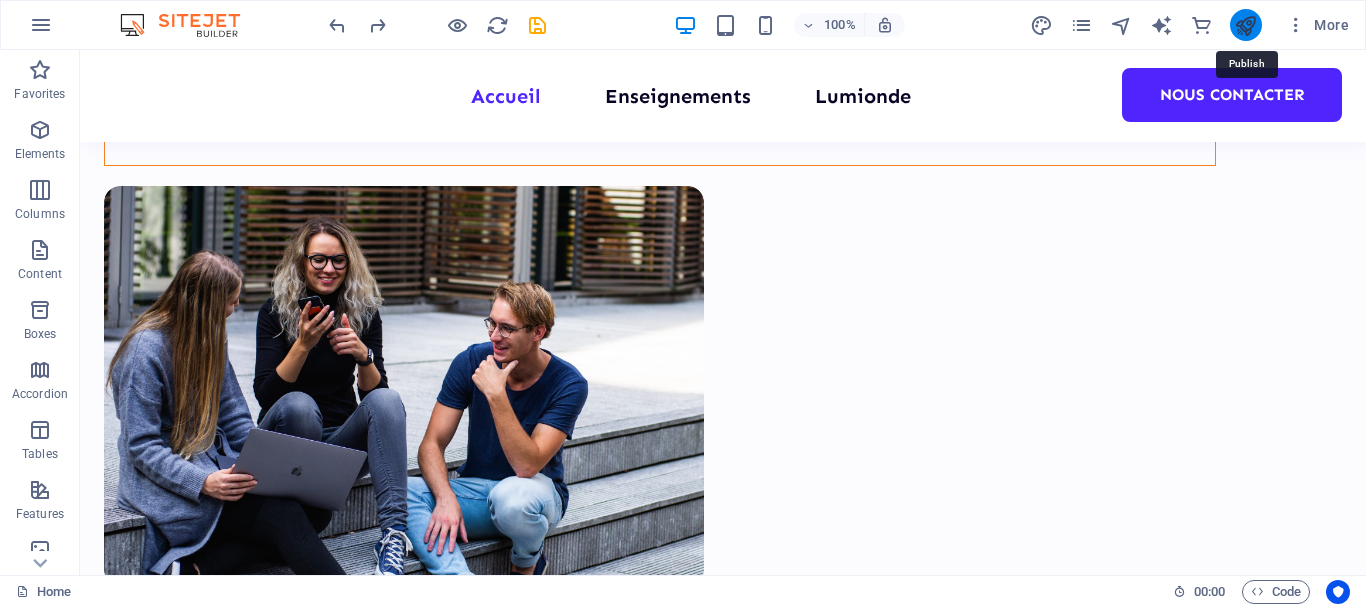 click at bounding box center [1245, 25] 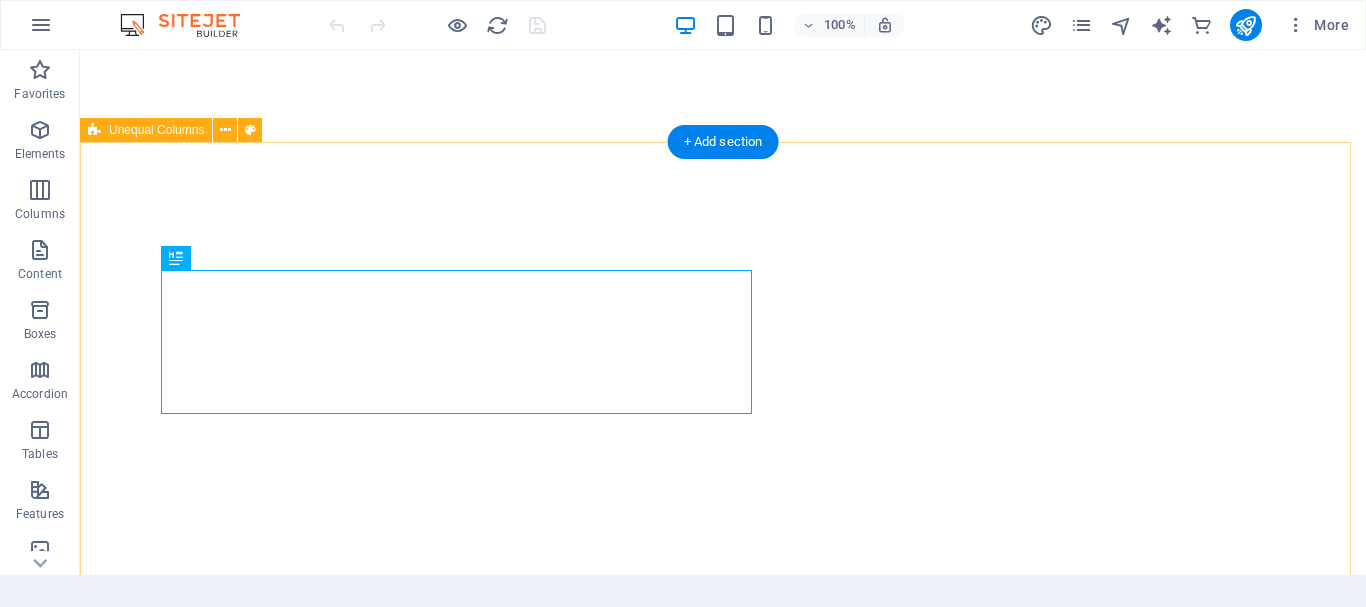scroll, scrollTop: 0, scrollLeft: 0, axis: both 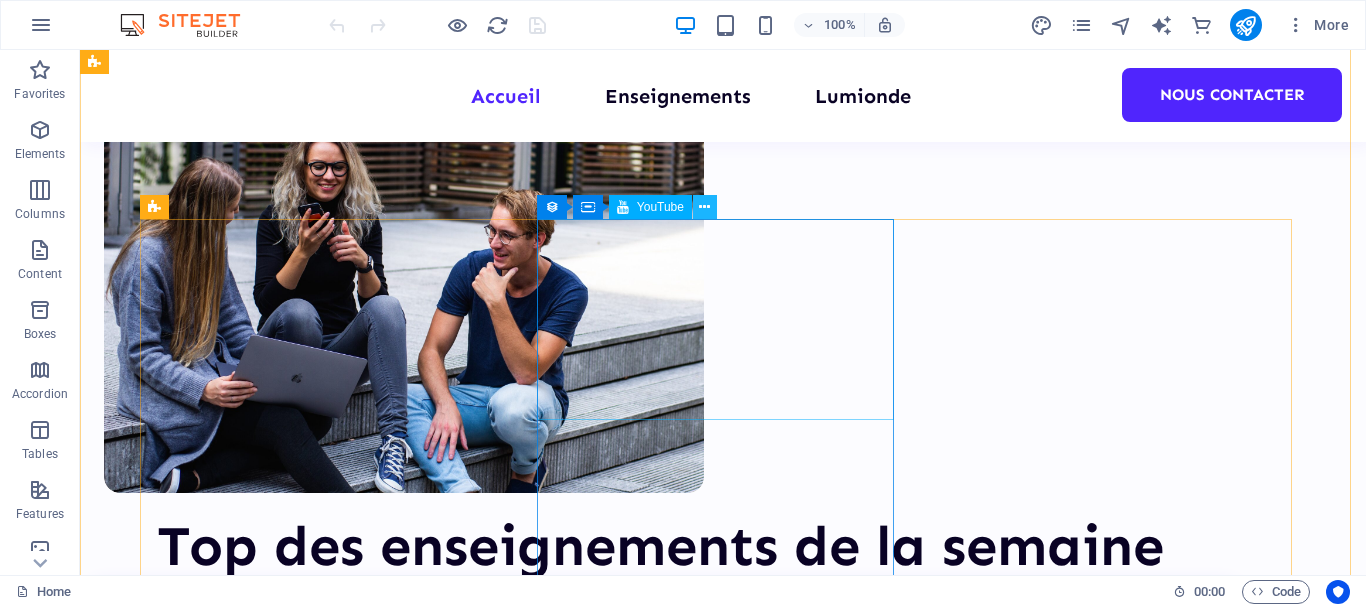click at bounding box center [704, 207] 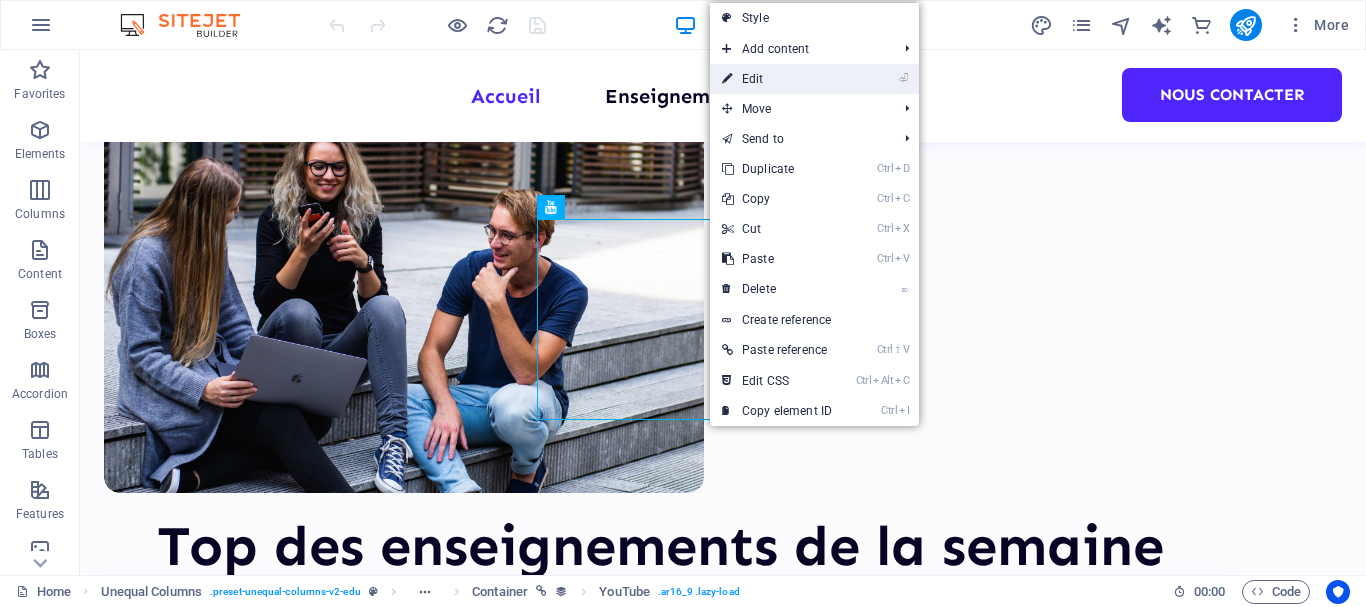 click on "⏎  Edit" at bounding box center (777, 79) 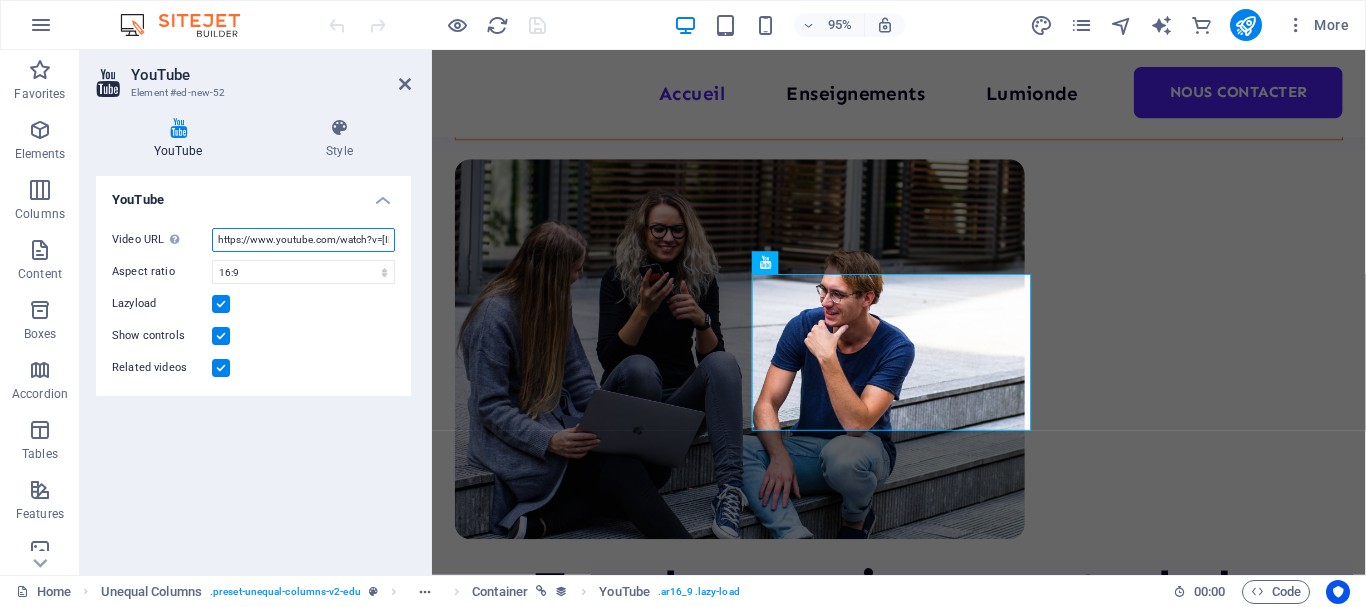 click on "https://www.youtube.com/watch?v=05-LJ5IqG7U" at bounding box center [303, 240] 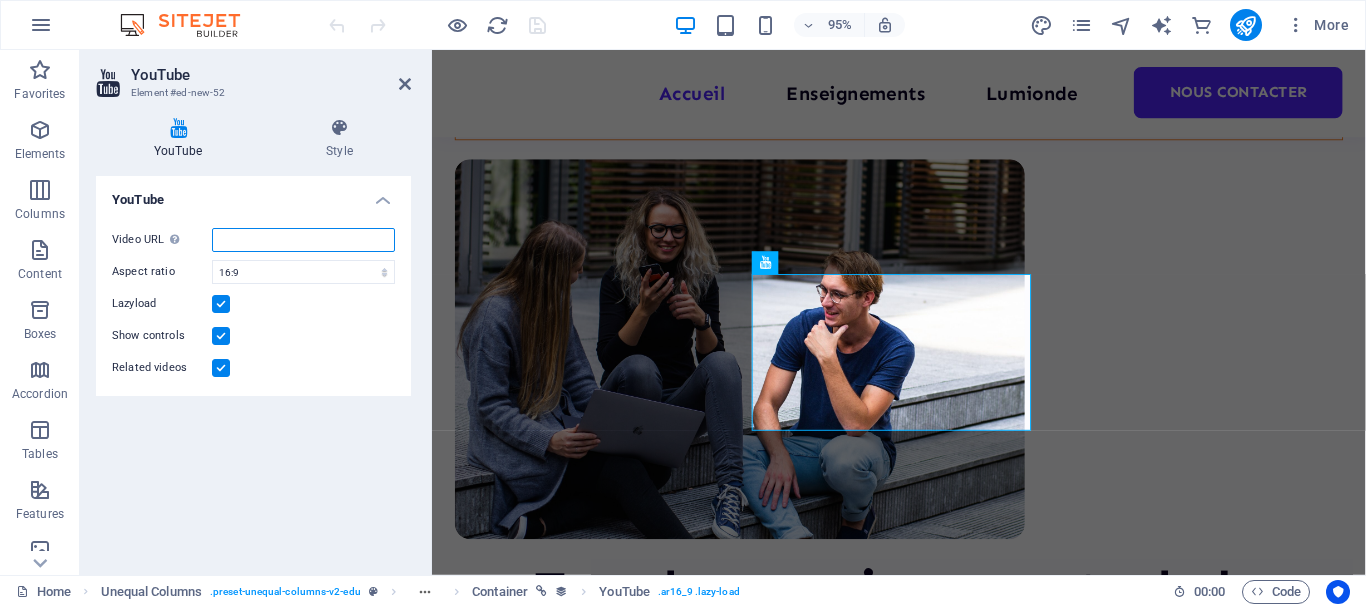 paste on "https://www.youtube.com/watch?v=PSz3VacyTk4" 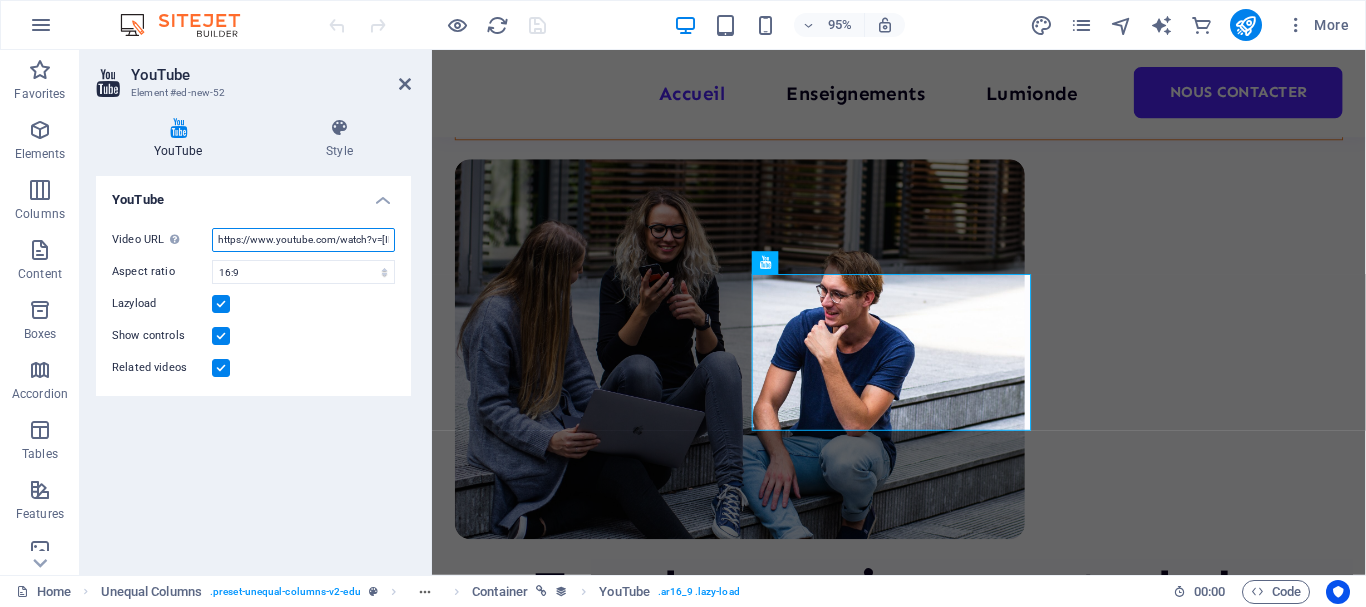 scroll, scrollTop: 0, scrollLeft: 51, axis: horizontal 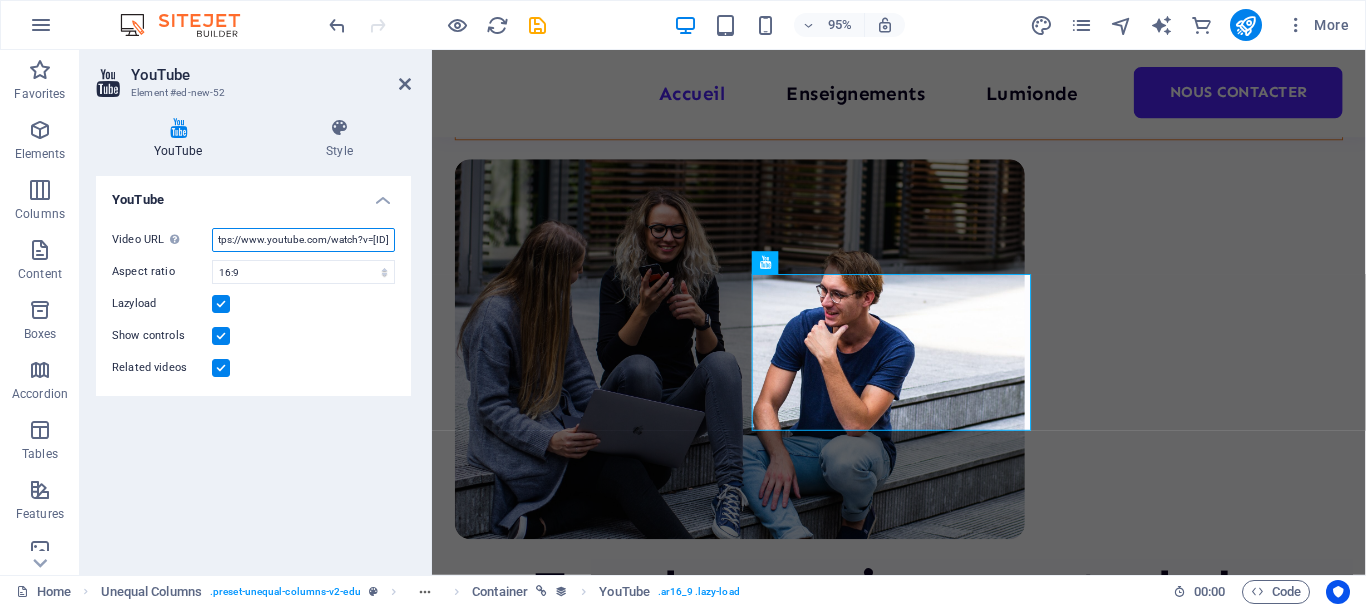 type on "https://www.youtube.com/watch?v=PSz3VacyTk4" 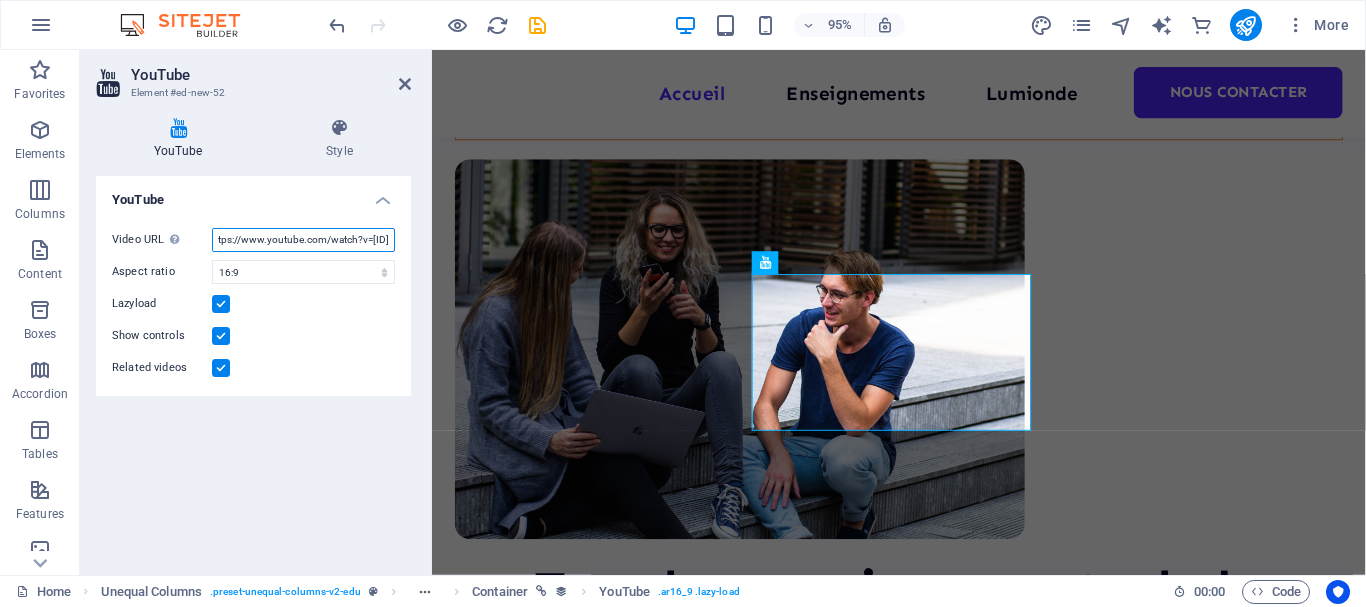 scroll, scrollTop: 0, scrollLeft: 0, axis: both 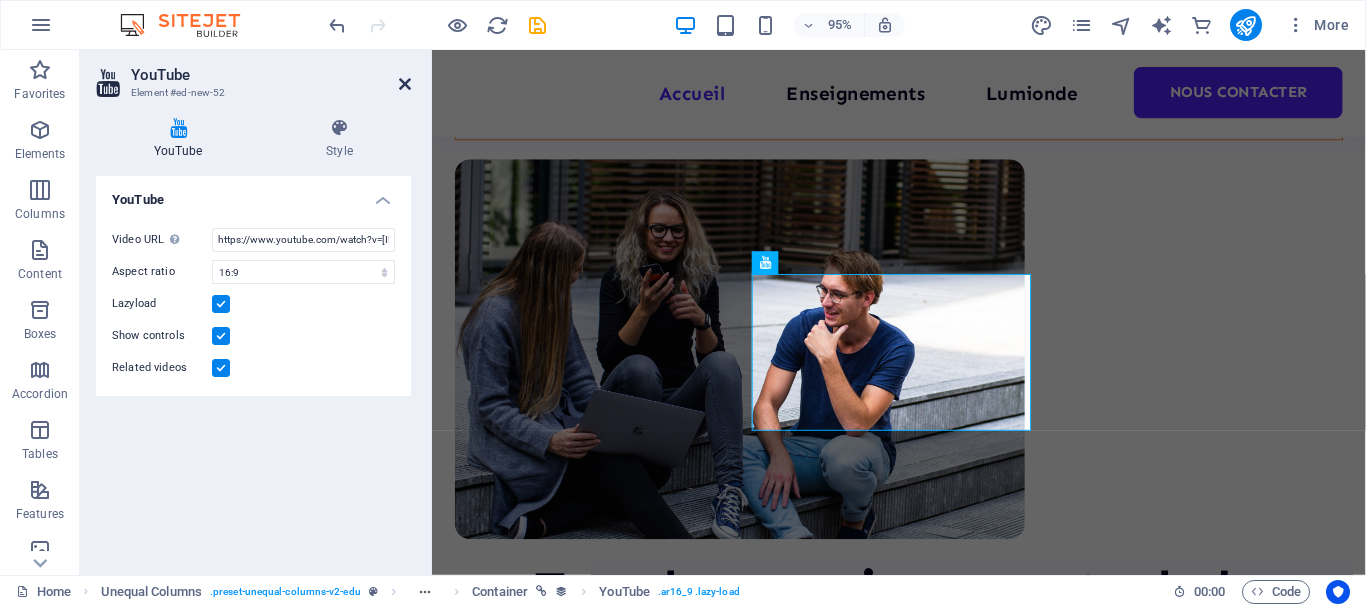 click at bounding box center (405, 84) 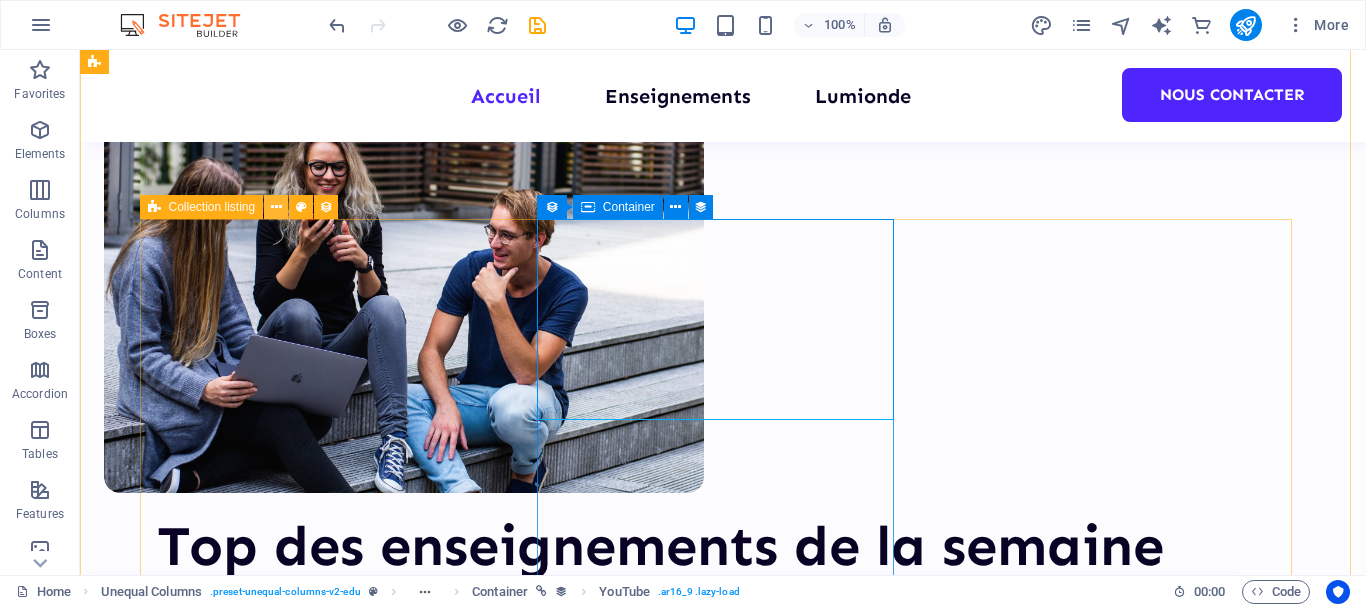 click at bounding box center (276, 207) 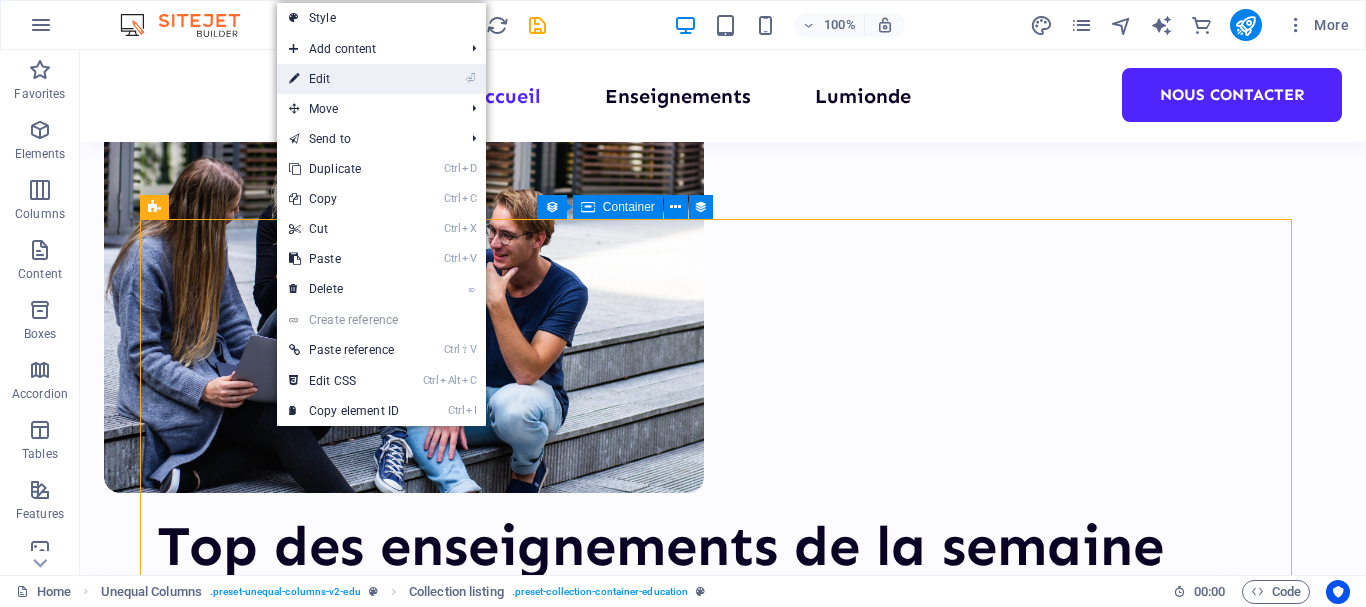 click on "⏎  Edit" at bounding box center (344, 79) 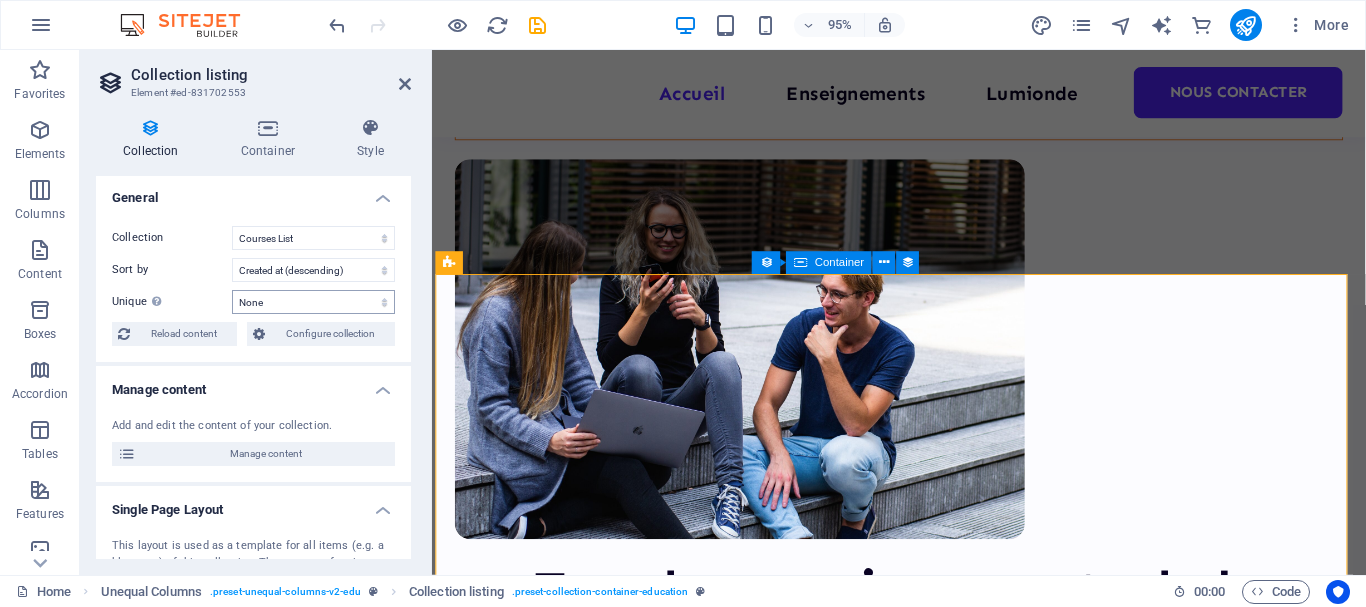 scroll, scrollTop: 0, scrollLeft: 0, axis: both 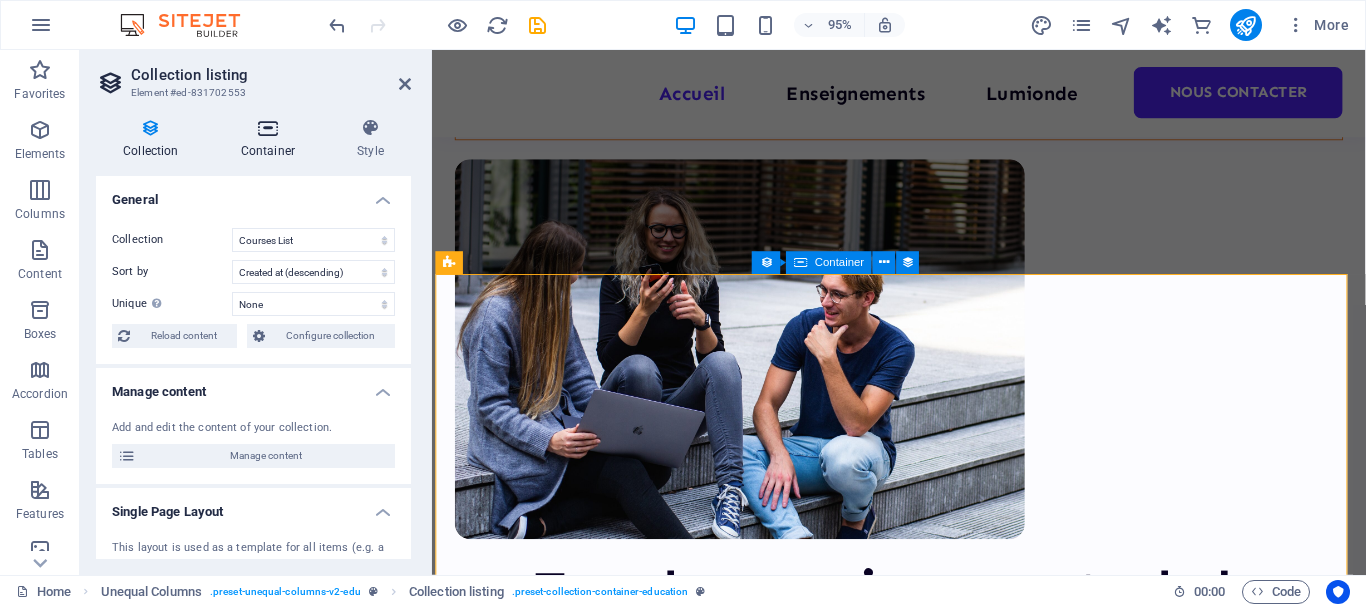 click at bounding box center (268, 128) 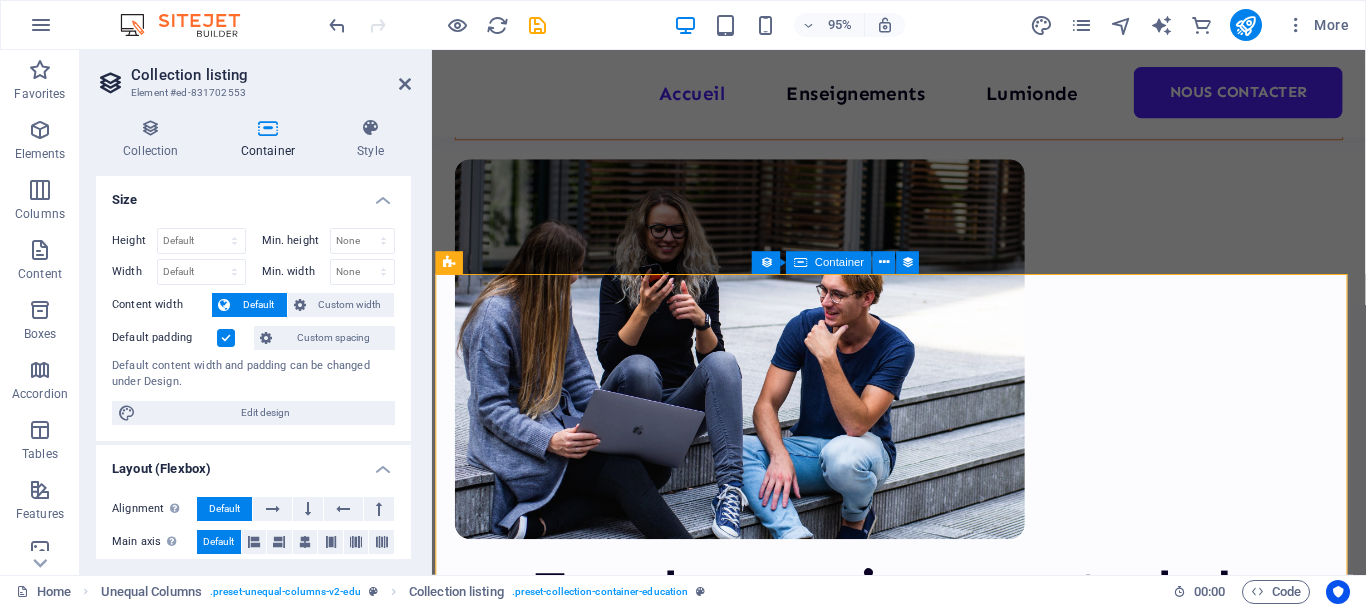 click at bounding box center [268, 128] 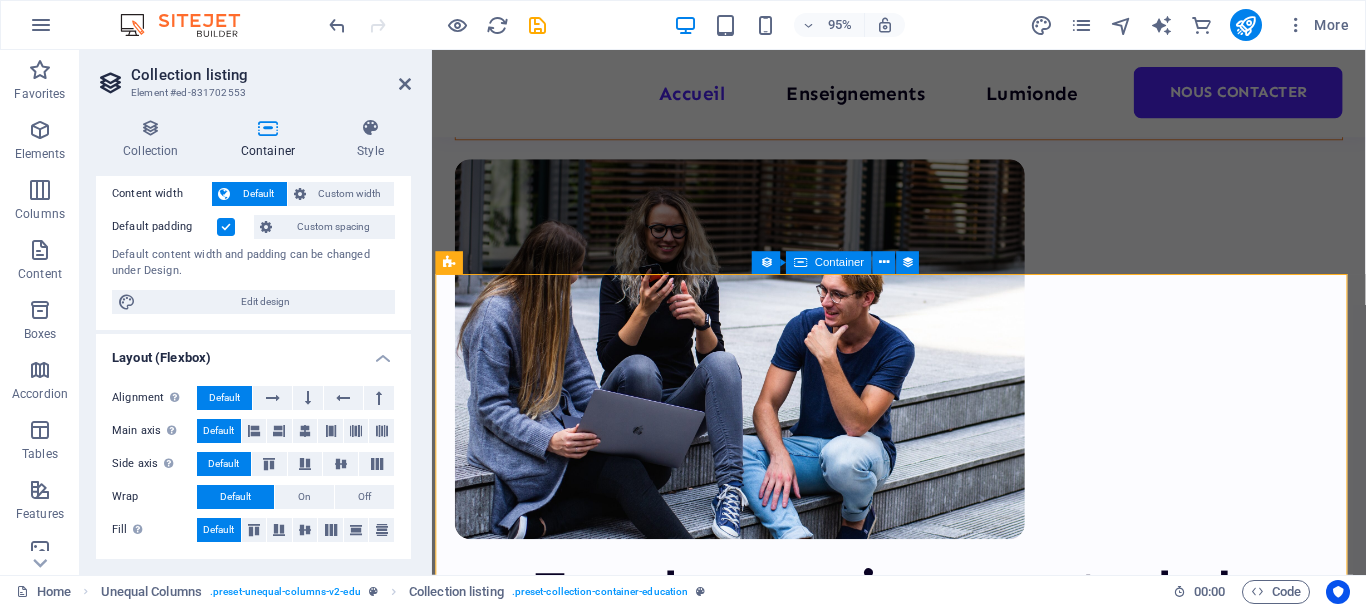 scroll, scrollTop: 0, scrollLeft: 0, axis: both 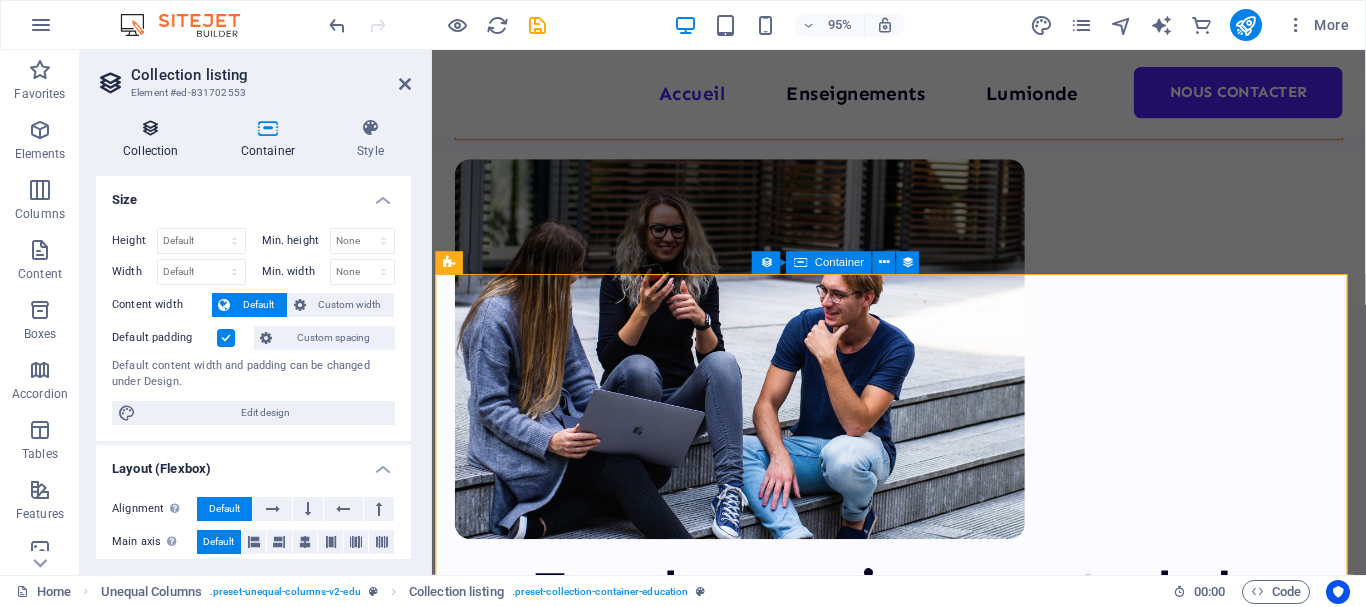 click at bounding box center (151, 128) 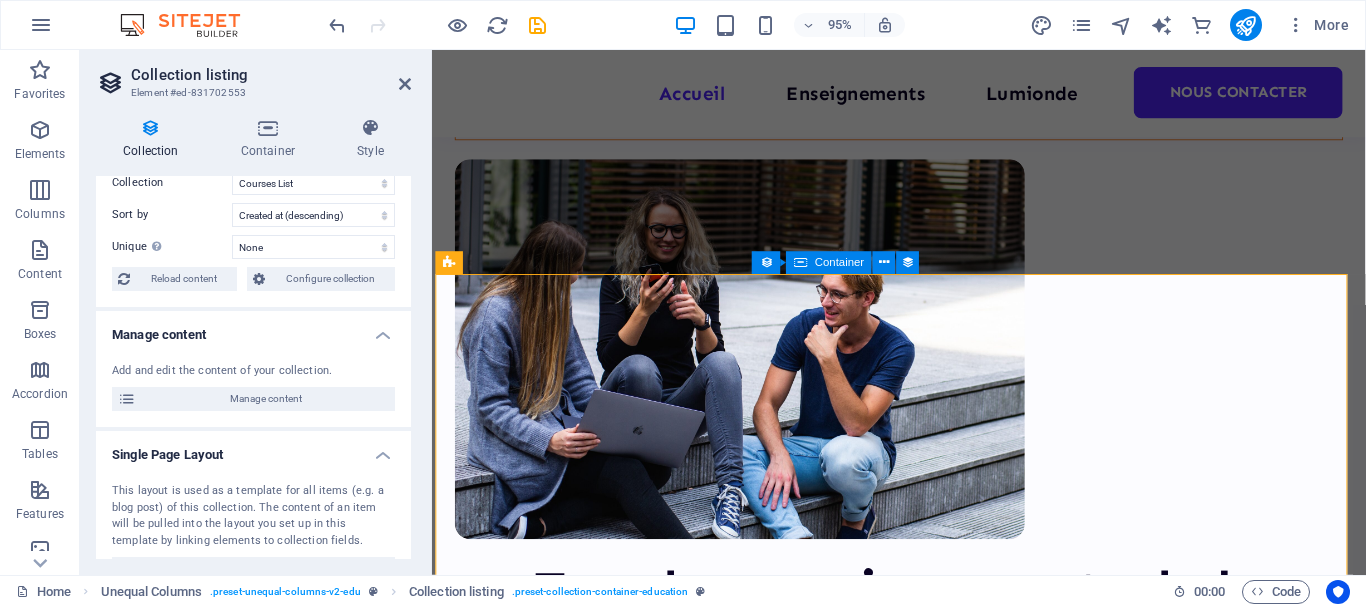 scroll, scrollTop: 100, scrollLeft: 0, axis: vertical 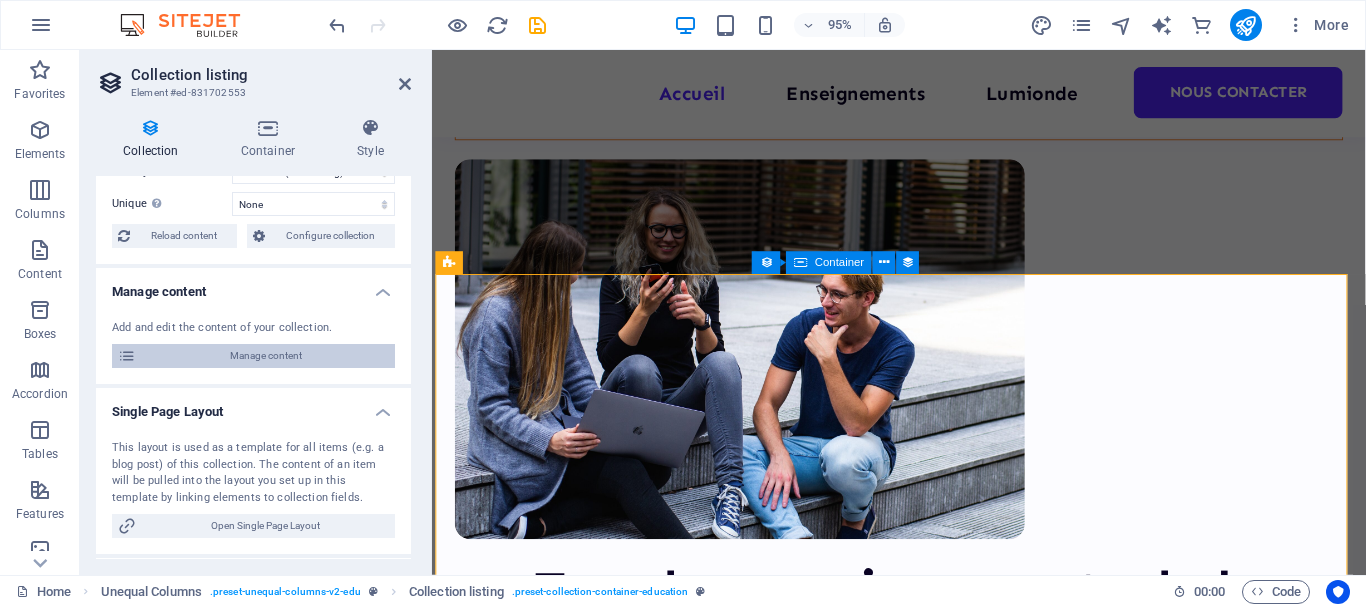 click on "Manage content" at bounding box center [265, 356] 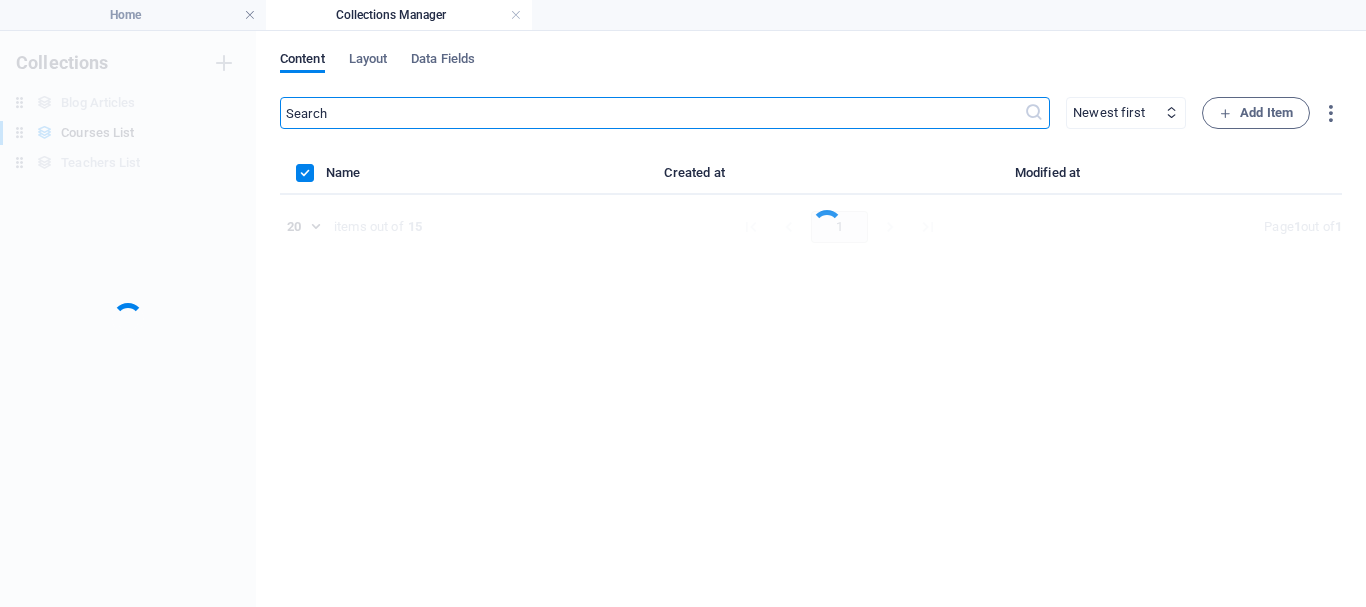 scroll, scrollTop: 0, scrollLeft: 0, axis: both 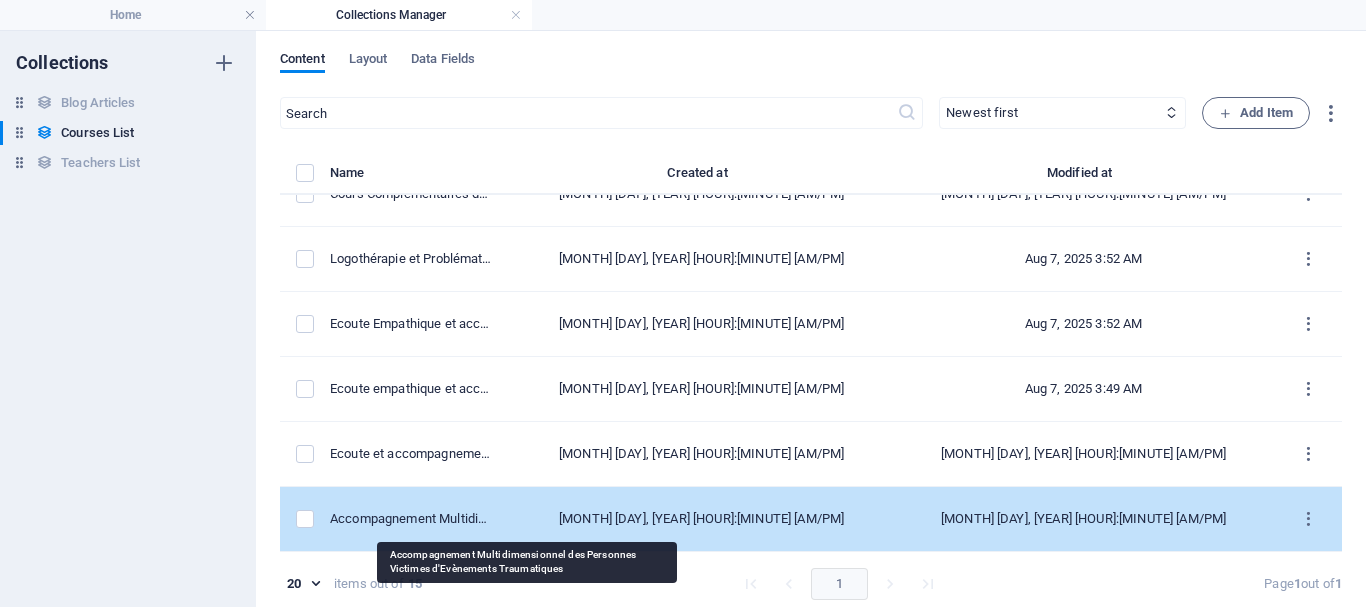 click on "Accompagnement Multidimensionnel des Personnes Victimes d'Evènements Traumatiques" at bounding box center (412, 519) 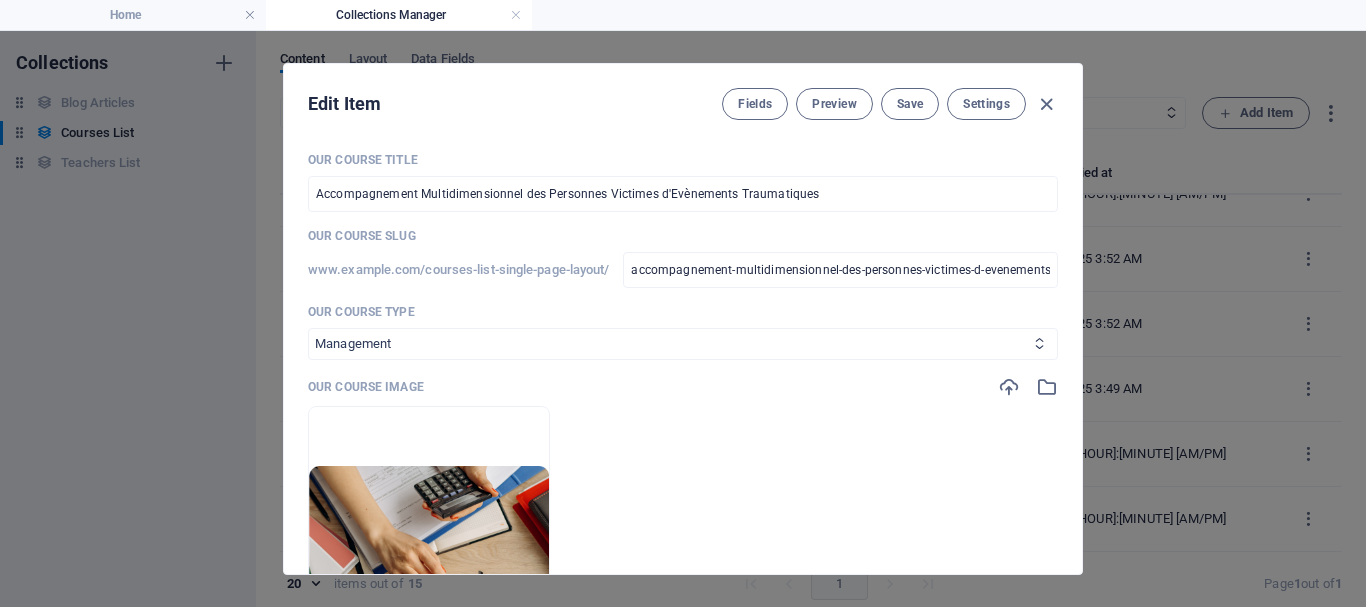 click on "Business/Finances Creativity Programming Psychology Science Speaking Management Marketing Design" at bounding box center [683, 344] 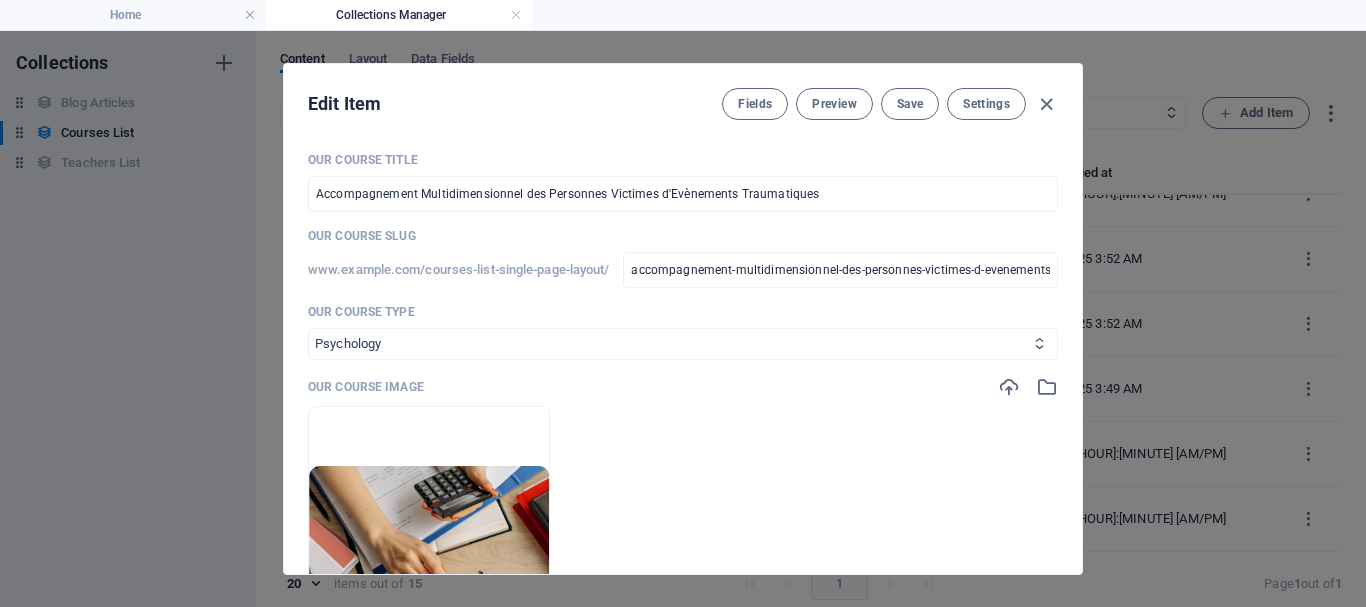 click on "Business/Finances Creativity Programming Psychology Science Speaking Management Marketing Design" at bounding box center [683, 344] 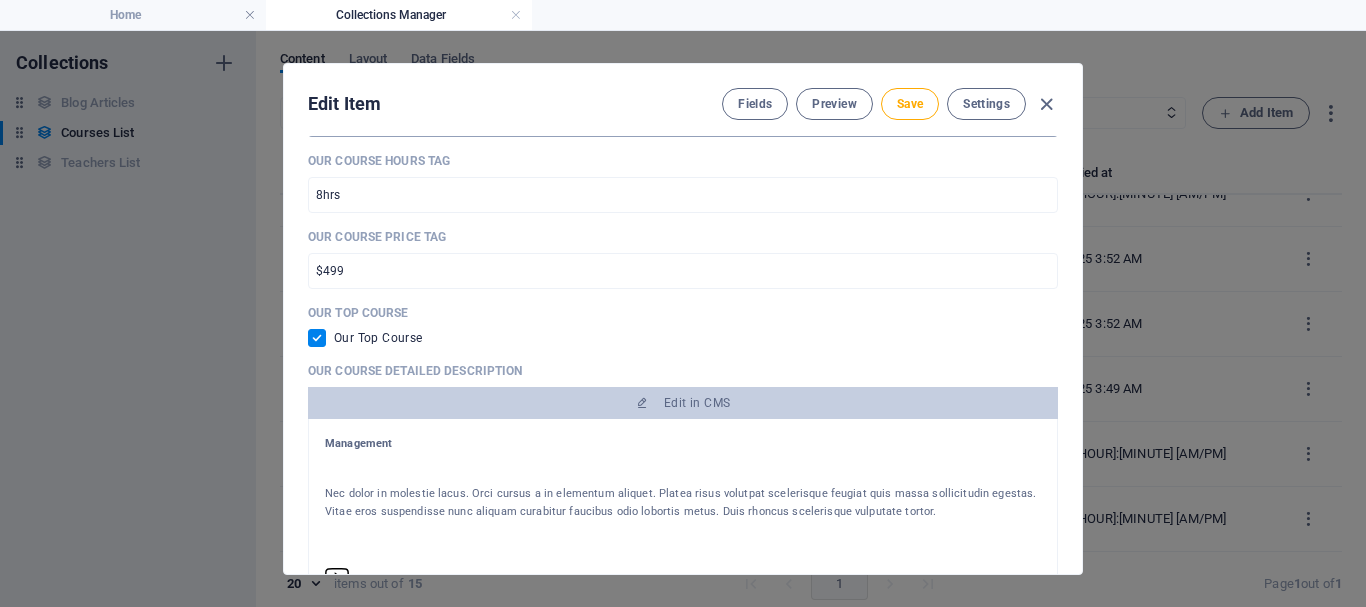 scroll, scrollTop: 700, scrollLeft: 0, axis: vertical 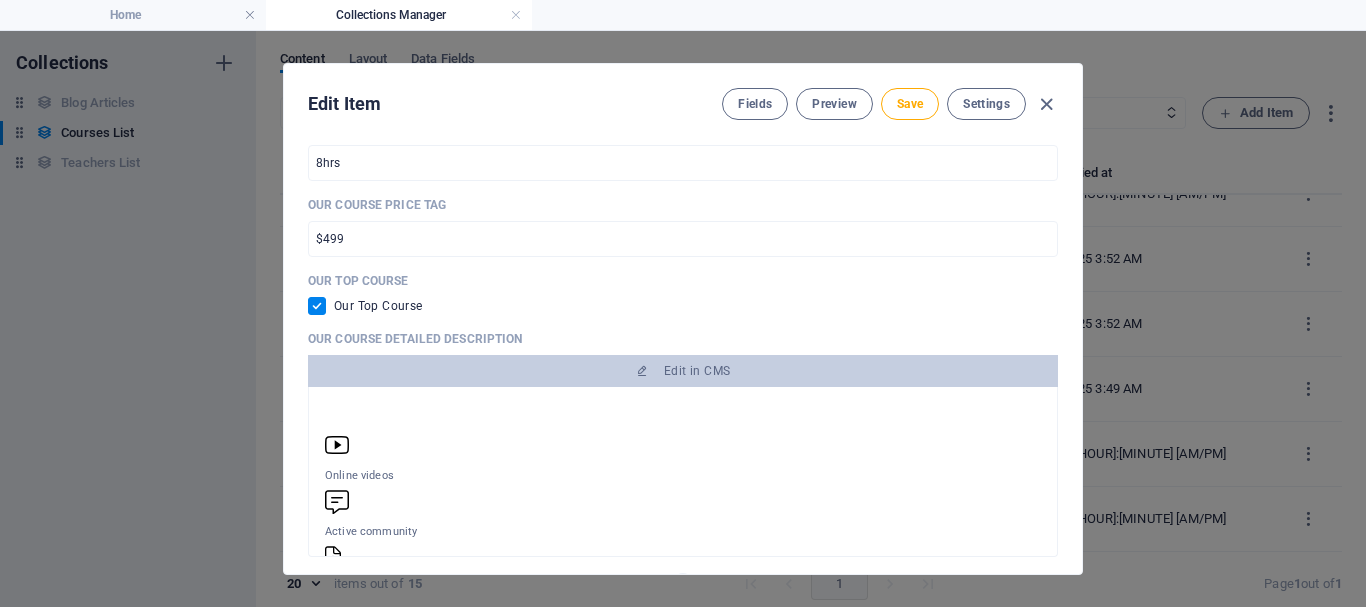click 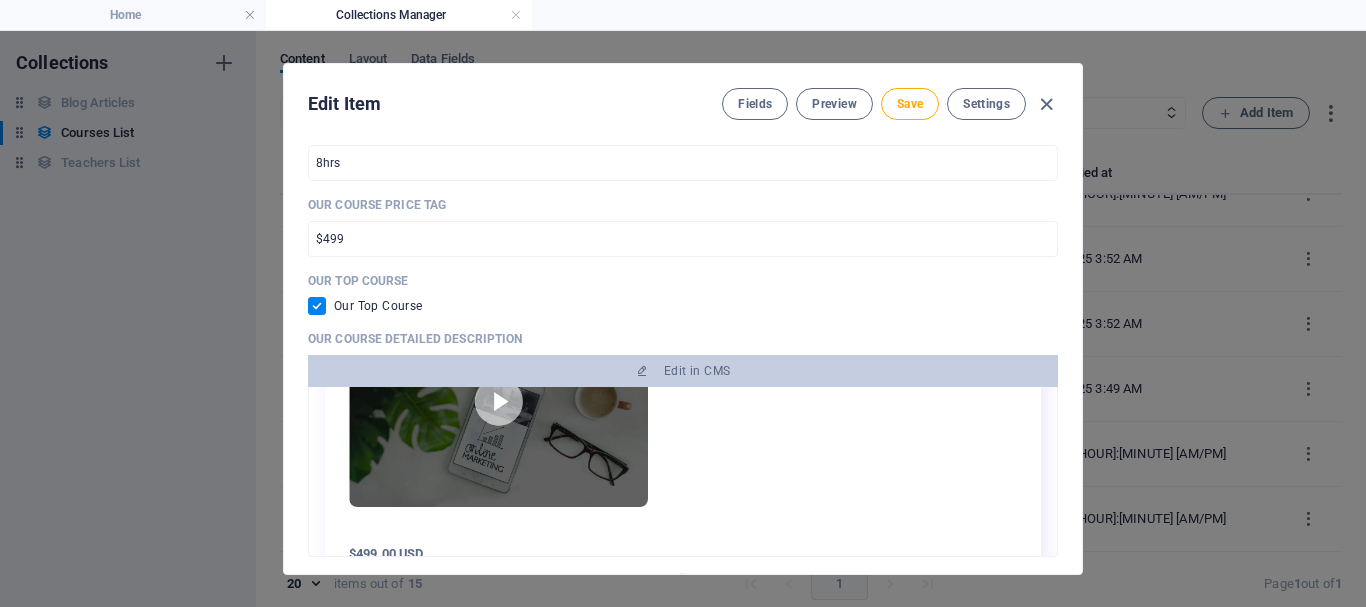 scroll, scrollTop: 500, scrollLeft: 0, axis: vertical 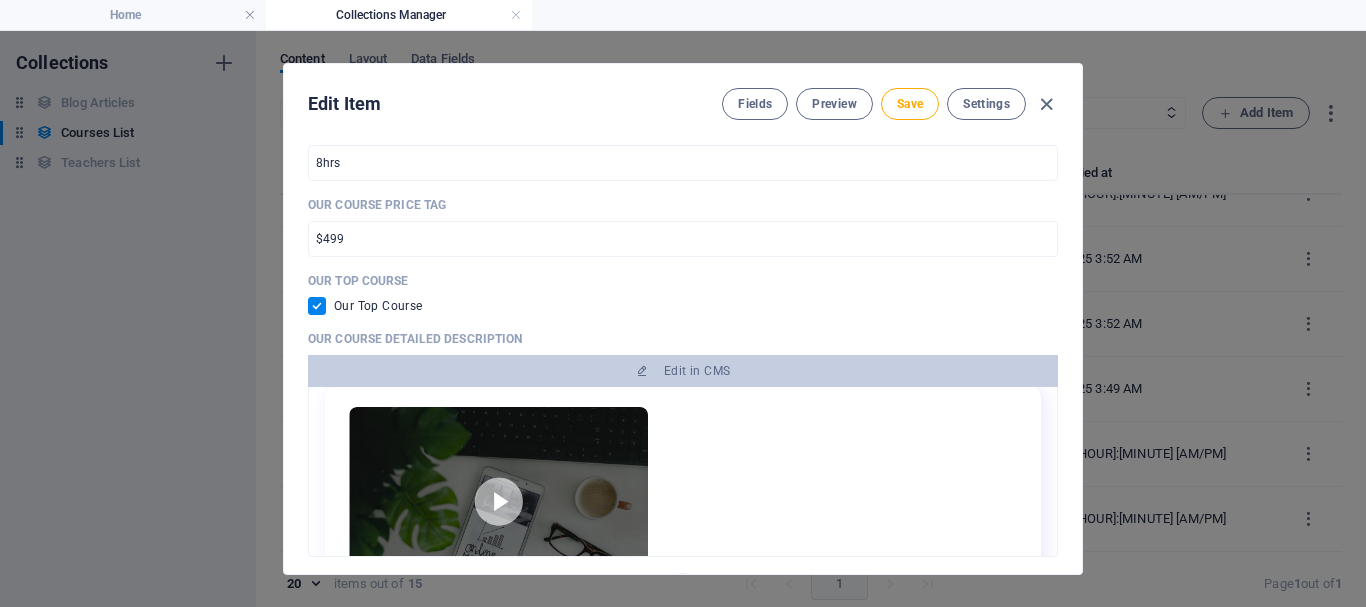click at bounding box center (498, 507) 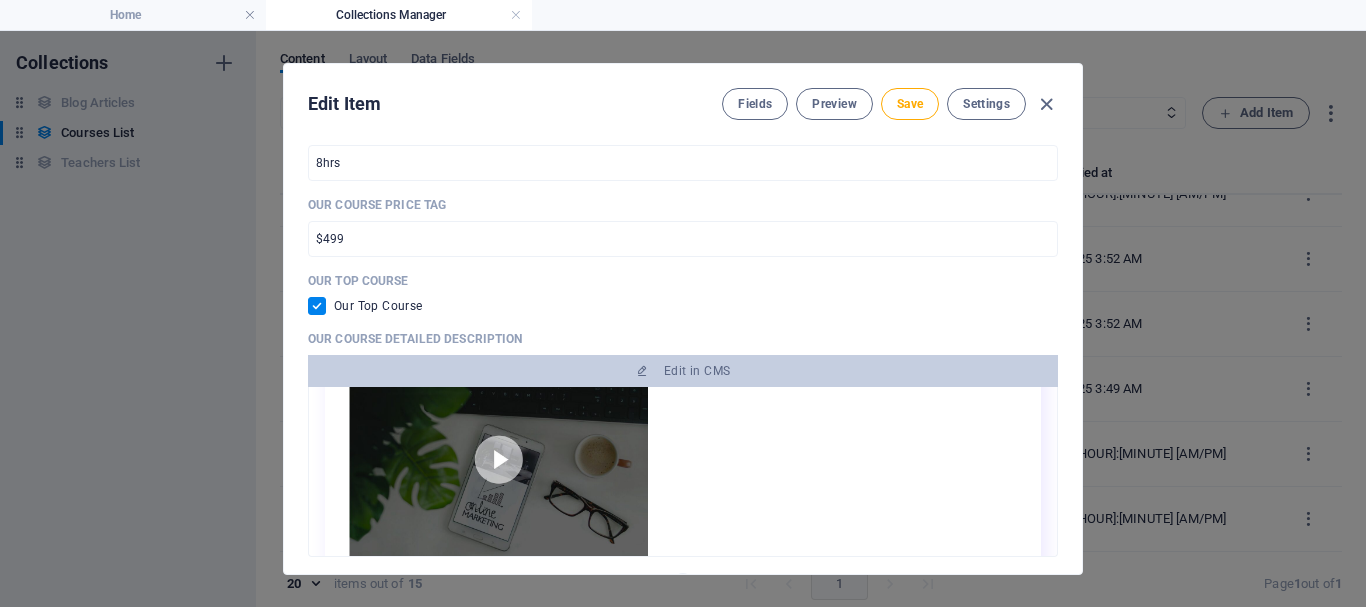 scroll, scrollTop: 515, scrollLeft: 0, axis: vertical 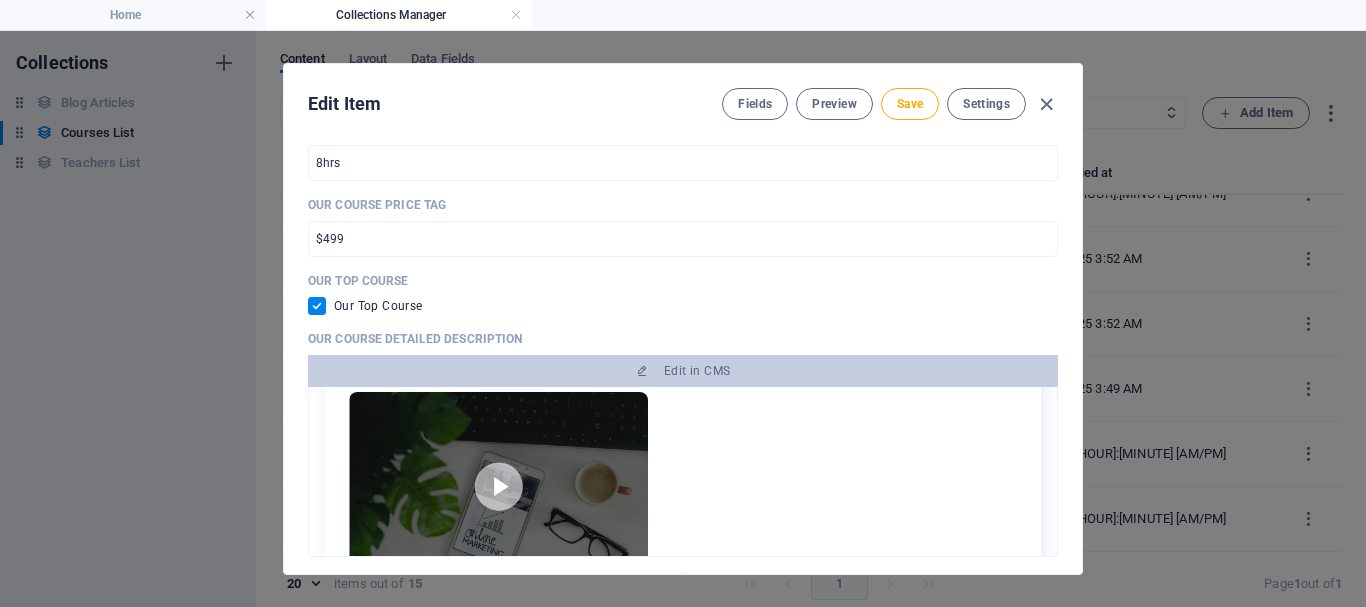 click at bounding box center [498, 492] 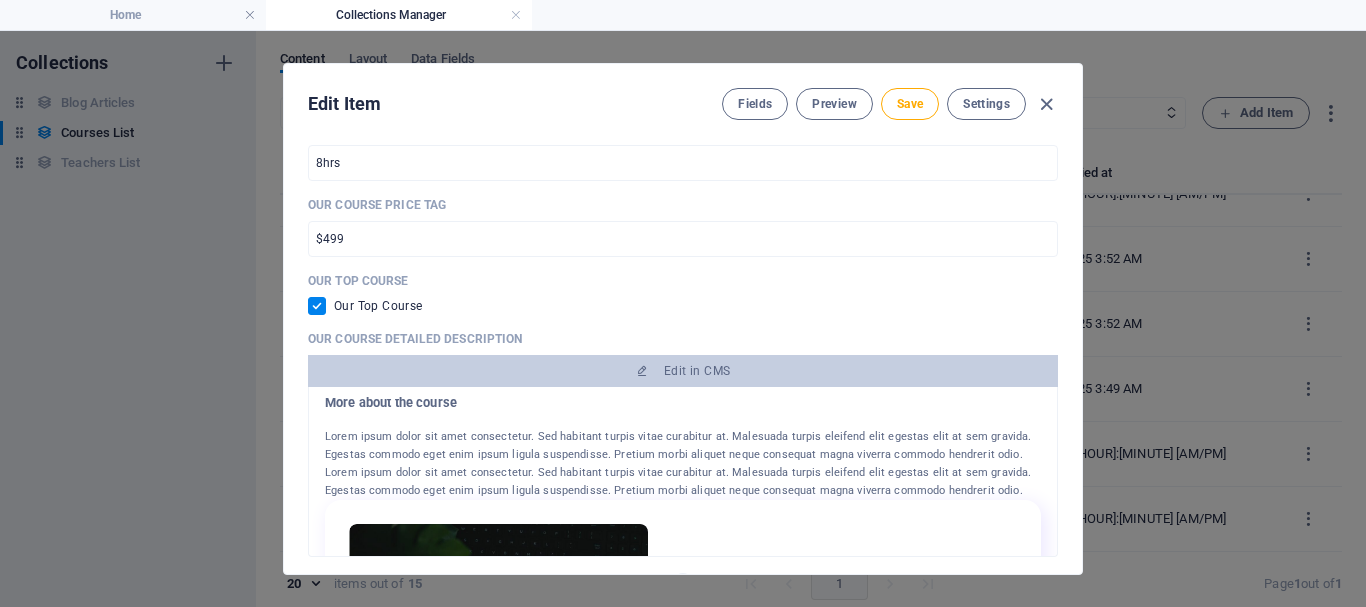 scroll, scrollTop: 415, scrollLeft: 0, axis: vertical 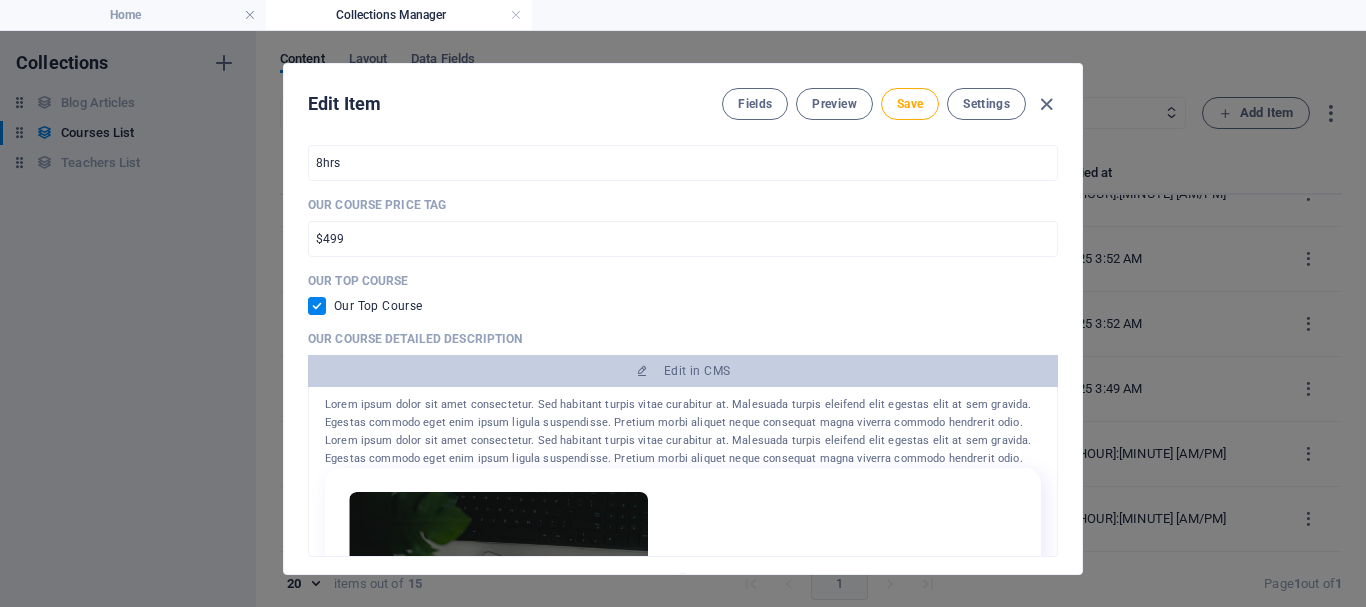 click at bounding box center (498, 592) 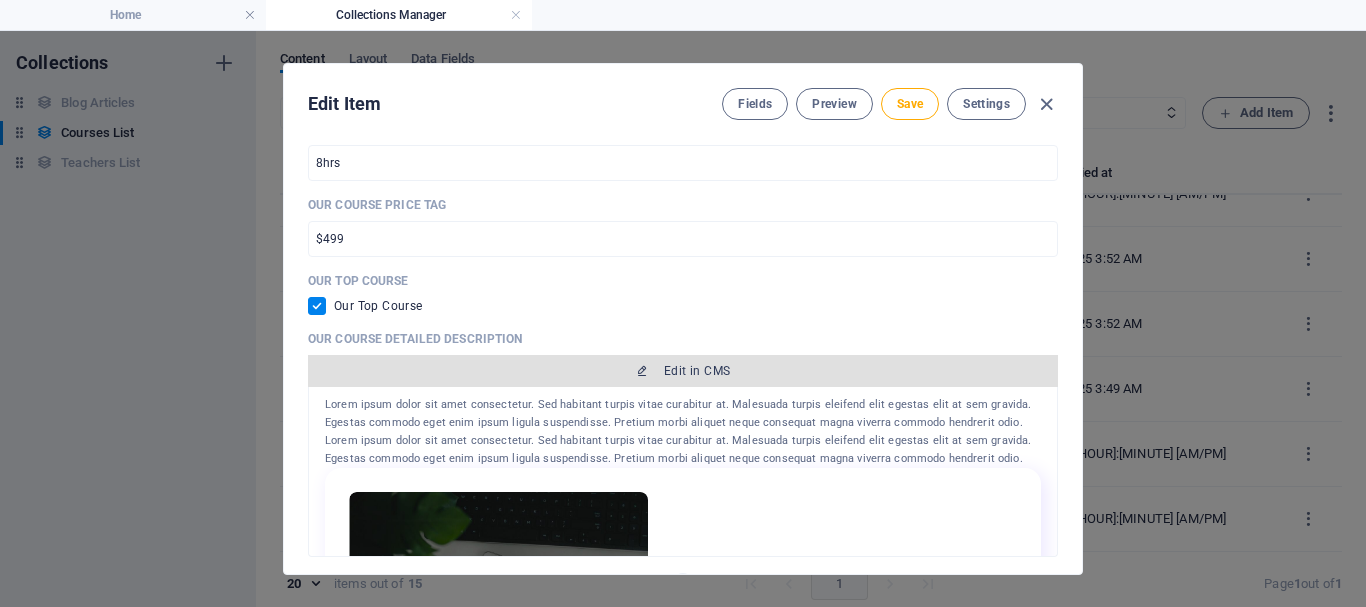 click on "Edit in CMS" at bounding box center (697, 371) 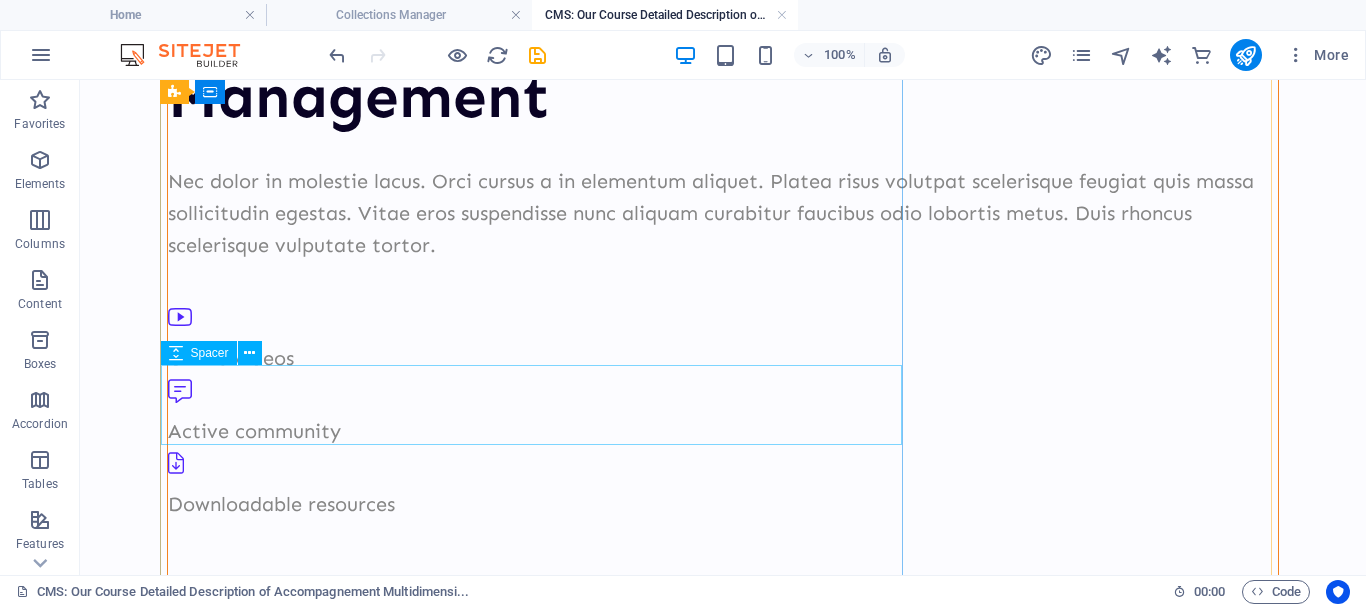 scroll, scrollTop: 0, scrollLeft: 0, axis: both 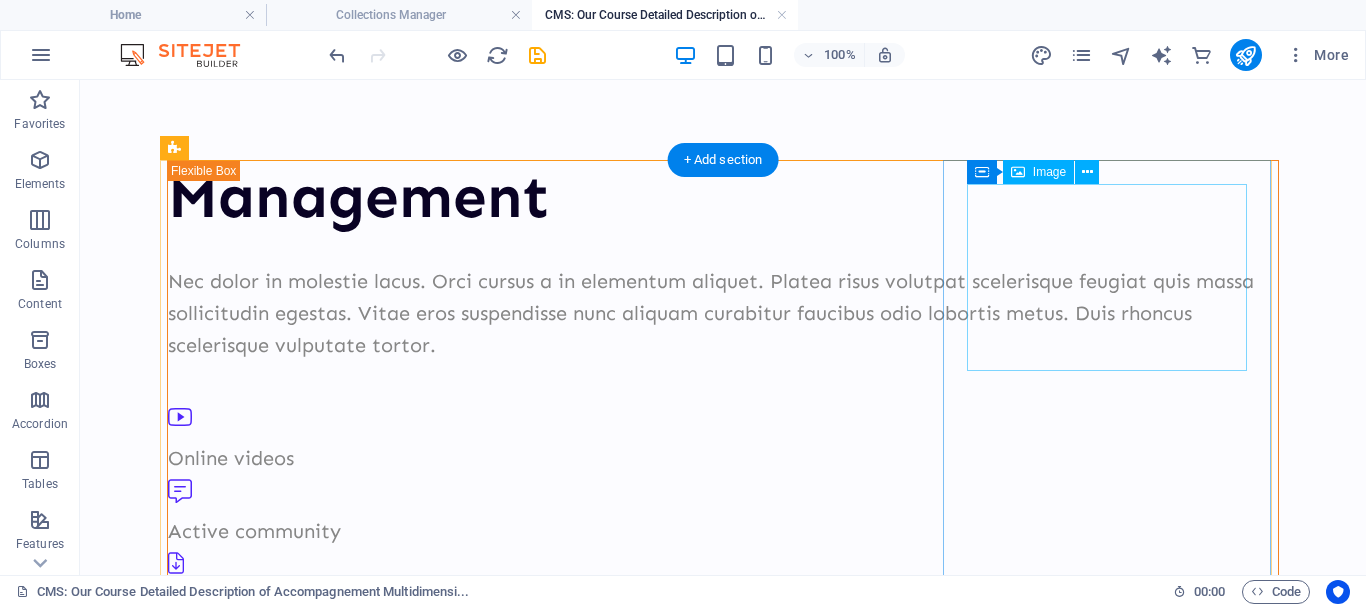 click at bounding box center [723, 1427] 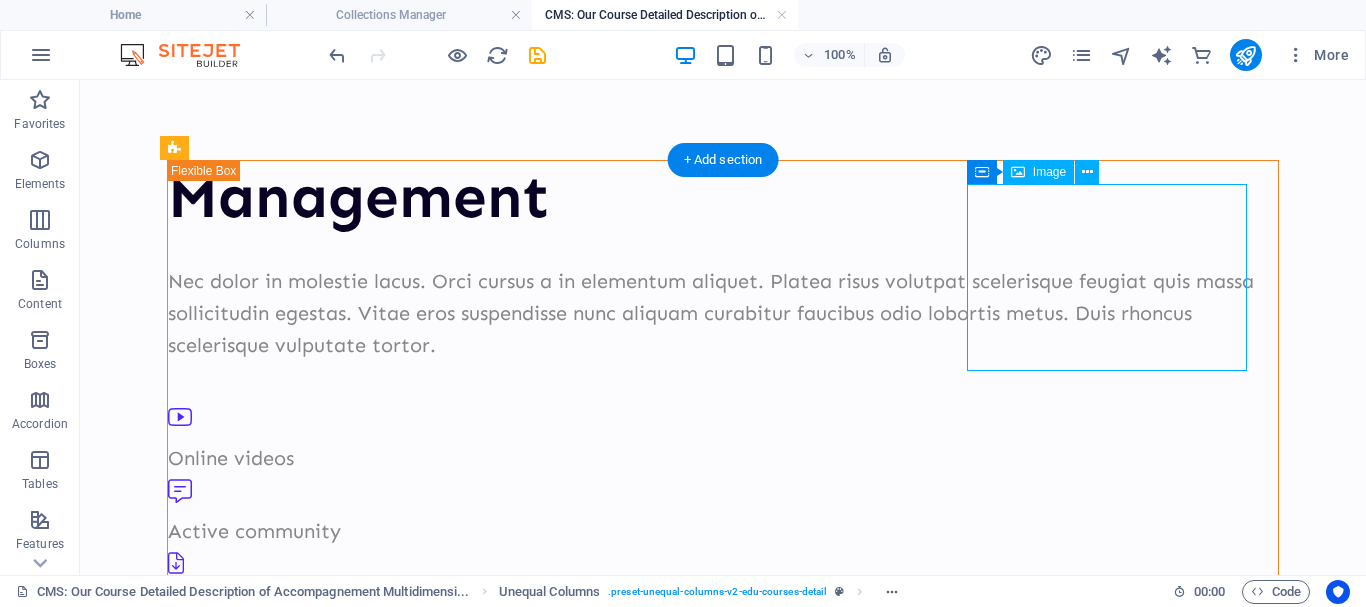 click at bounding box center [723, 1427] 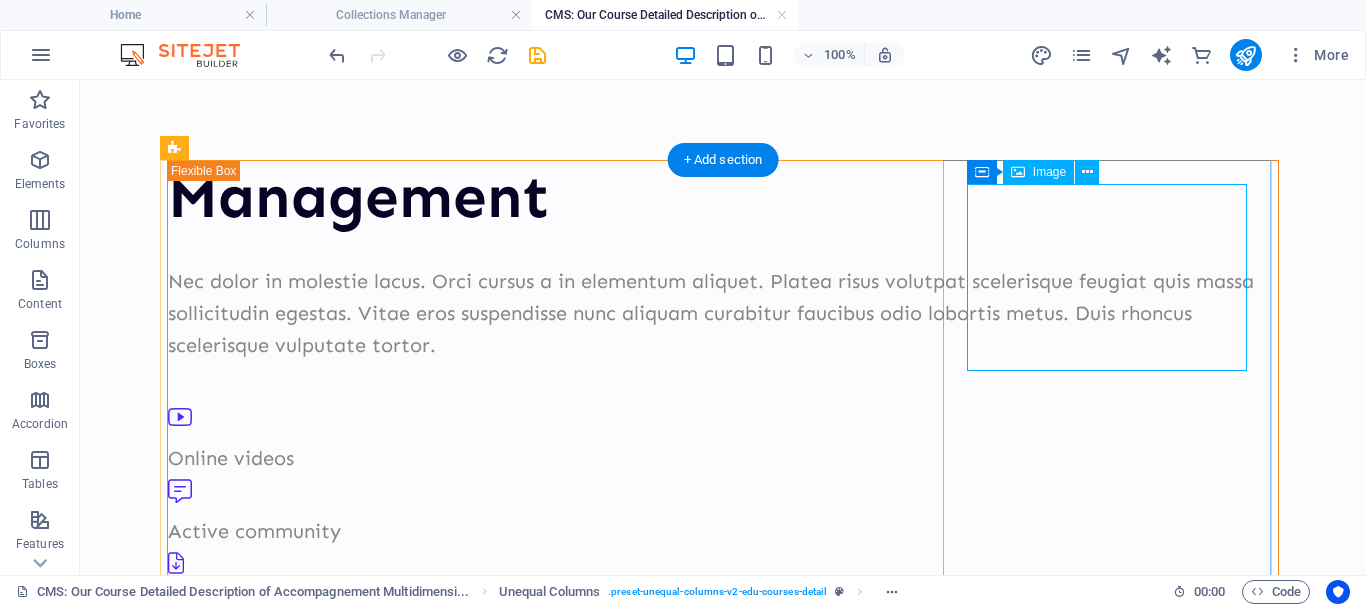 click at bounding box center (723, 1427) 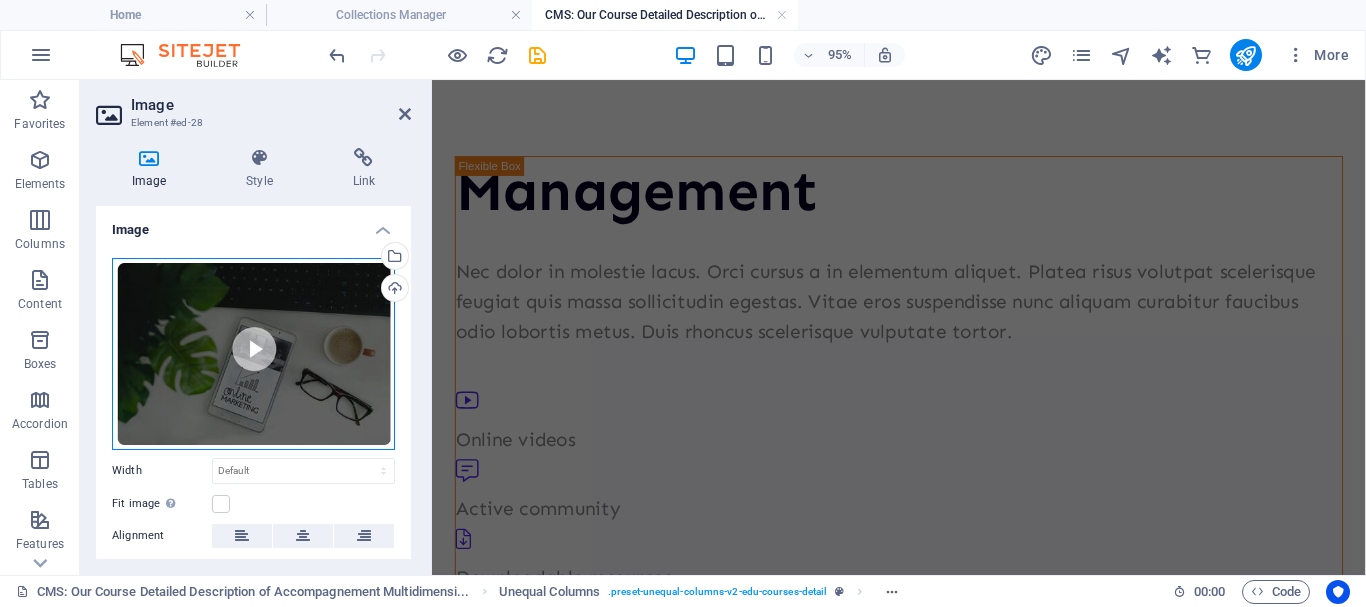 click on "Drag files here, click to choose files or select files from Files or our free stock photos & videos" at bounding box center (253, 354) 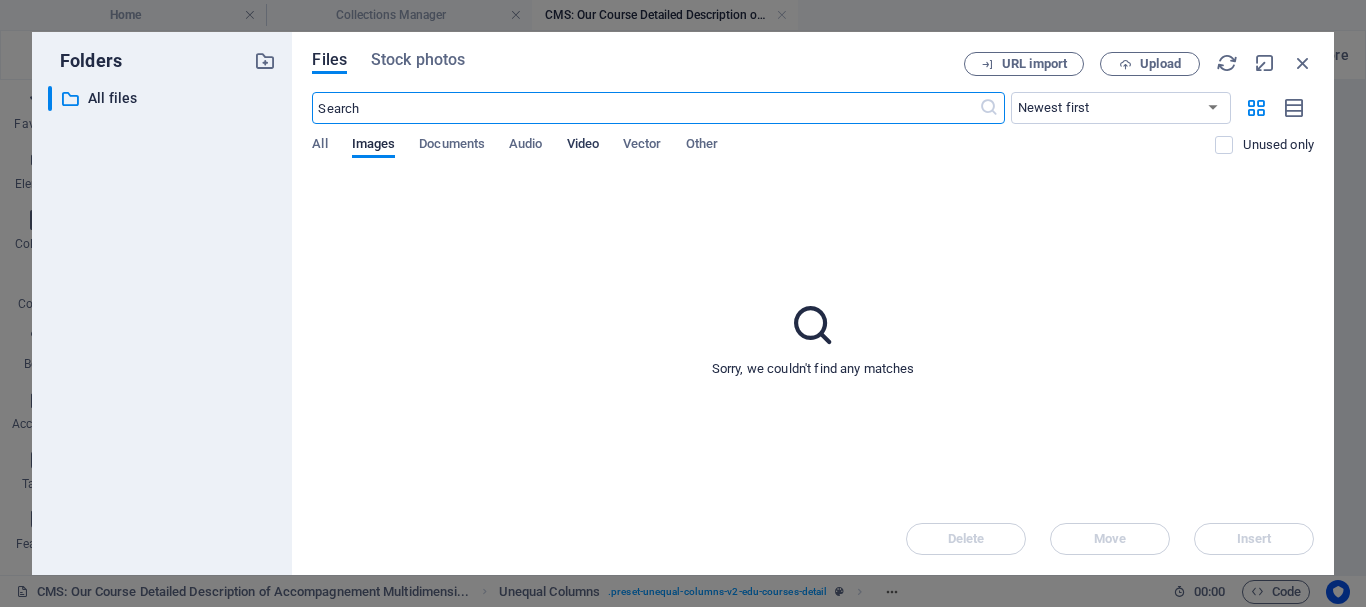 click on "Video" at bounding box center (583, 146) 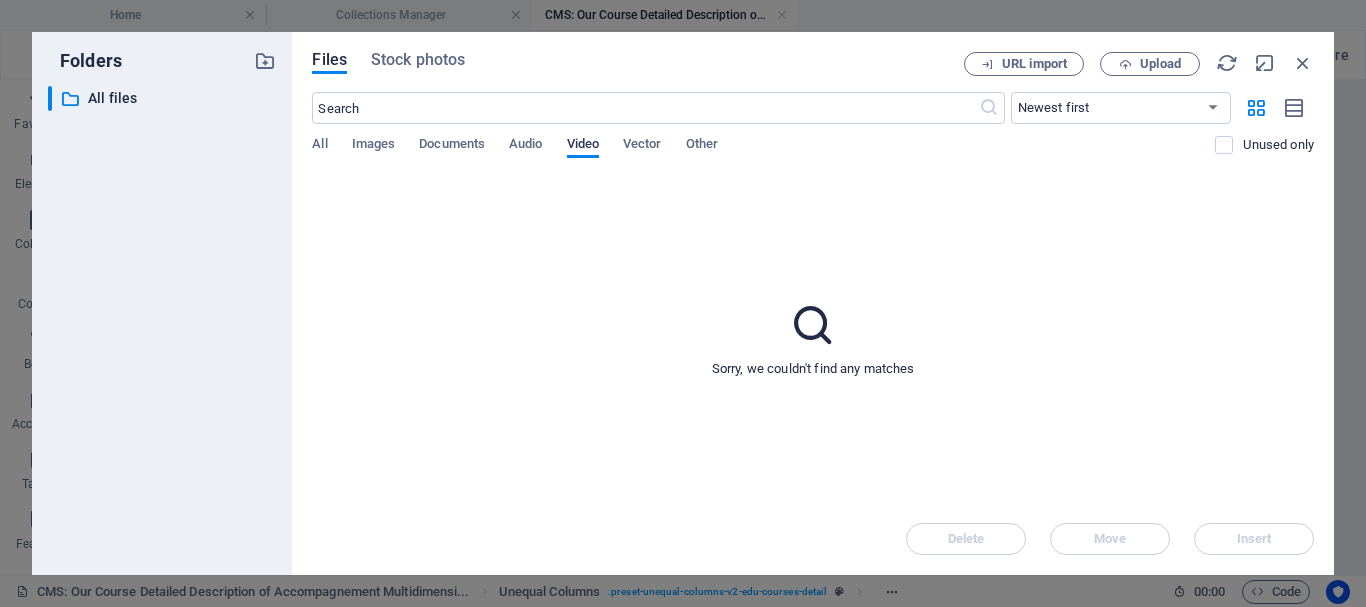 click on "Video" at bounding box center [583, 146] 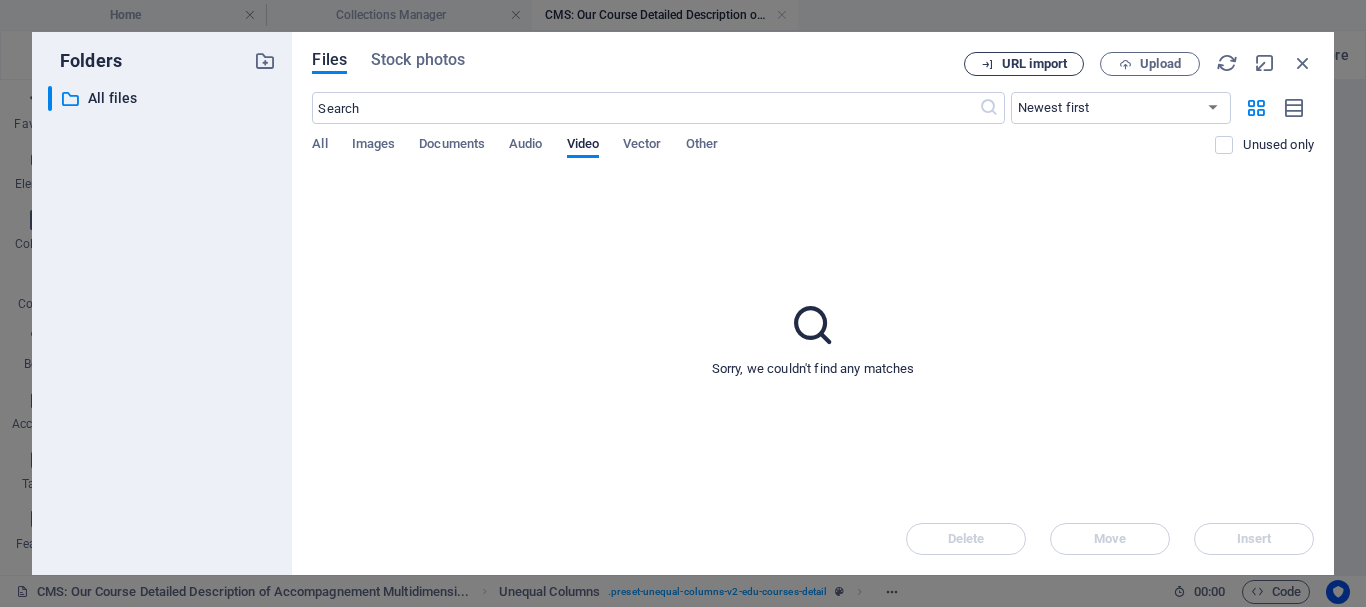 click on "URL import" at bounding box center (1034, 64) 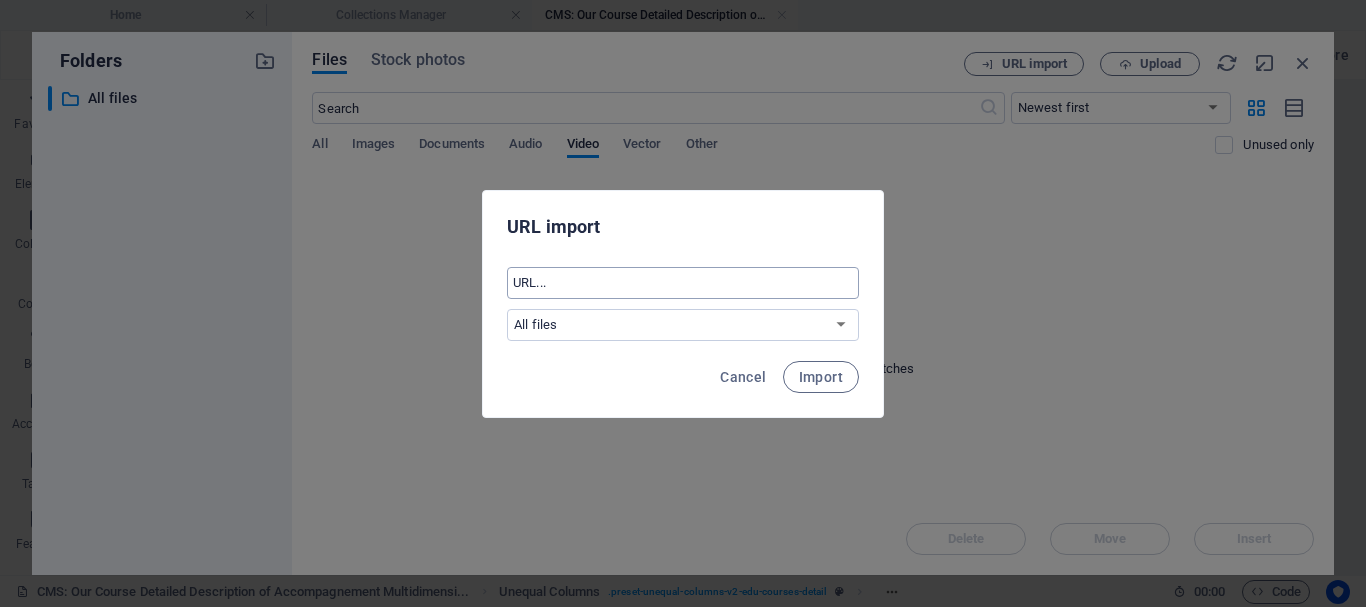 click at bounding box center (683, 283) 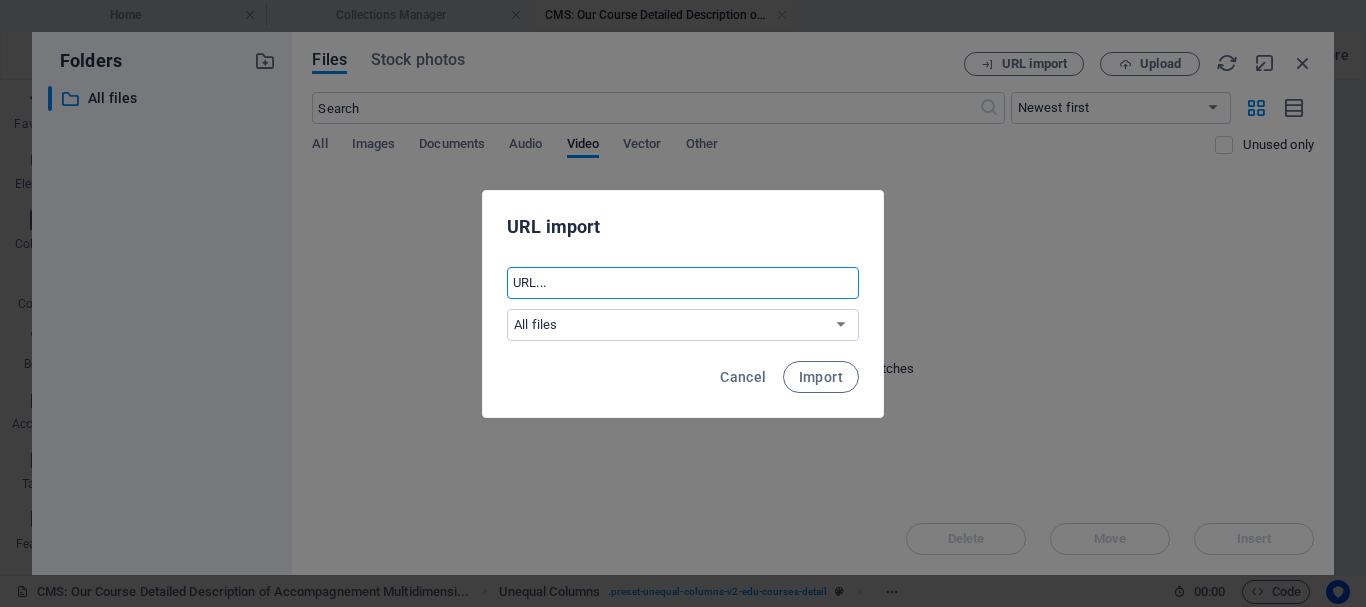 paste on "https://www.youtube.com/watch?v=PSz3VacyTk4" 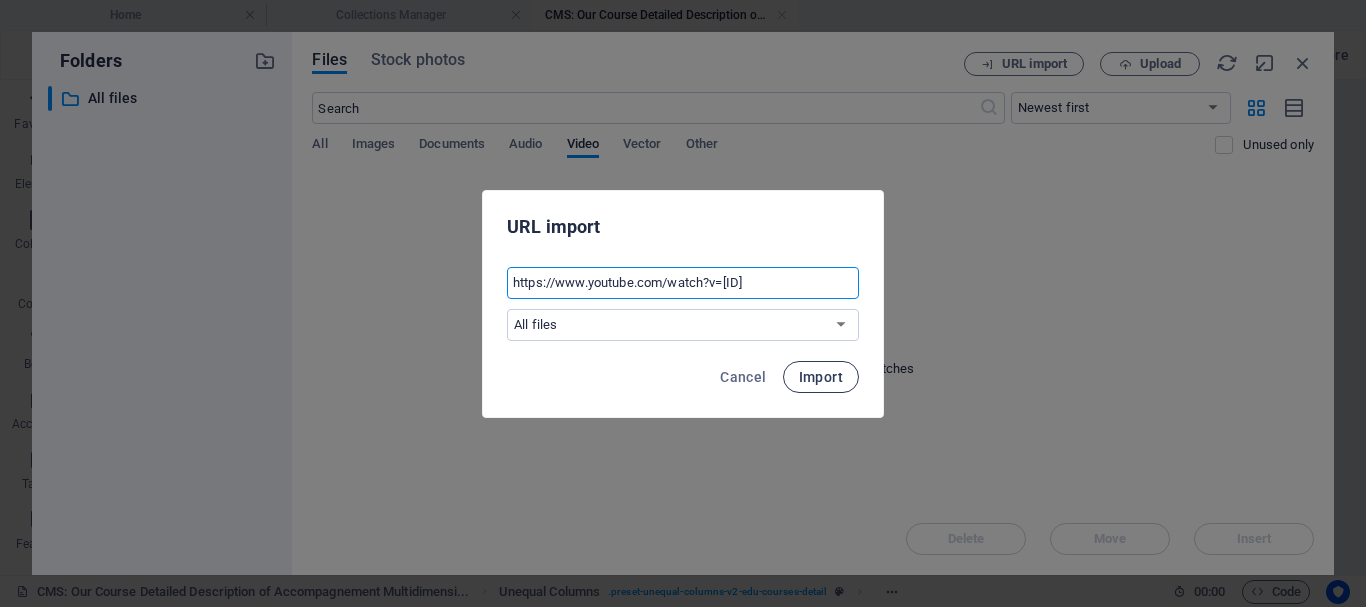 type on "https://www.youtube.com/watch?v=PSz3VacyTk4" 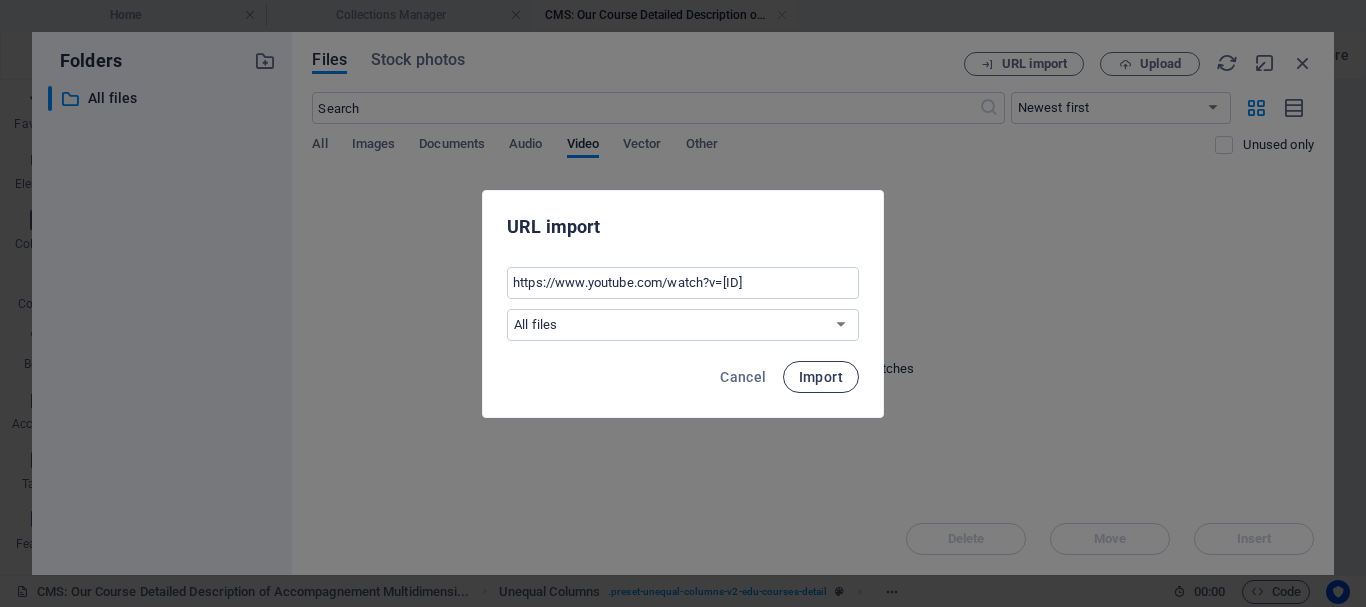 click on "Import" at bounding box center (821, 377) 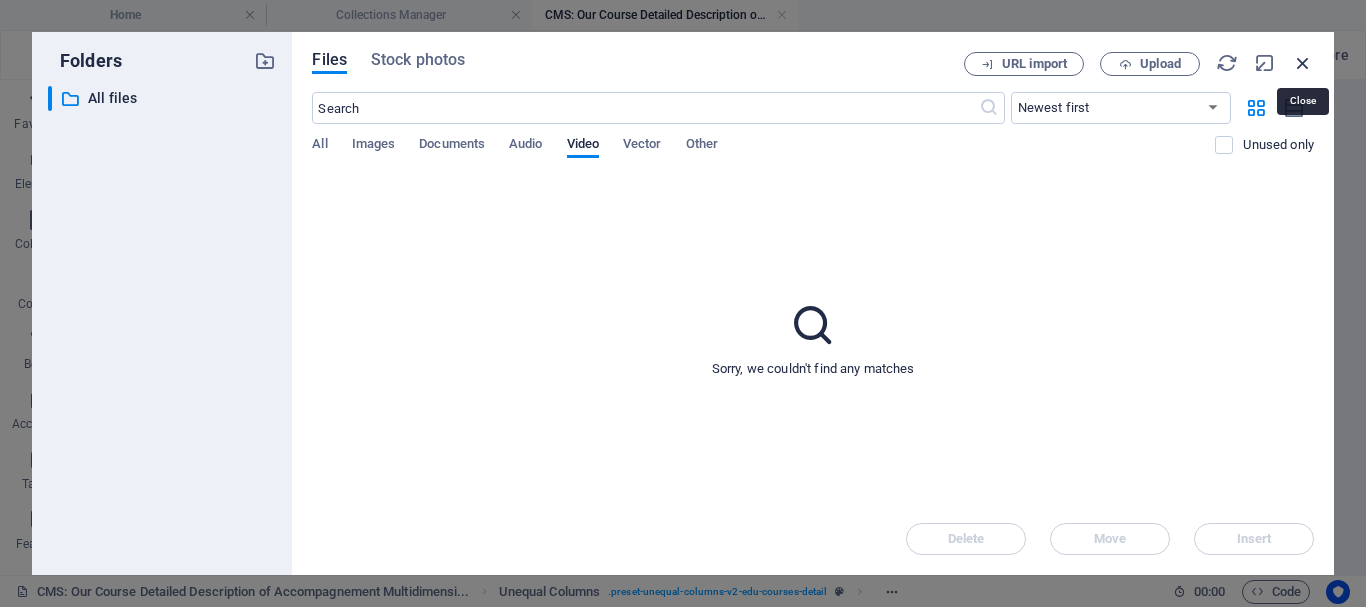 click at bounding box center (1303, 63) 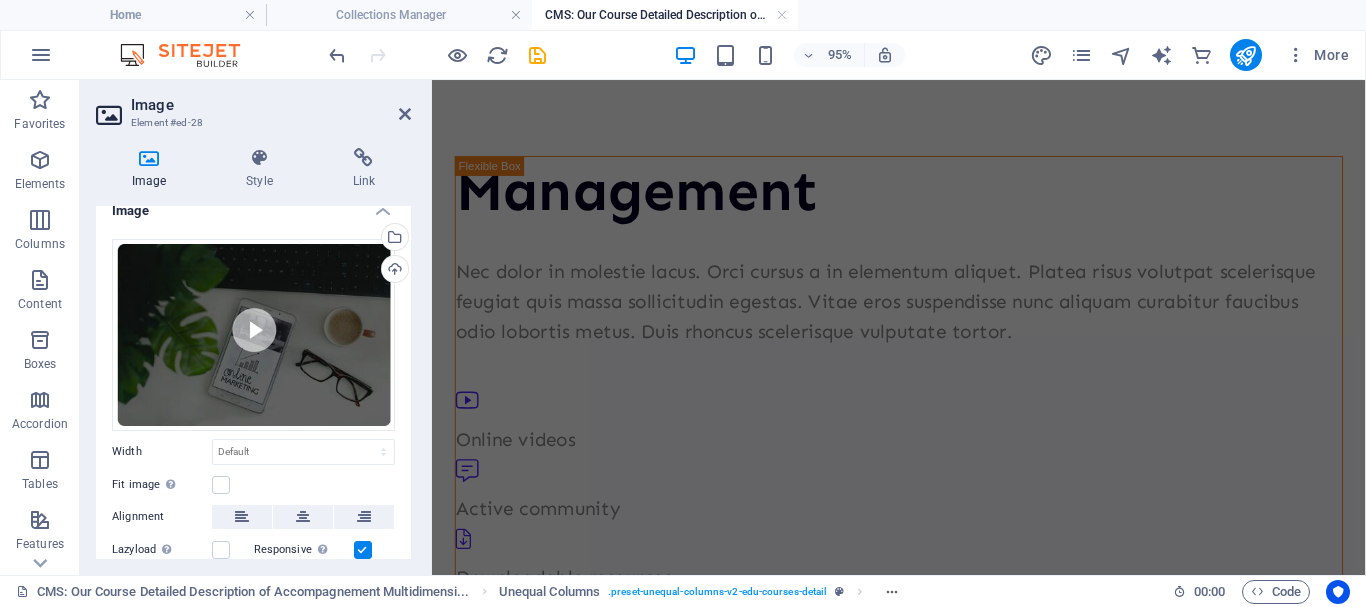 scroll, scrollTop: 0, scrollLeft: 0, axis: both 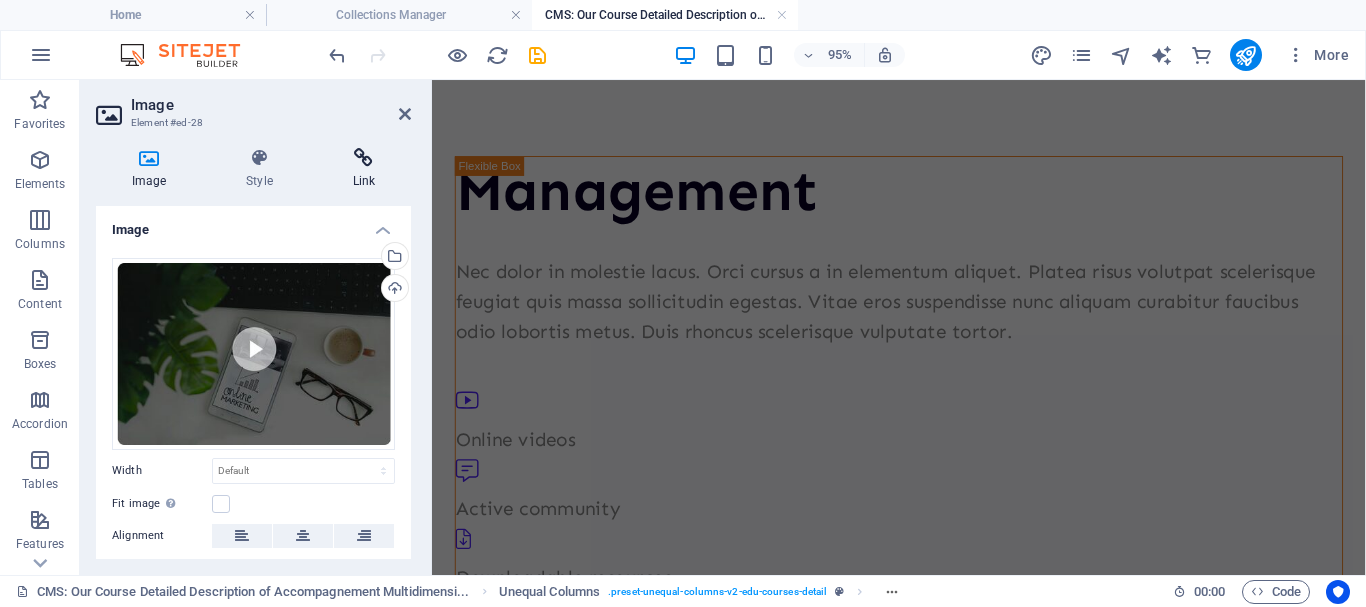 click at bounding box center [364, 158] 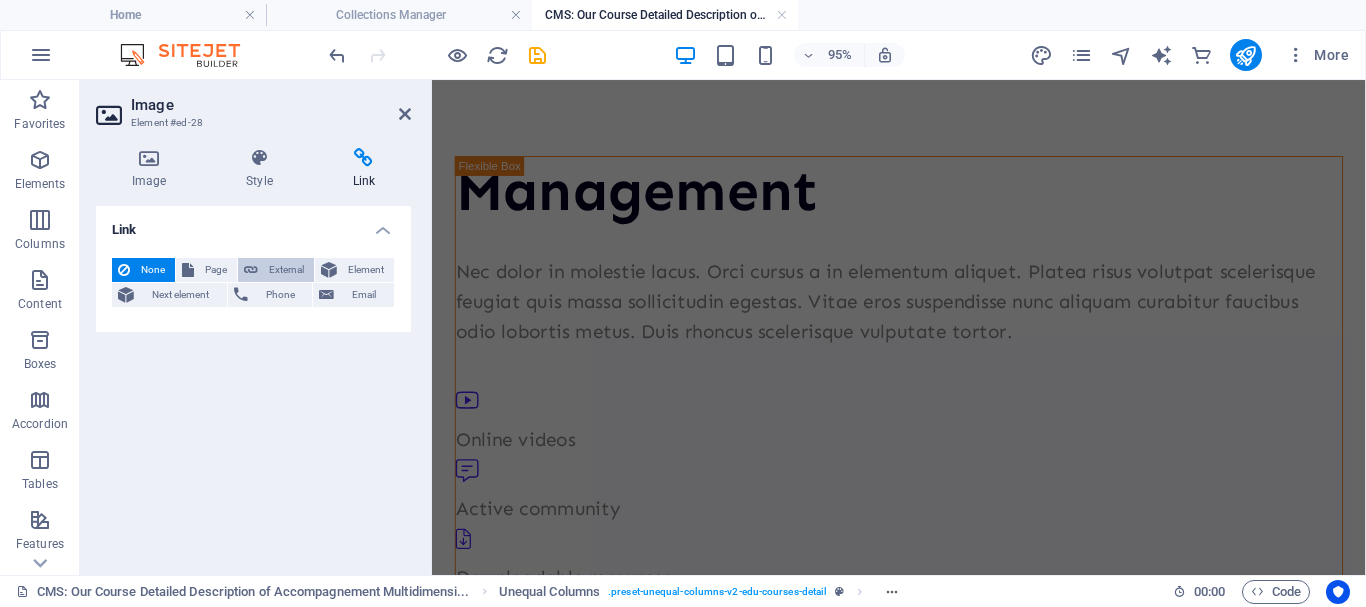 click on "External" at bounding box center [286, 270] 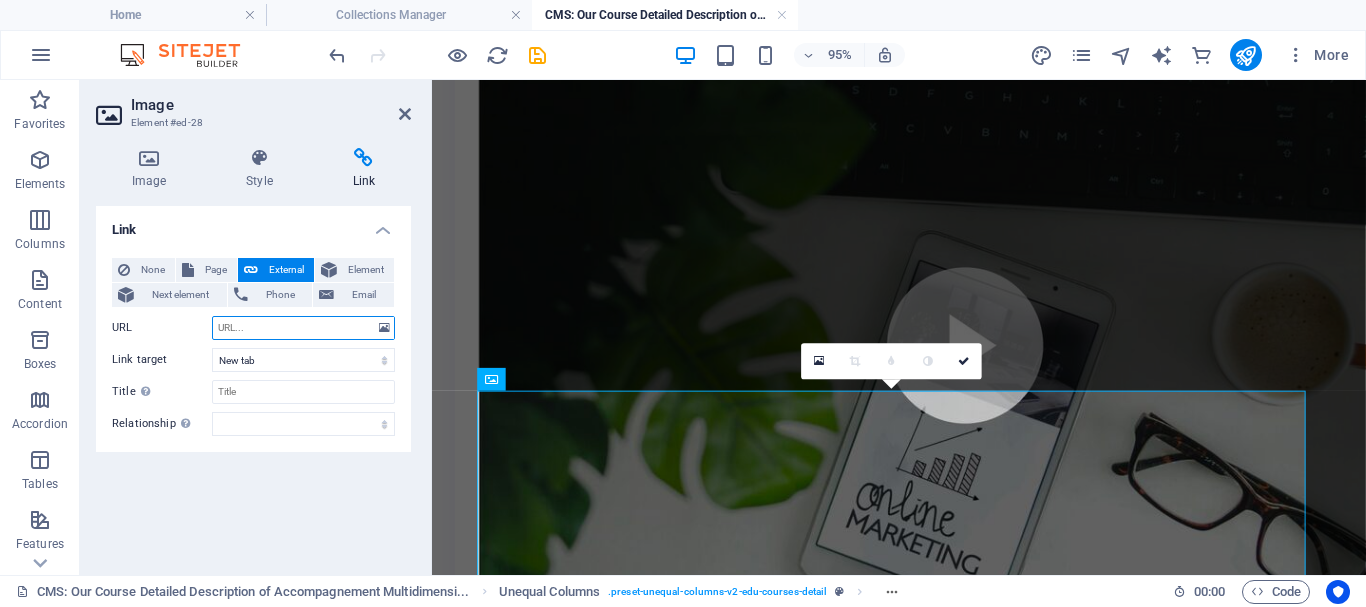 scroll, scrollTop: 1006, scrollLeft: 0, axis: vertical 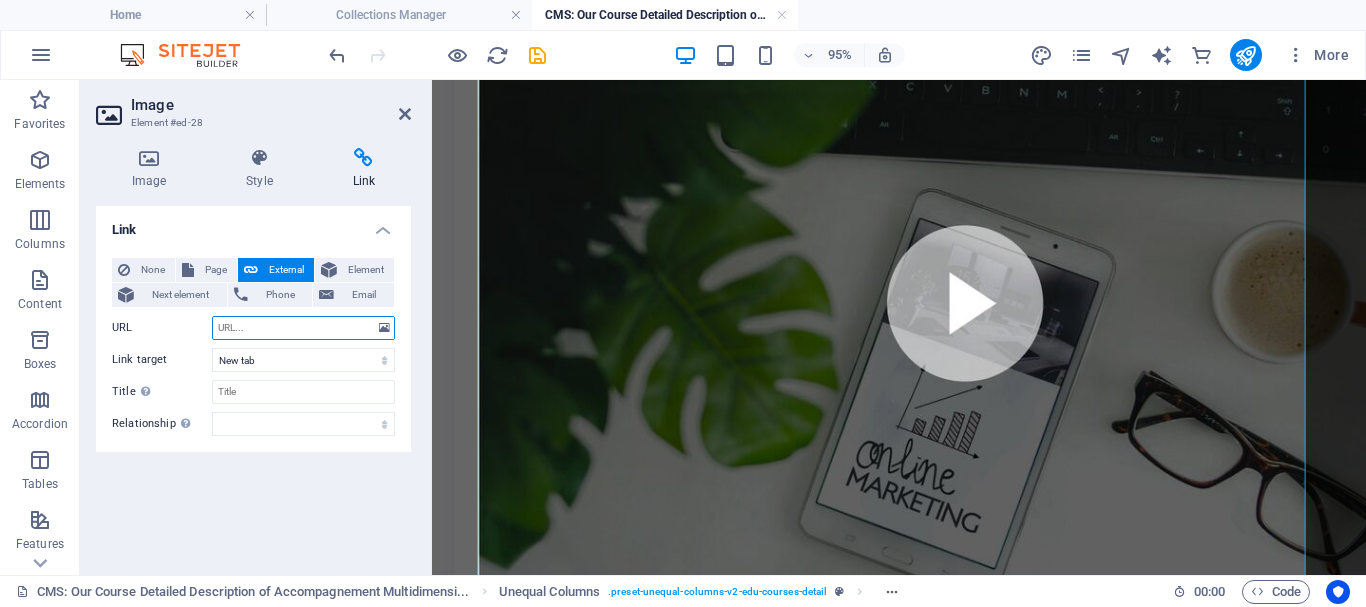 paste on "https://www.youtube.com/watch?v=PSz3VacyTk4" 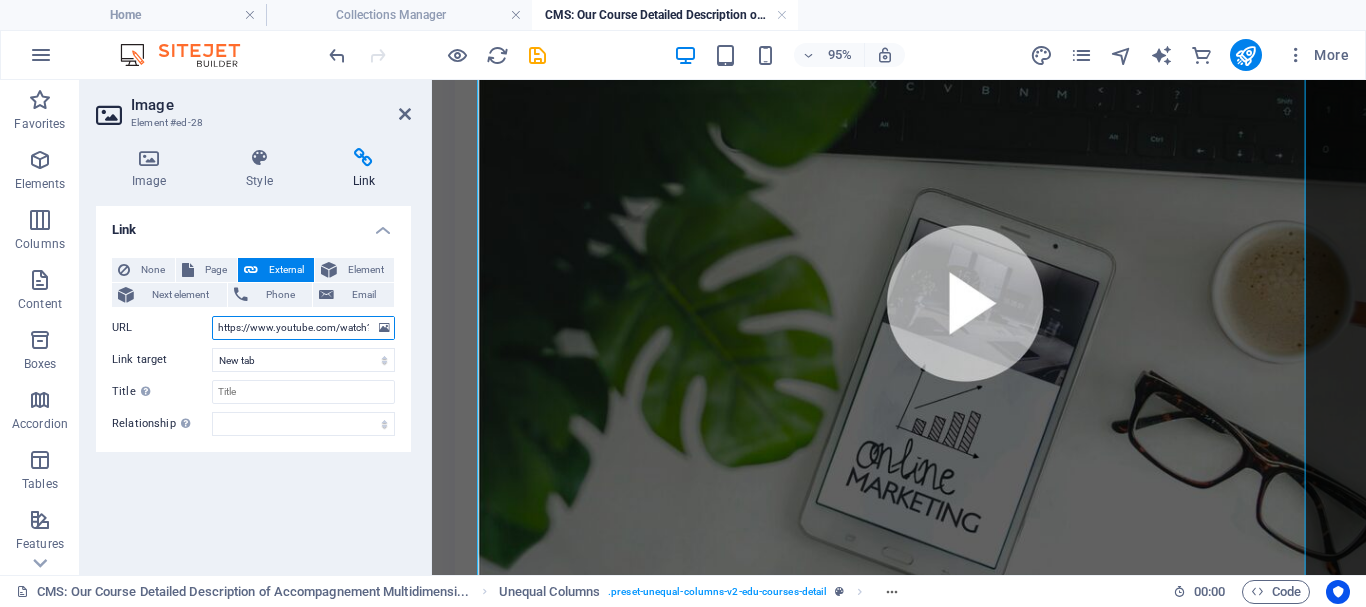 scroll, scrollTop: 0, scrollLeft: 71, axis: horizontal 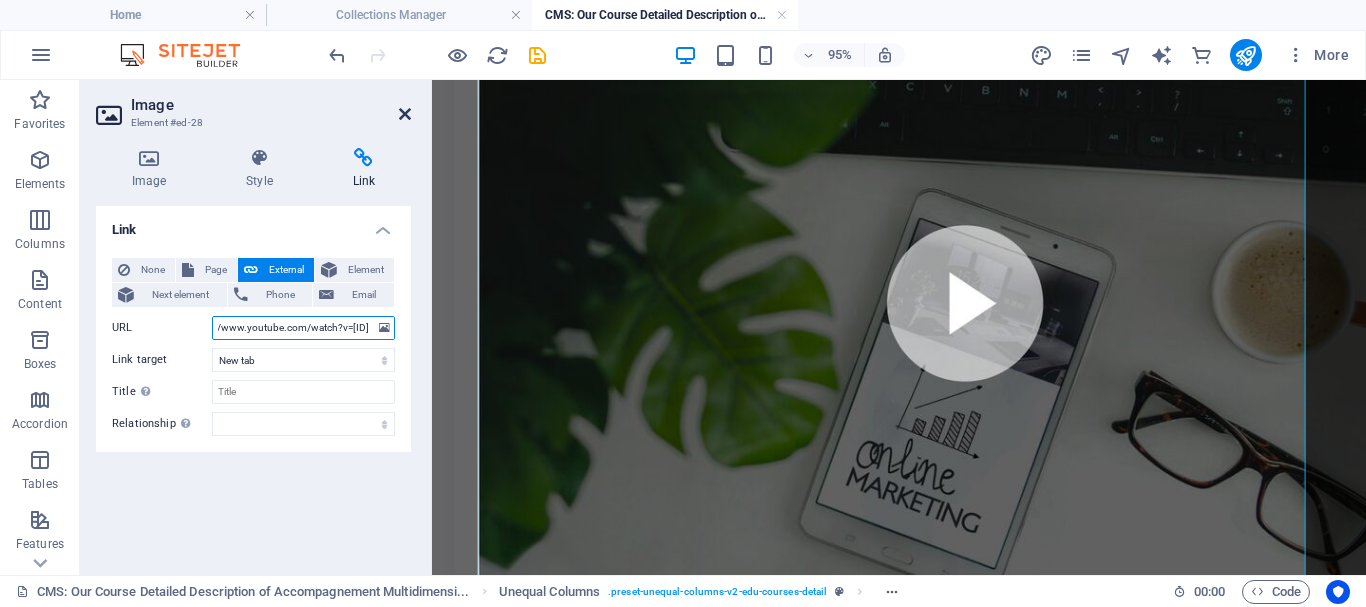 type on "https://www.youtube.com/watch?v=PSz3VacyTk4" 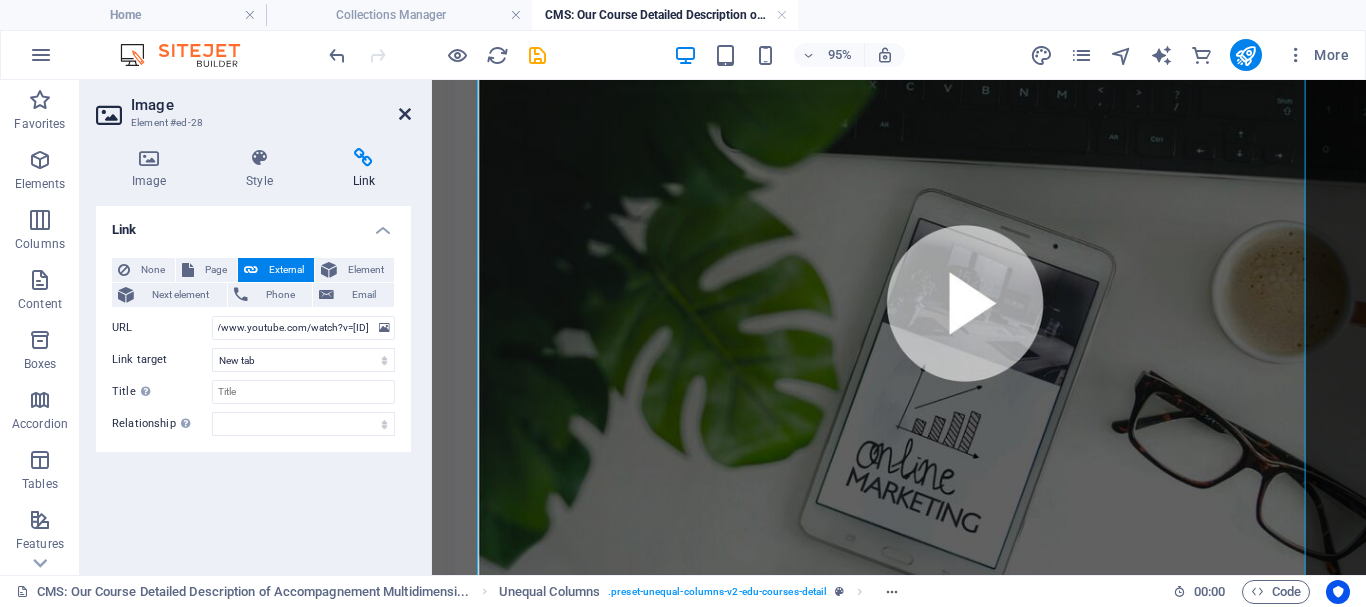 scroll, scrollTop: 0, scrollLeft: 0, axis: both 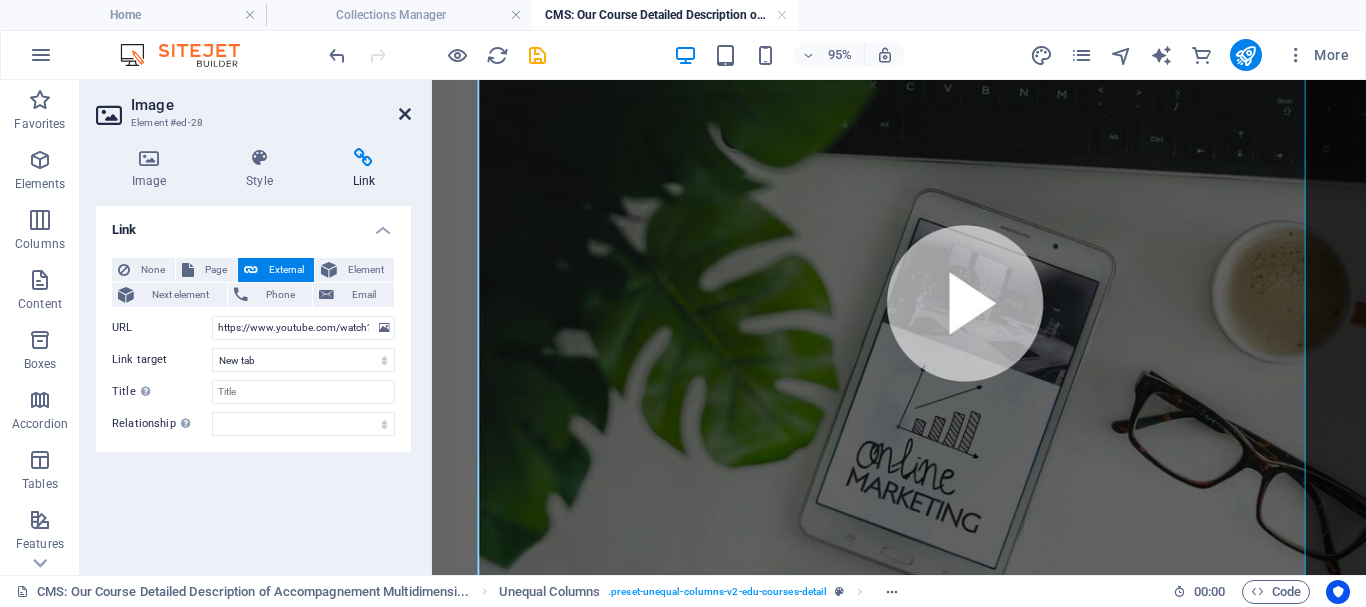 click at bounding box center [405, 114] 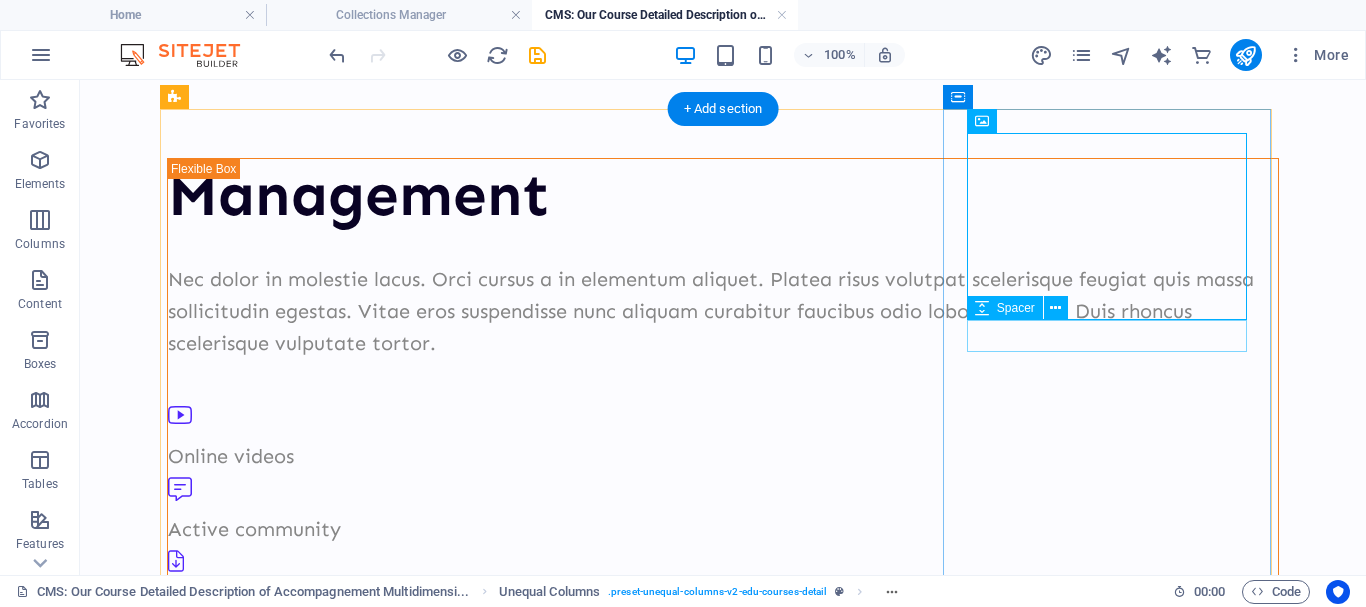 scroll, scrollTop: 0, scrollLeft: 0, axis: both 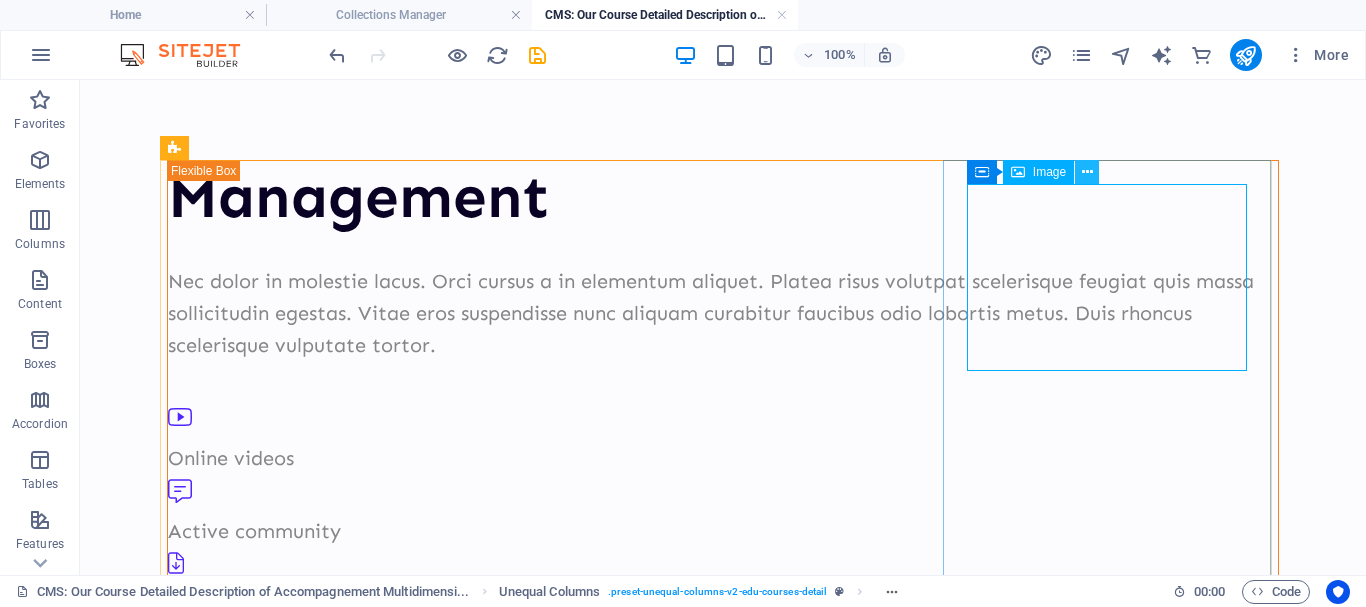 click at bounding box center [1087, 172] 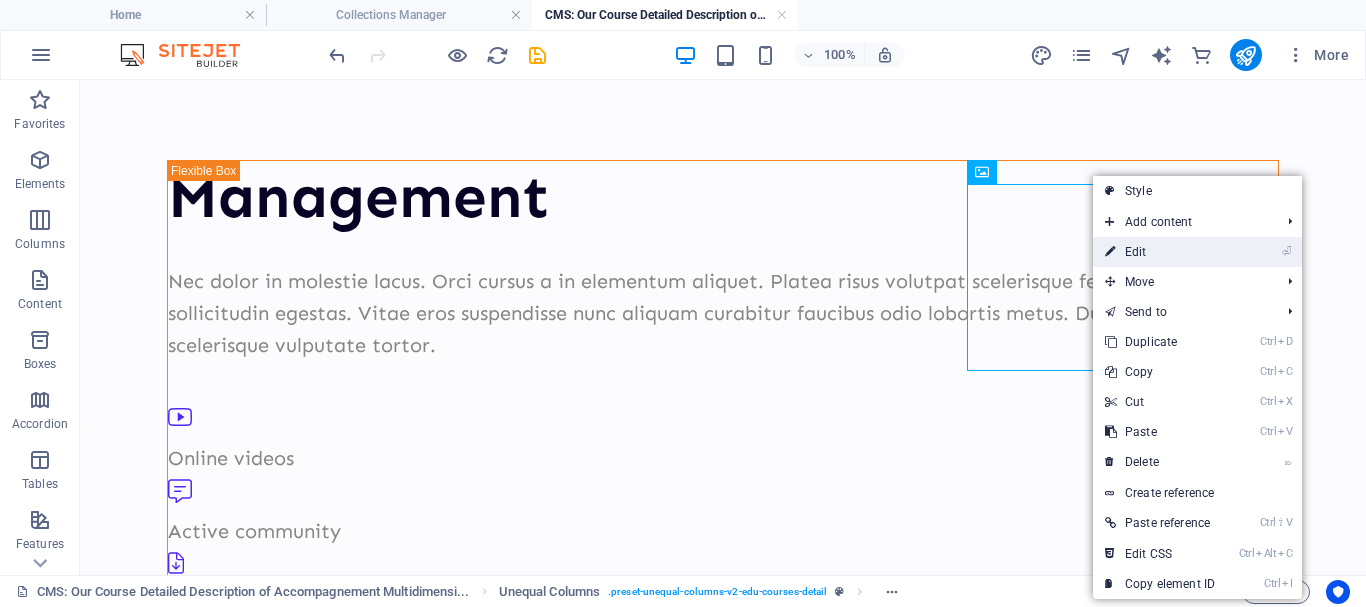 click on "⏎  Edit" at bounding box center (1160, 252) 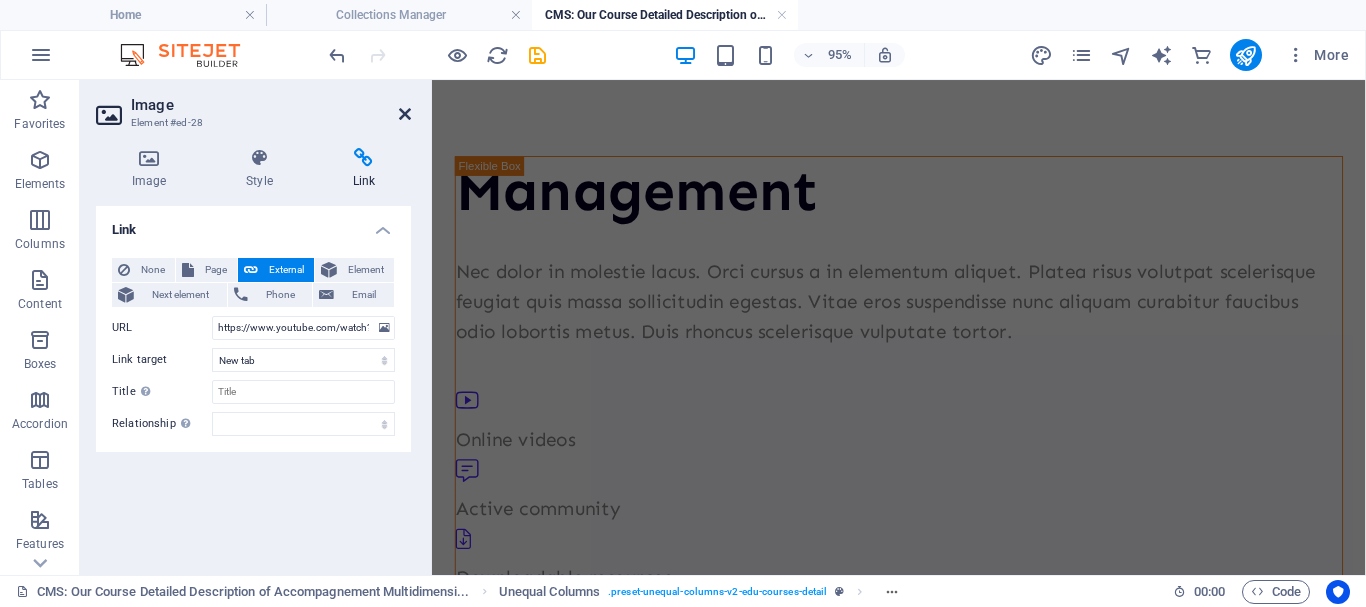 click at bounding box center [405, 114] 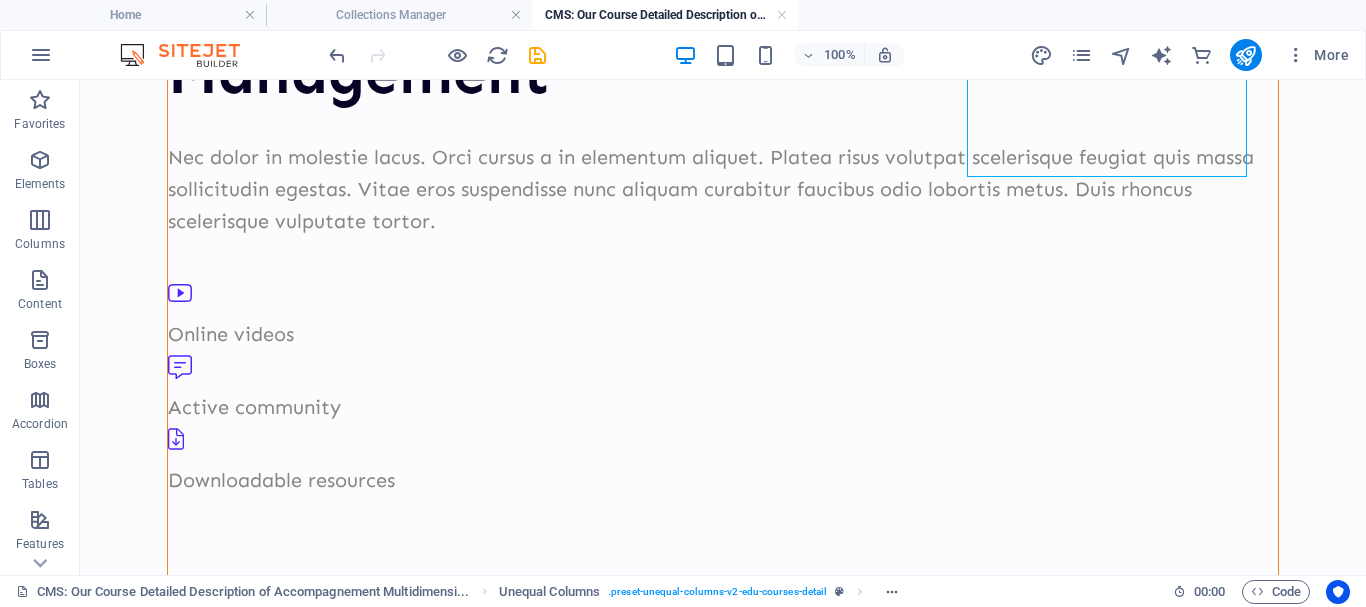 scroll, scrollTop: 0, scrollLeft: 0, axis: both 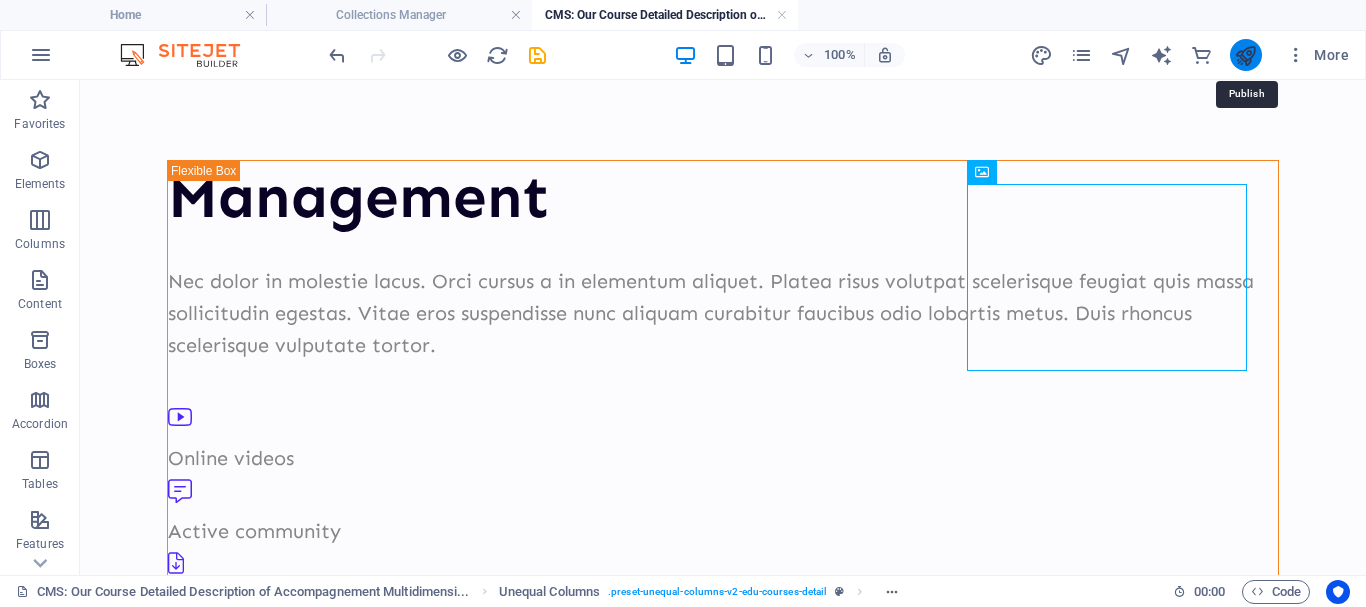 click at bounding box center (1245, 55) 